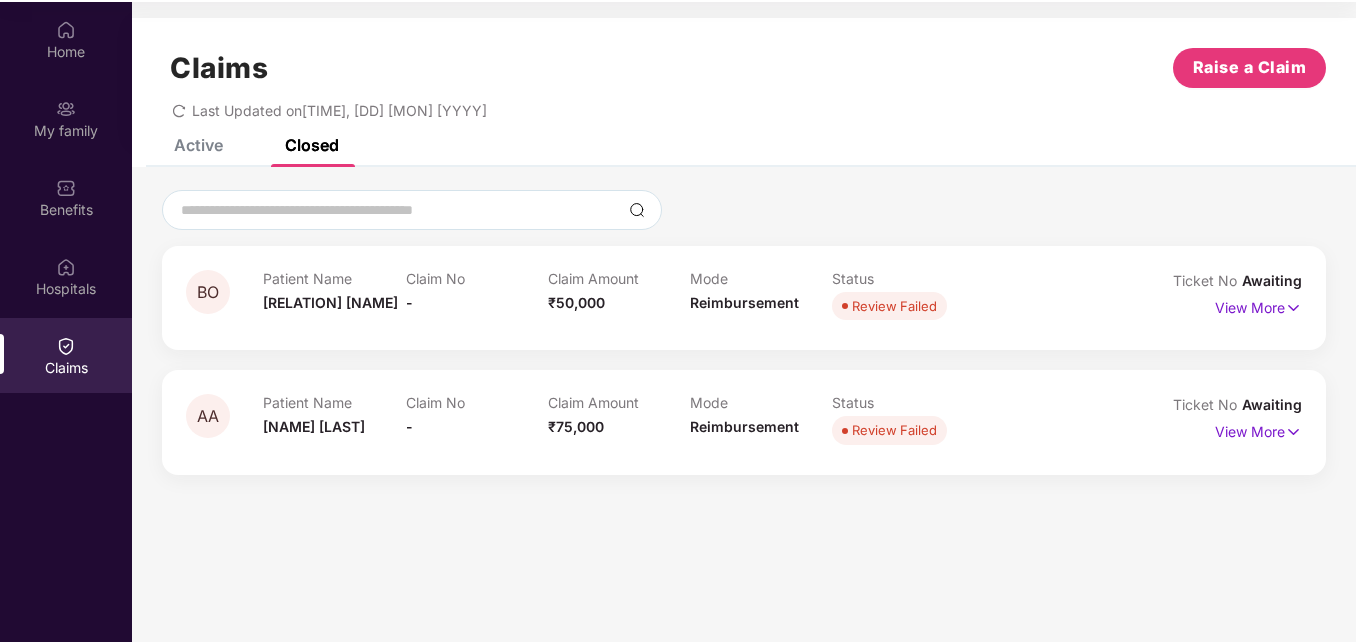scroll, scrollTop: 112, scrollLeft: 0, axis: vertical 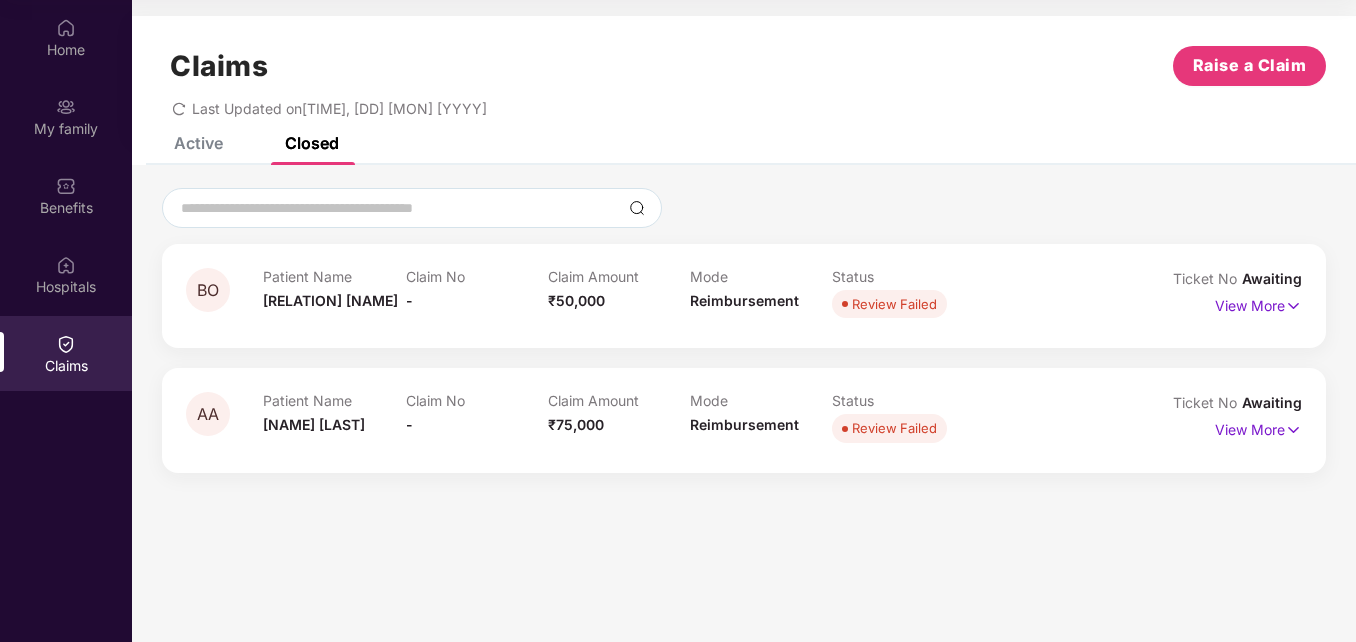 click on "Active Closed" at bounding box center (744, 151) 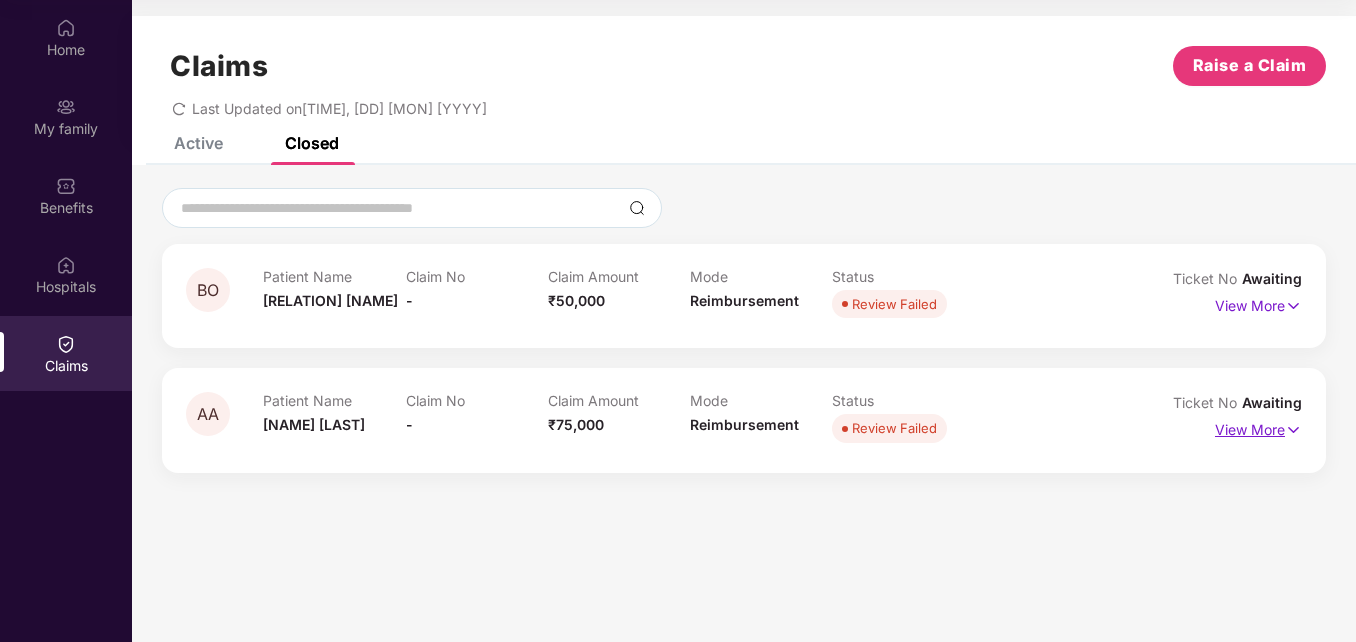 click on "View More" at bounding box center (1258, 427) 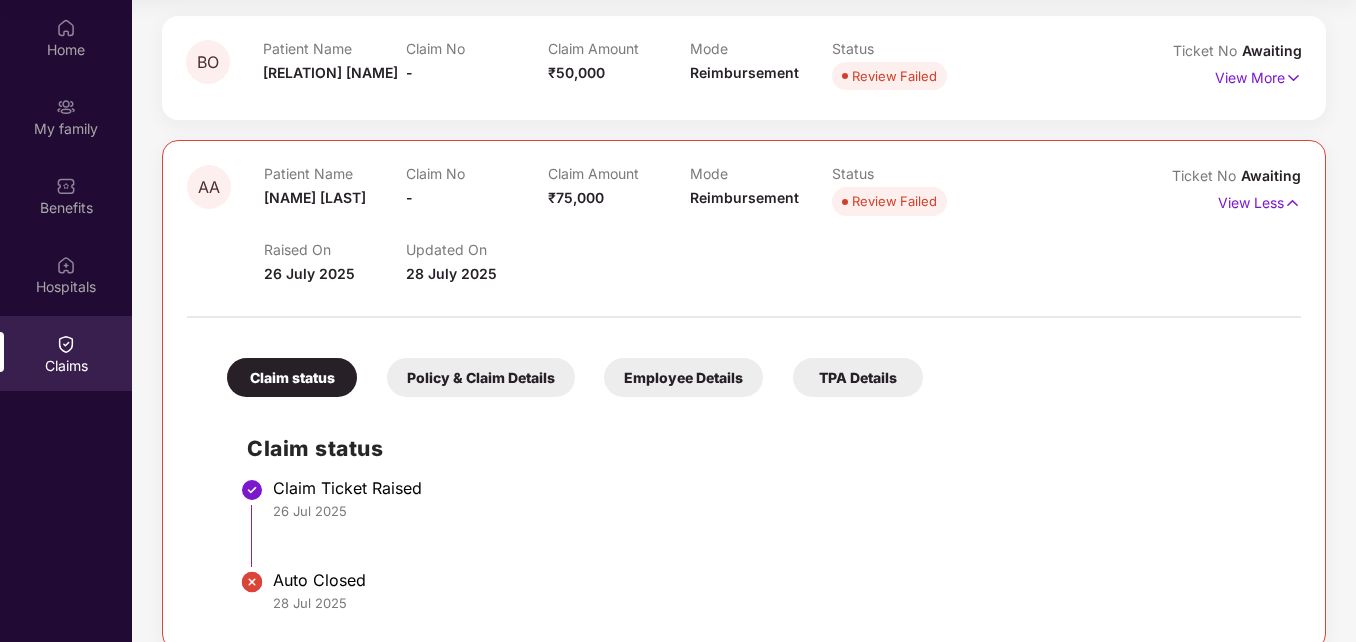 scroll, scrollTop: 256, scrollLeft: 0, axis: vertical 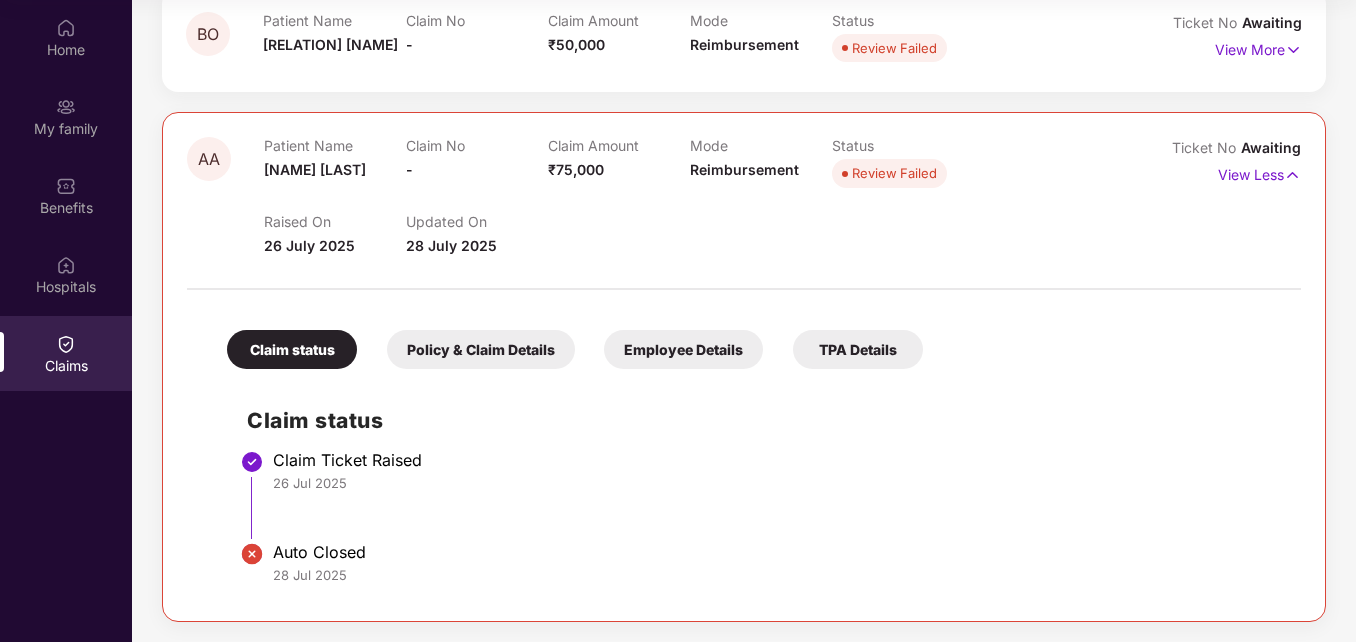 click on "Claim Ticket Raised 26 Jul 2025" at bounding box center (764, 503) 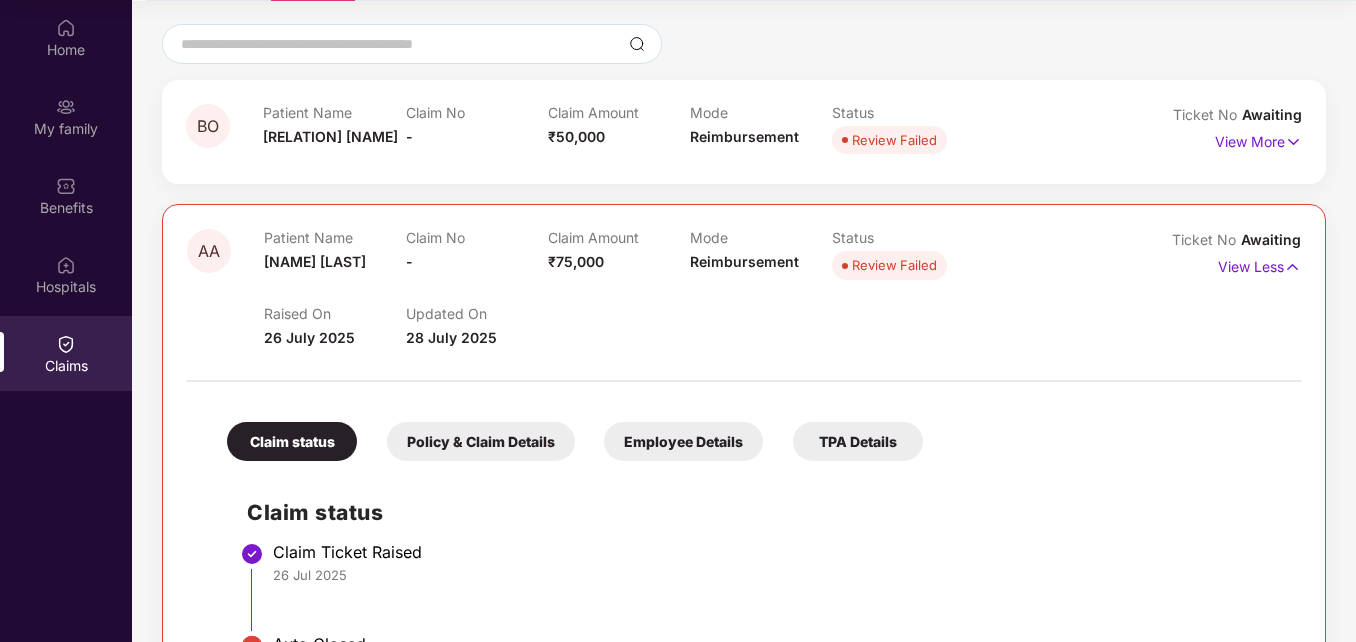 scroll, scrollTop: 0, scrollLeft: 0, axis: both 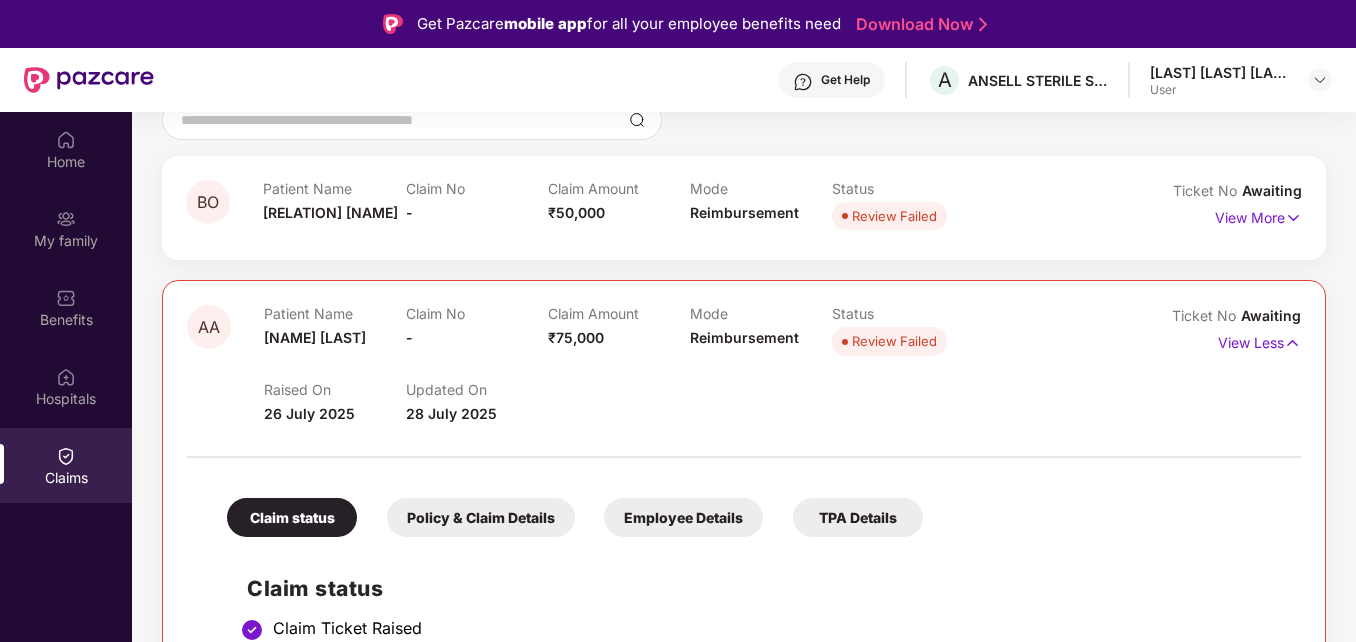 click on "Raised On 26 July 2025 Updated On 28 July 2025" at bounding box center [689, 393] 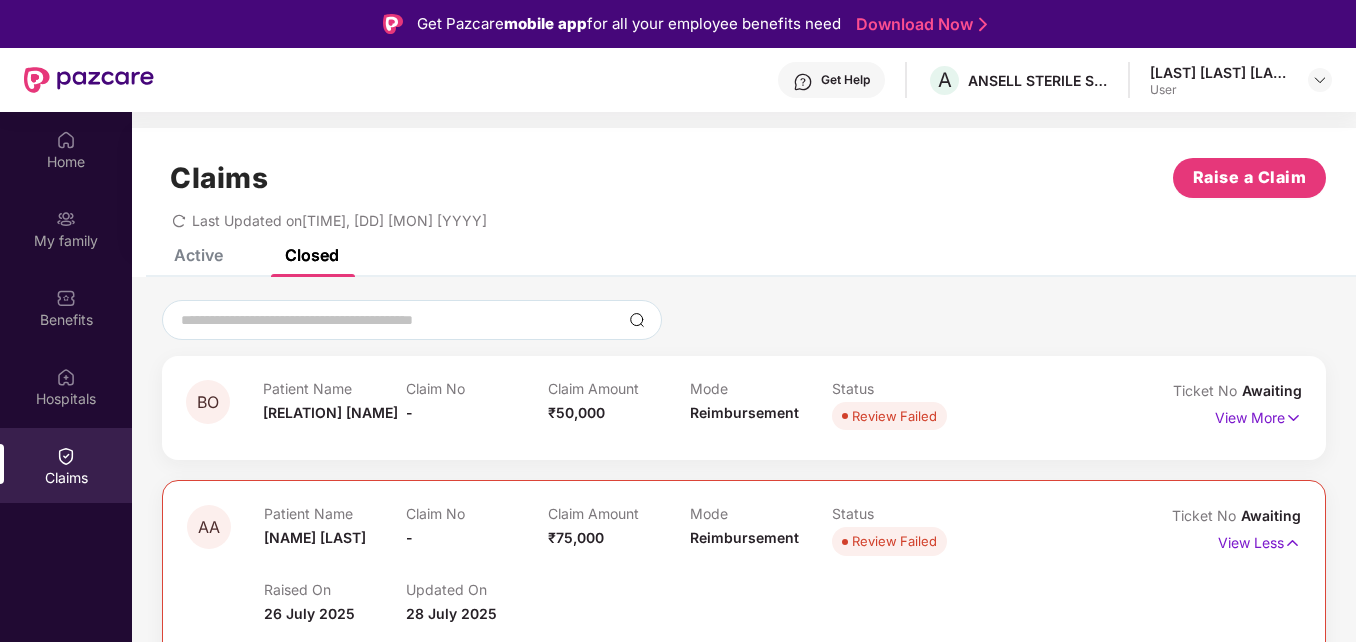 click on "Active" at bounding box center [198, 255] 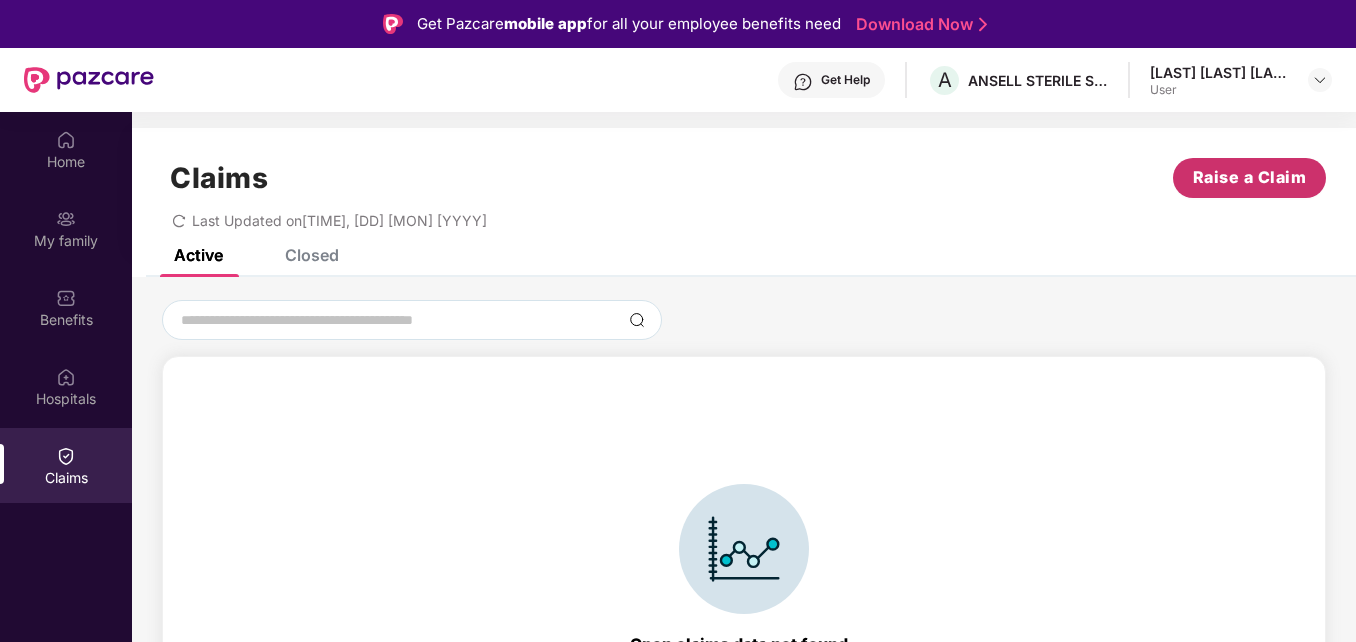 click on "Raise a Claim" at bounding box center [1250, 177] 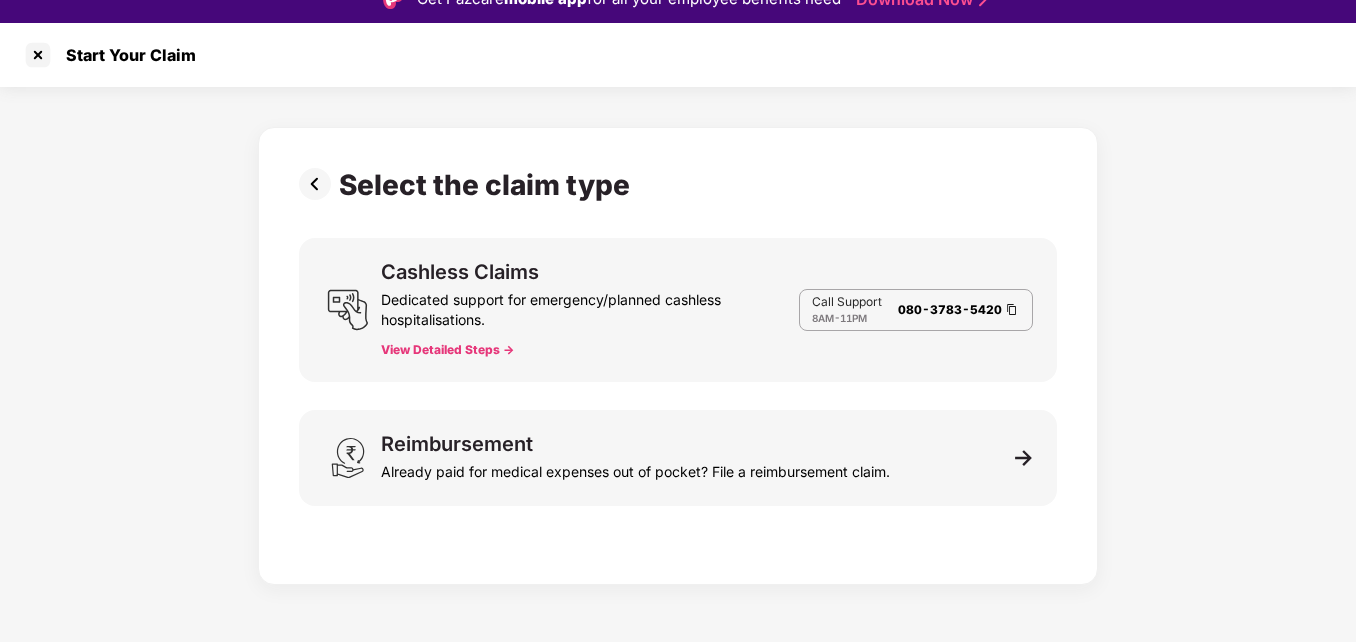 scroll, scrollTop: 48, scrollLeft: 0, axis: vertical 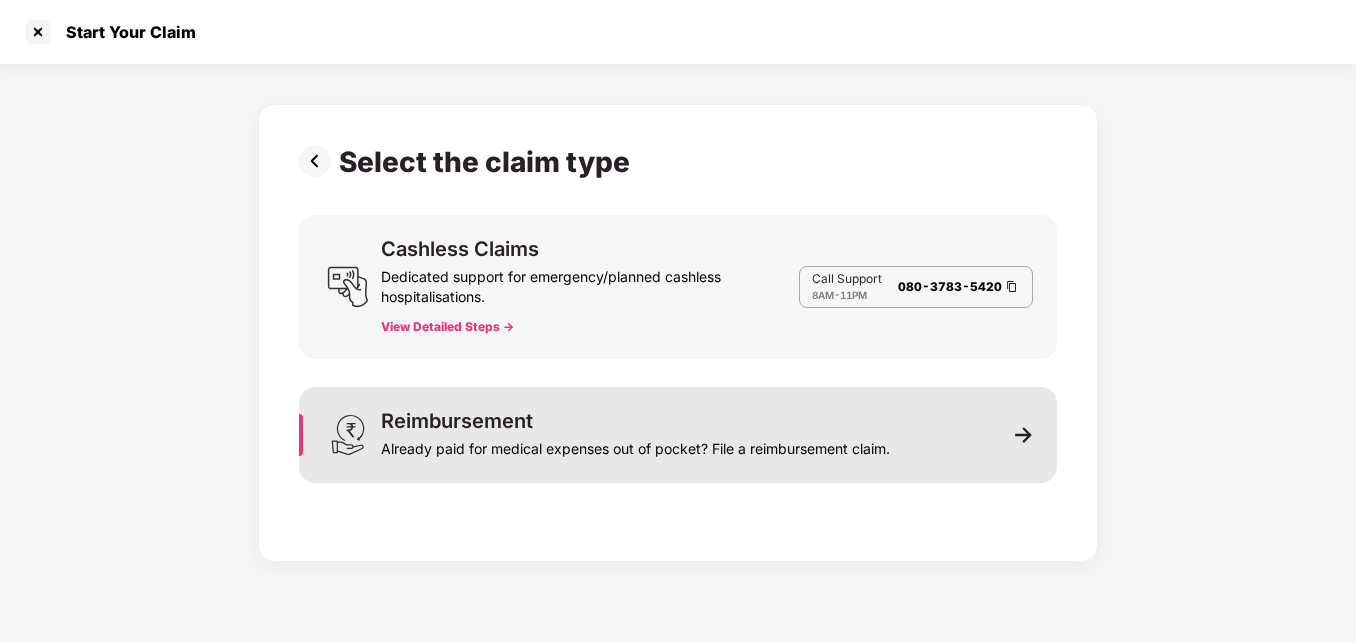 click on "Reimbursement" at bounding box center (457, 421) 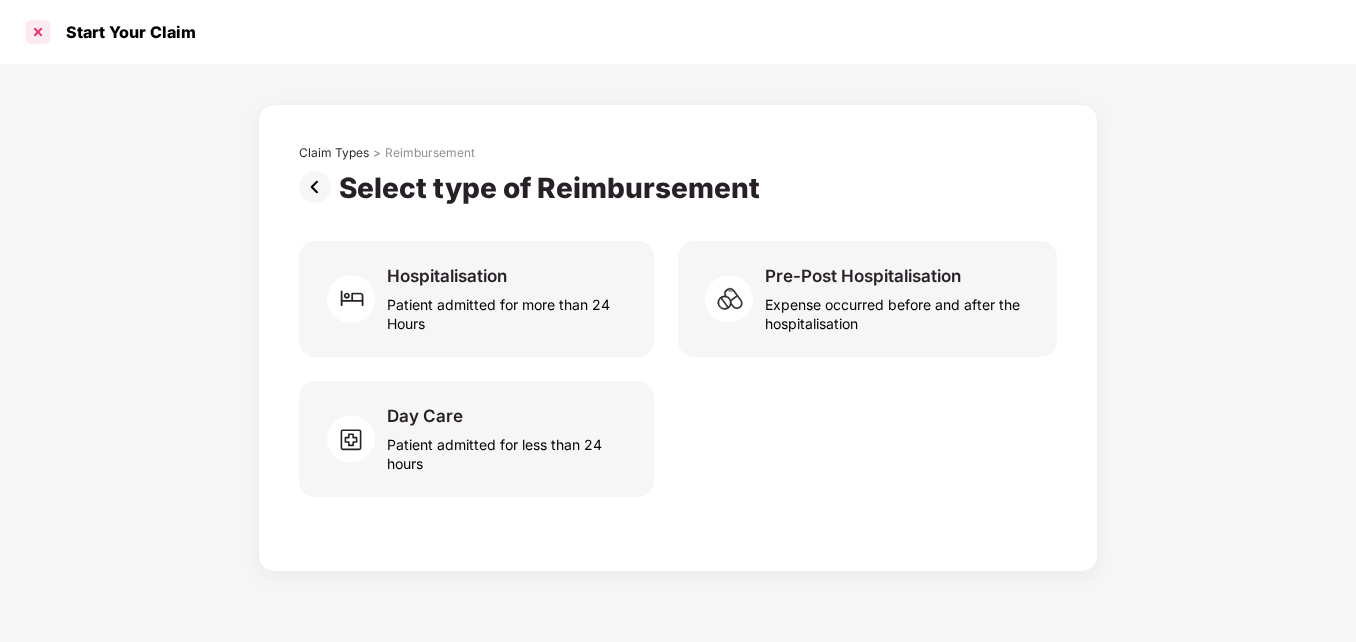 click at bounding box center (38, 32) 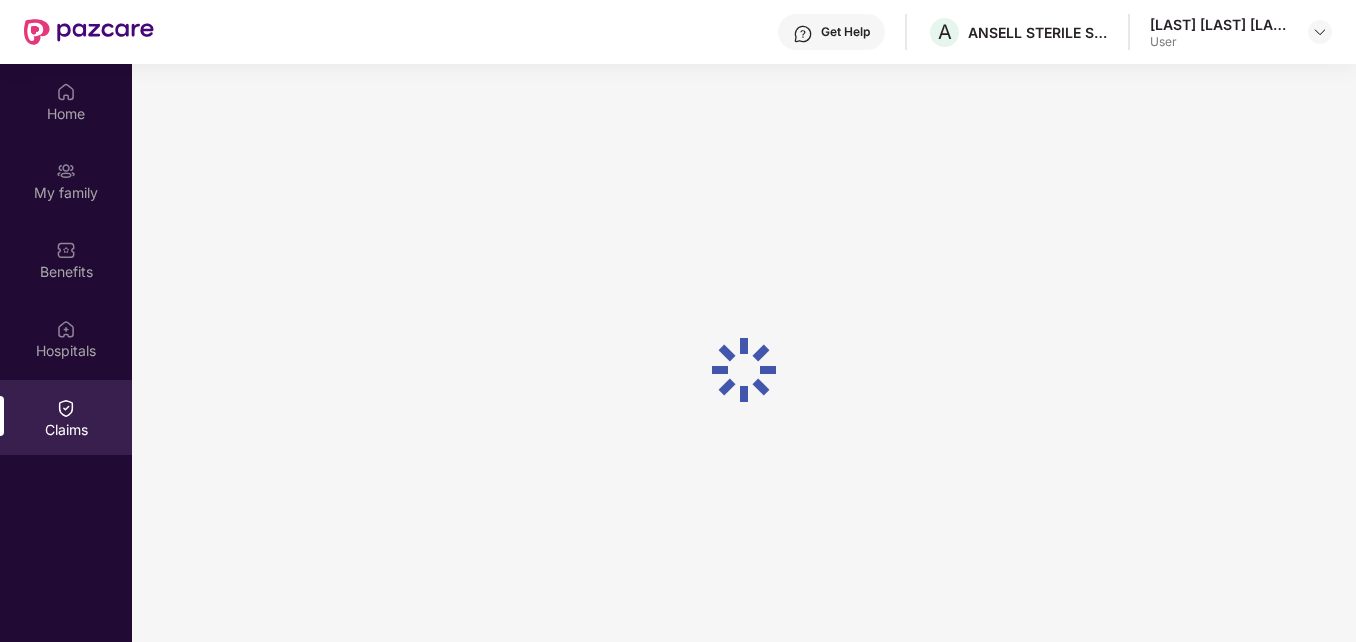 scroll, scrollTop: 0, scrollLeft: 0, axis: both 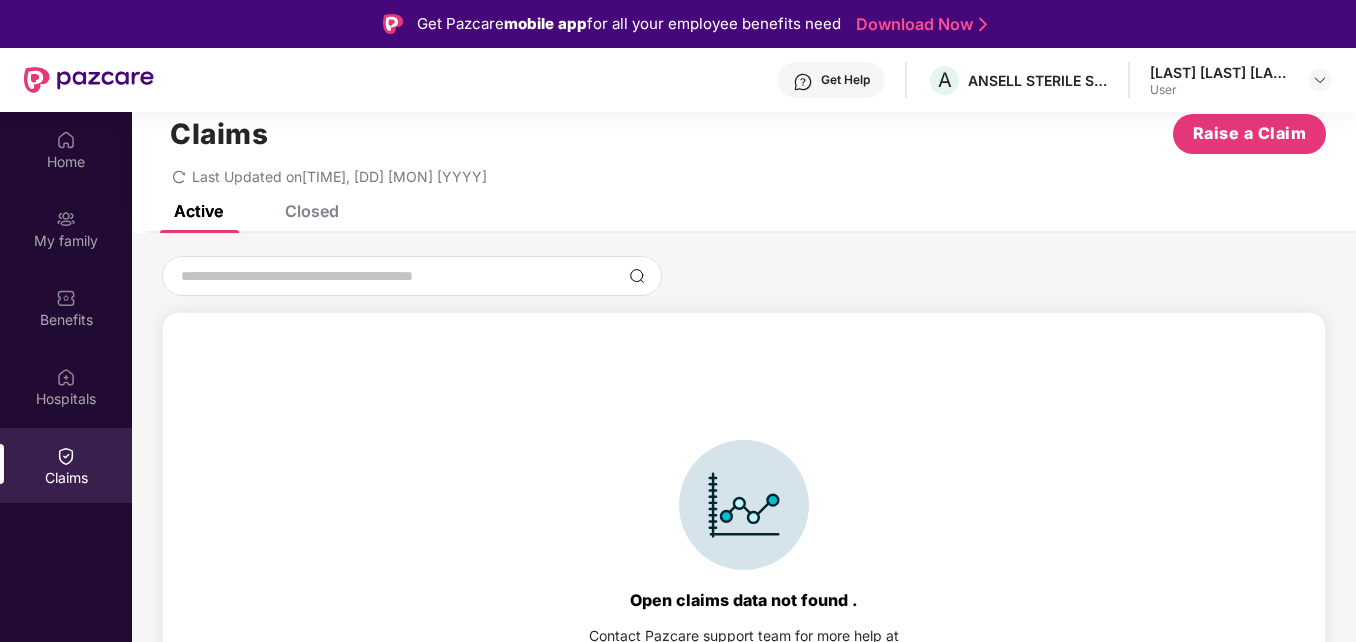 click on "Closed" at bounding box center [312, 211] 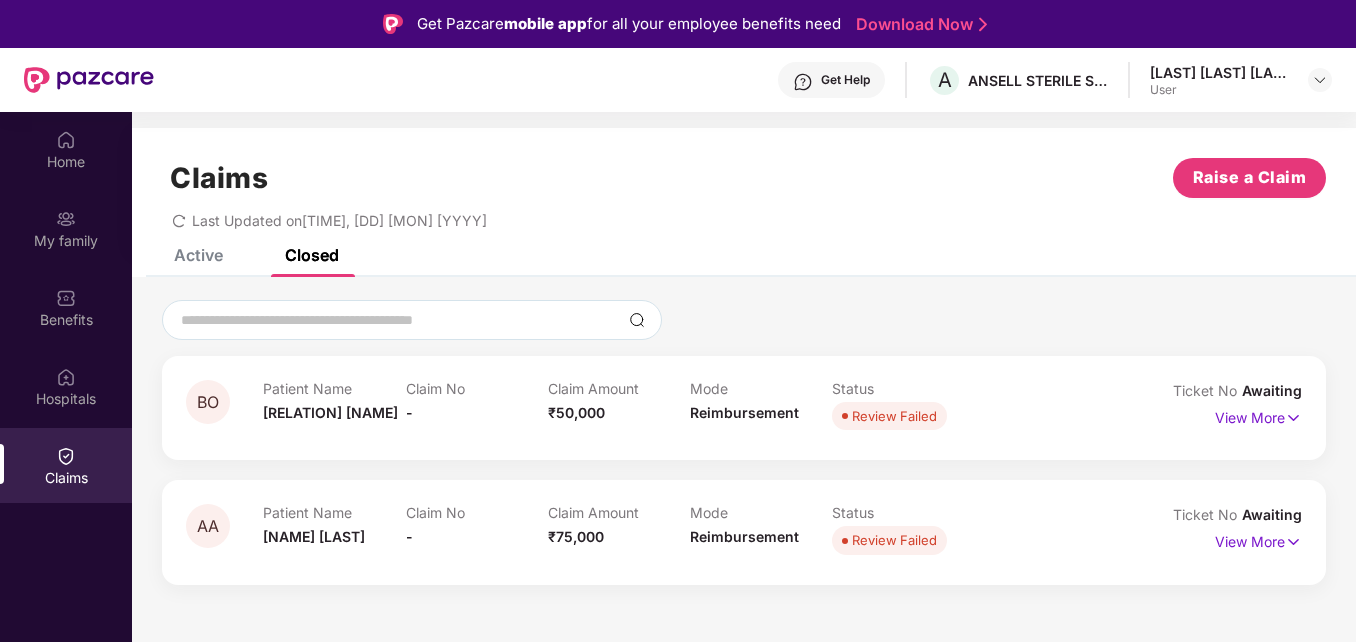 scroll, scrollTop: 0, scrollLeft: 0, axis: both 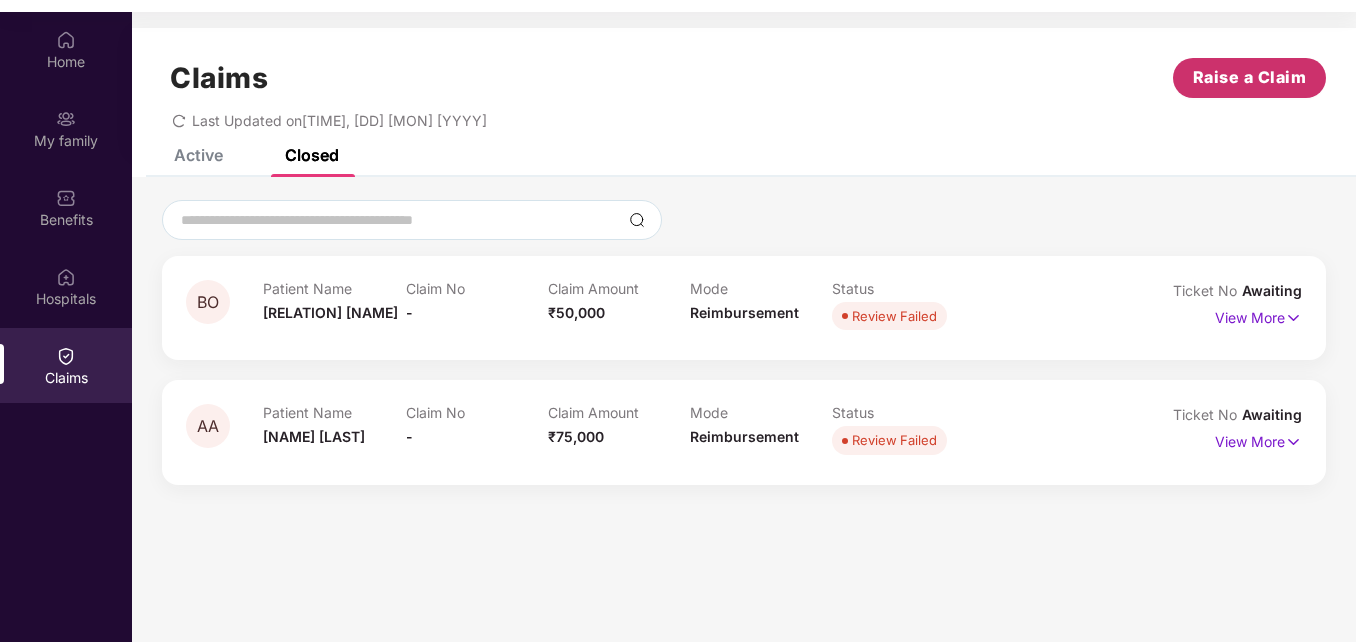 click on "Raise a Claim" at bounding box center (1250, 77) 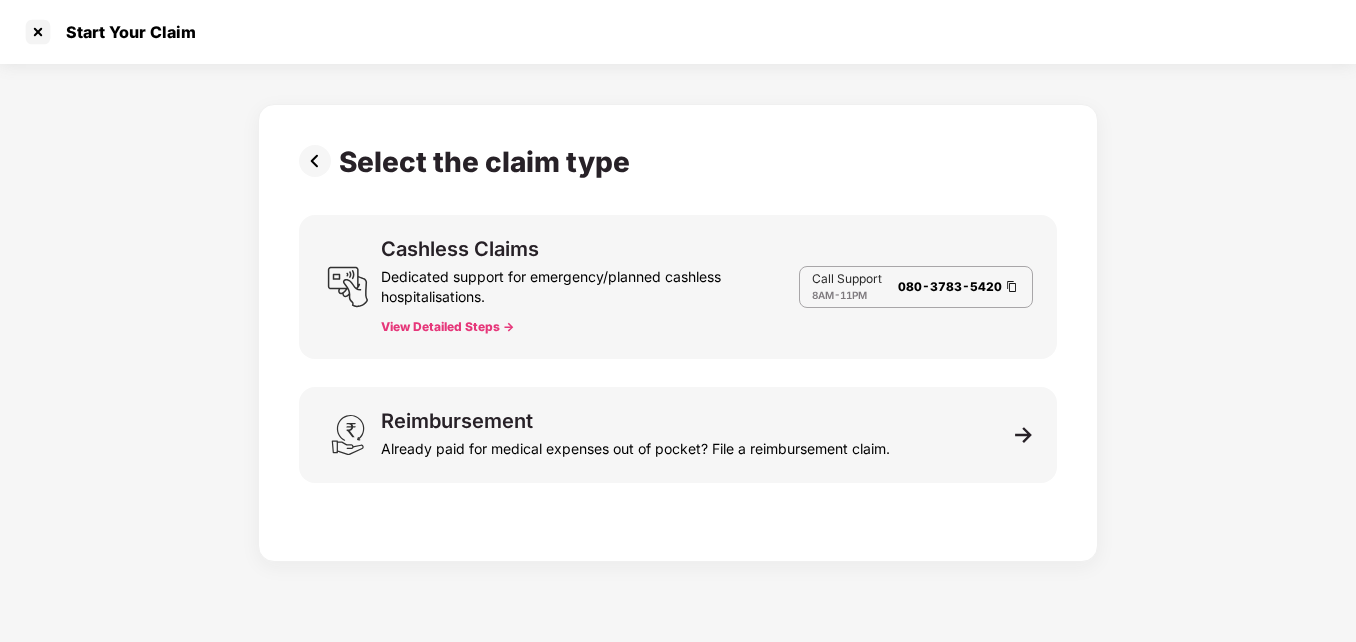 scroll, scrollTop: 36, scrollLeft: 0, axis: vertical 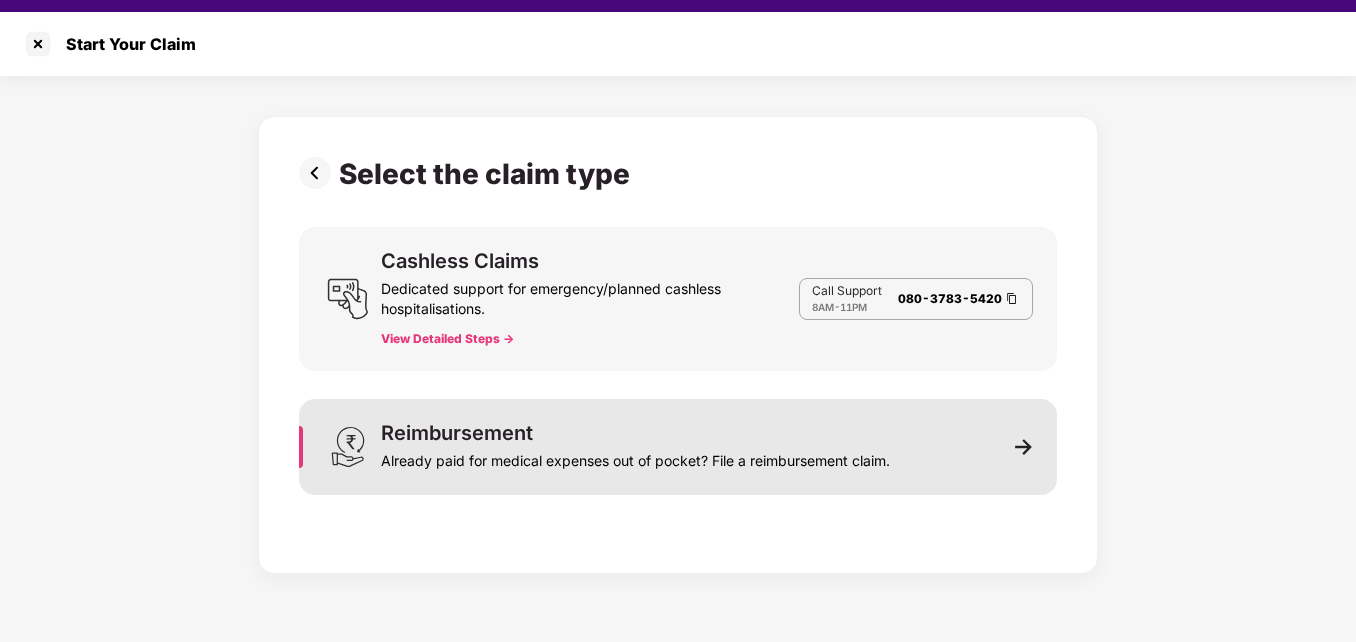 click on "Already paid for medical expenses out of pocket? File a reimbursement claim." at bounding box center (635, 457) 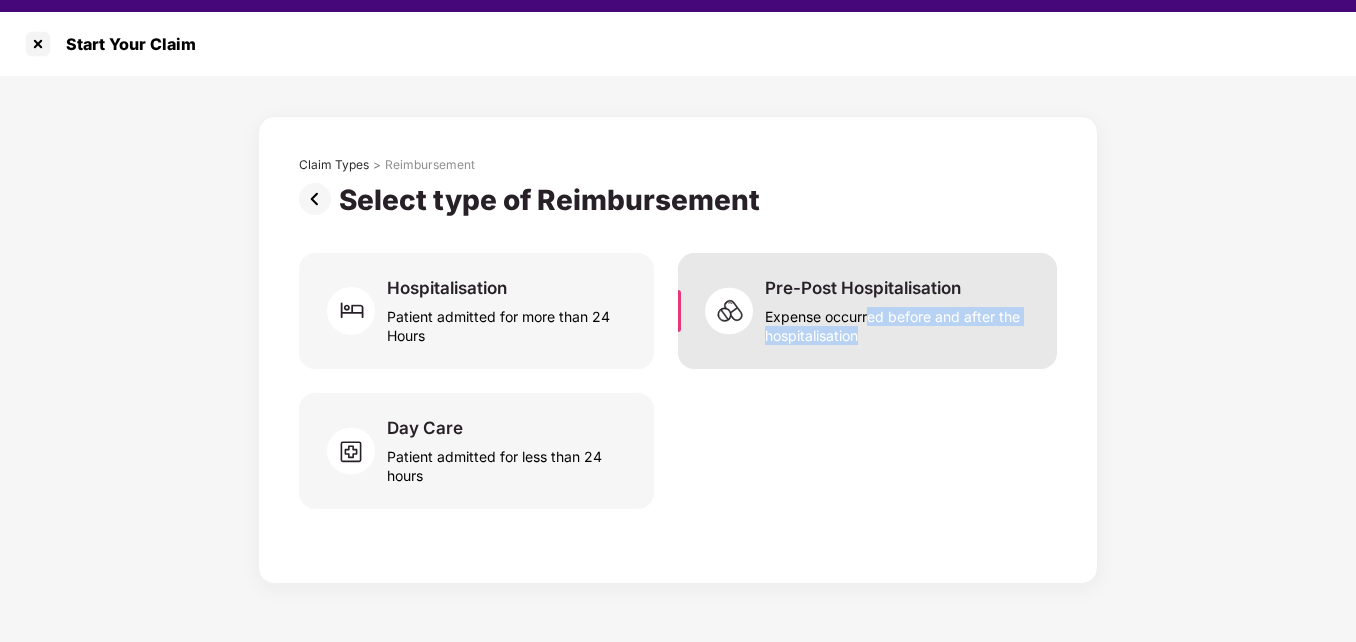 click on "Expense occurred before and after the hospitalisation" at bounding box center (899, 322) 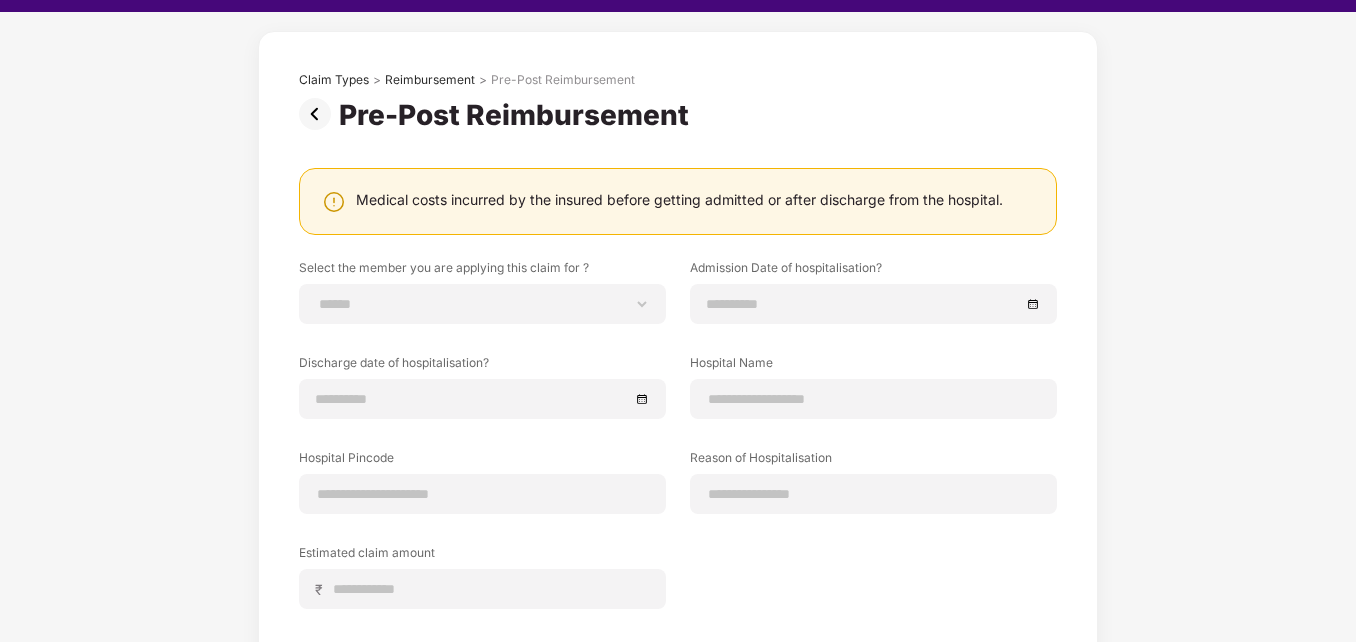 scroll, scrollTop: 0, scrollLeft: 0, axis: both 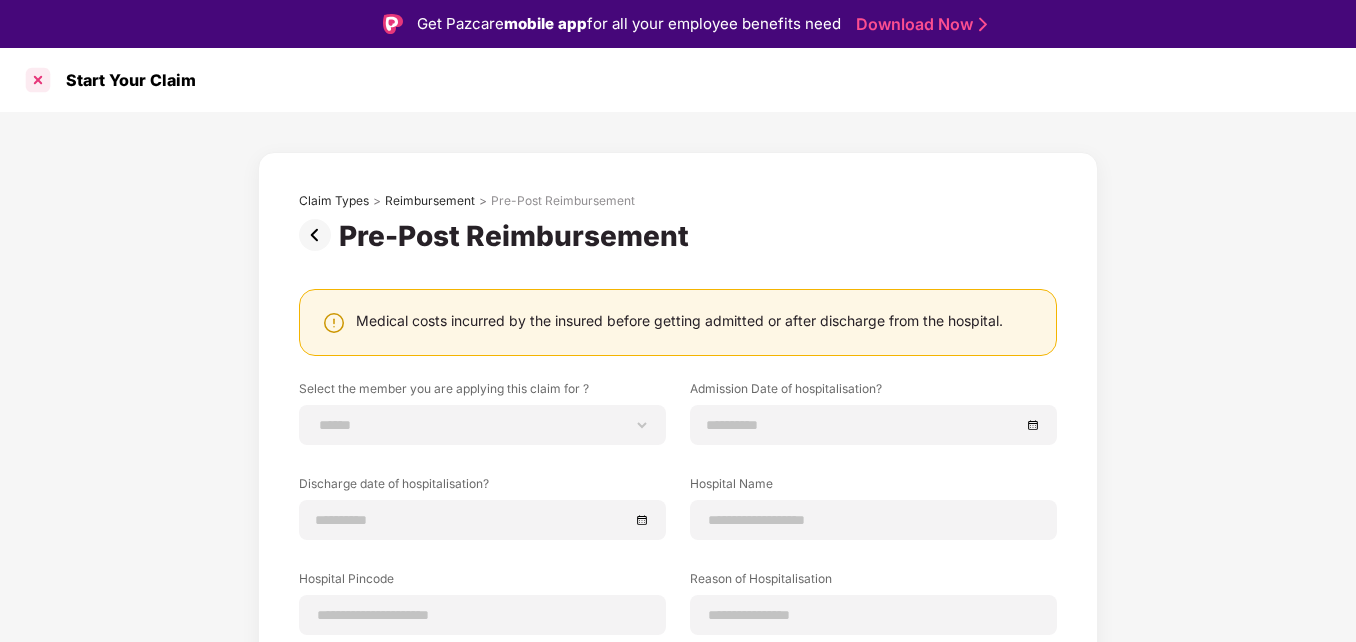 click at bounding box center (38, 80) 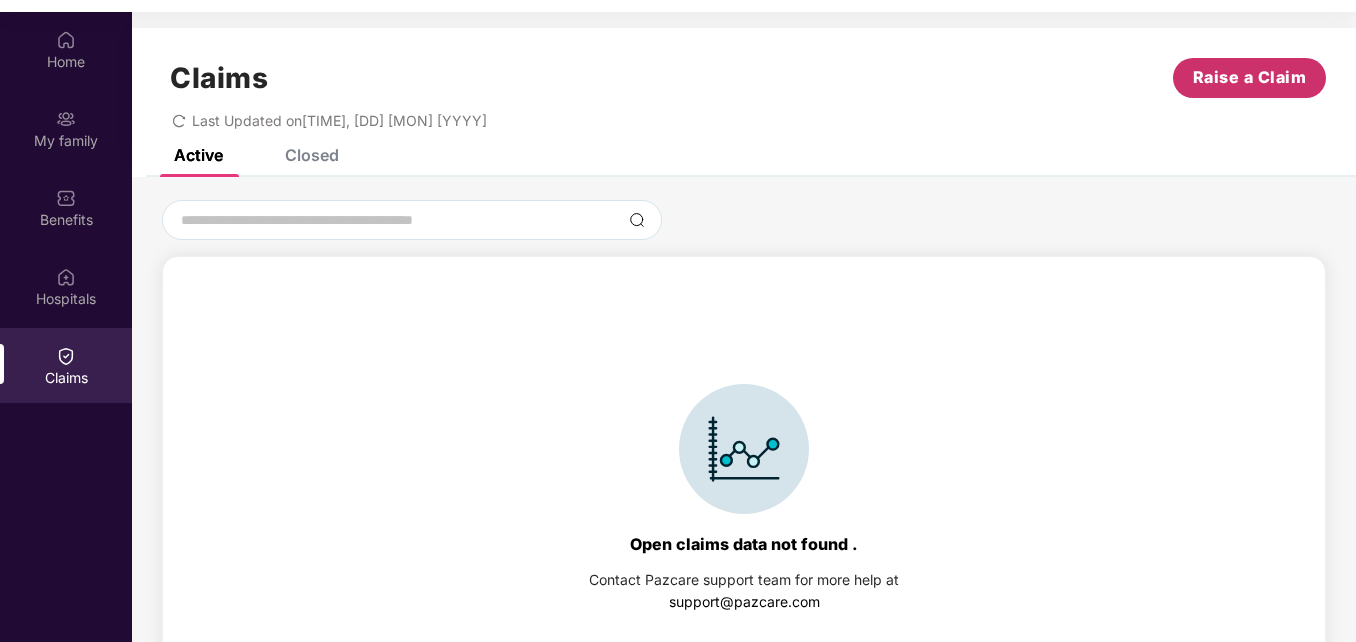 click on "Raise a Claim" at bounding box center [1250, 77] 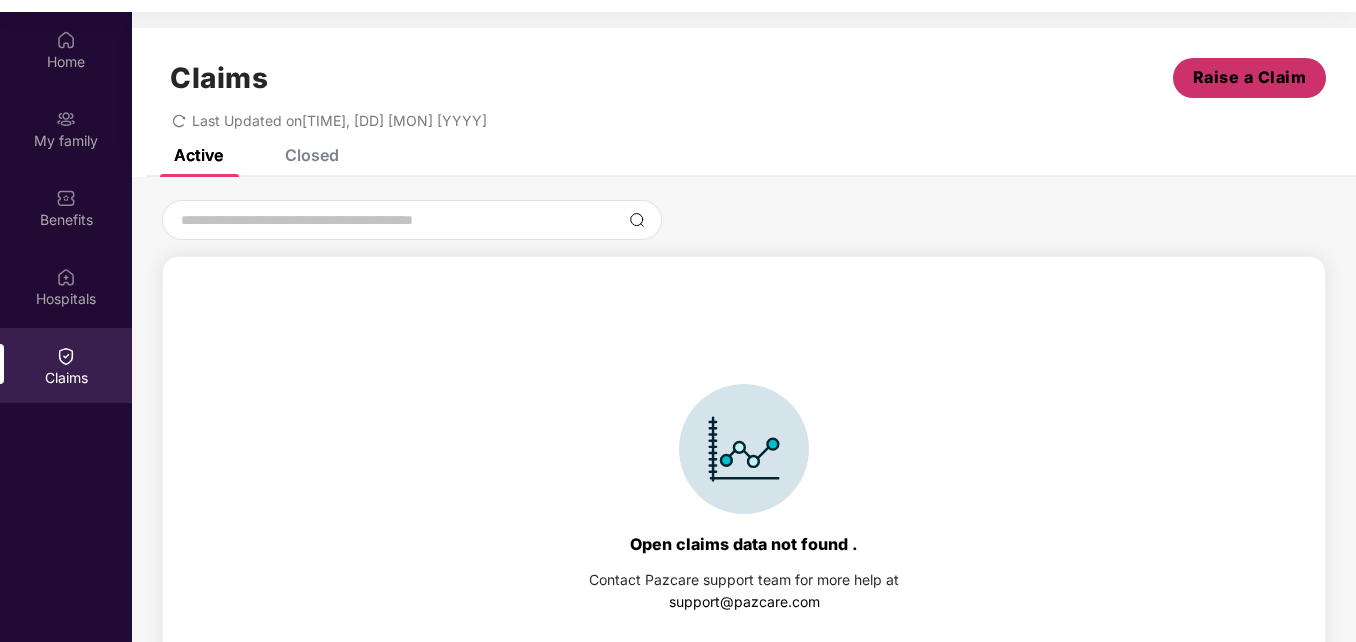 scroll, scrollTop: 36, scrollLeft: 0, axis: vertical 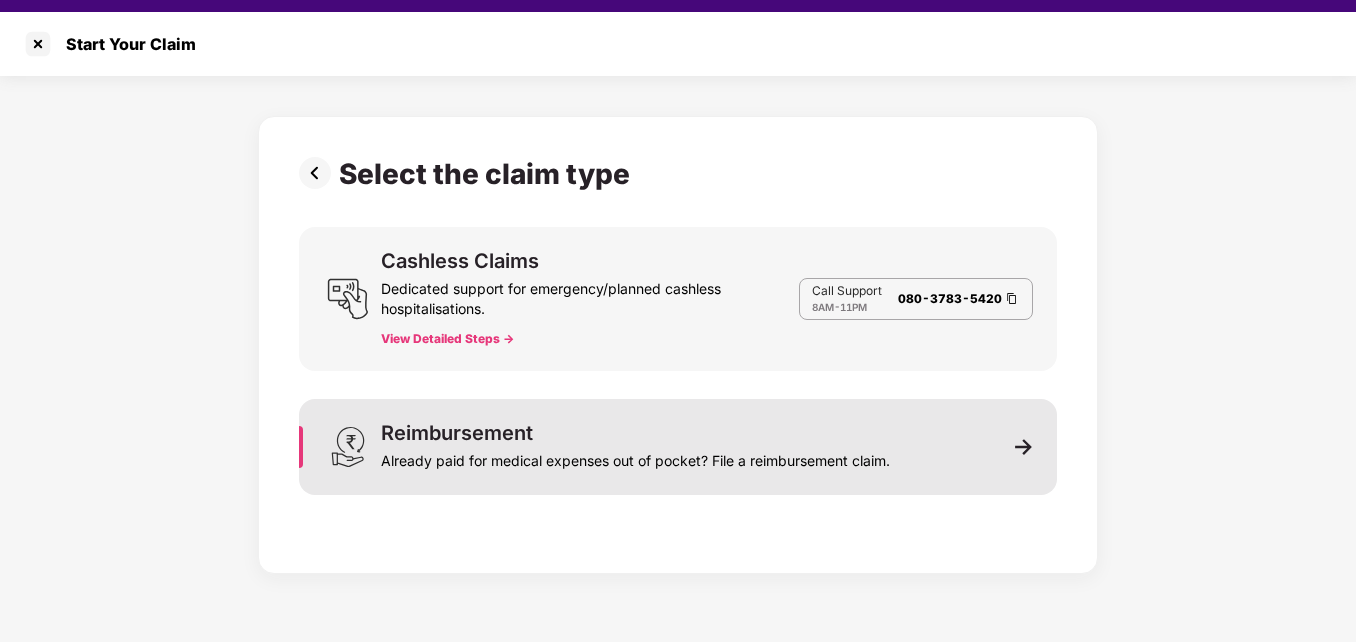 click on "Reimbursement Already paid for medical expenses out of pocket? File a reimbursement claim." at bounding box center (678, 447) 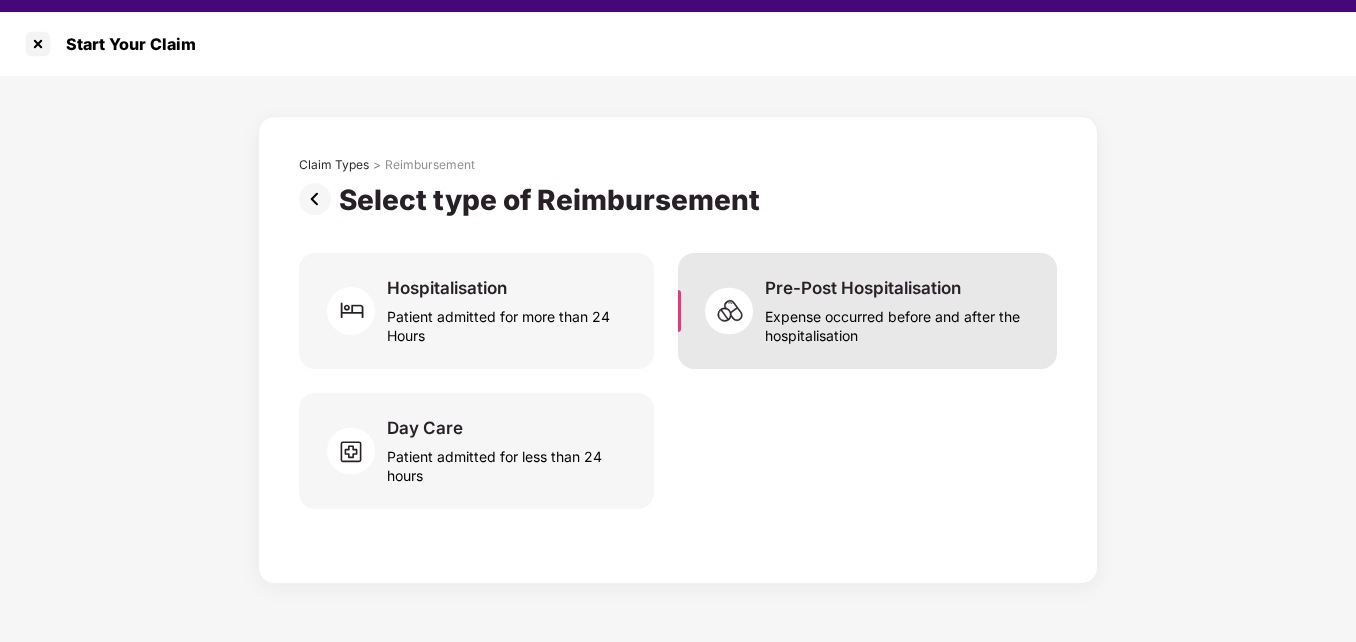 click on "Expense occurred before and after the hospitalisation" at bounding box center [899, 322] 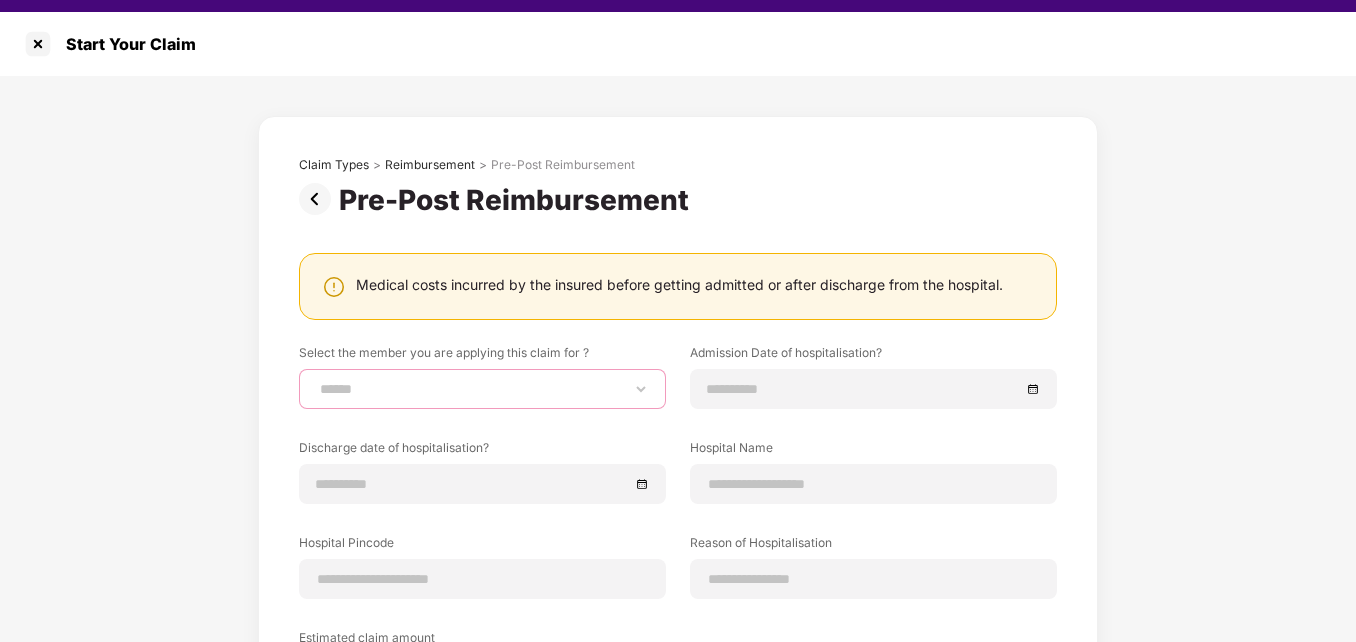 click on "**********" at bounding box center [482, 389] 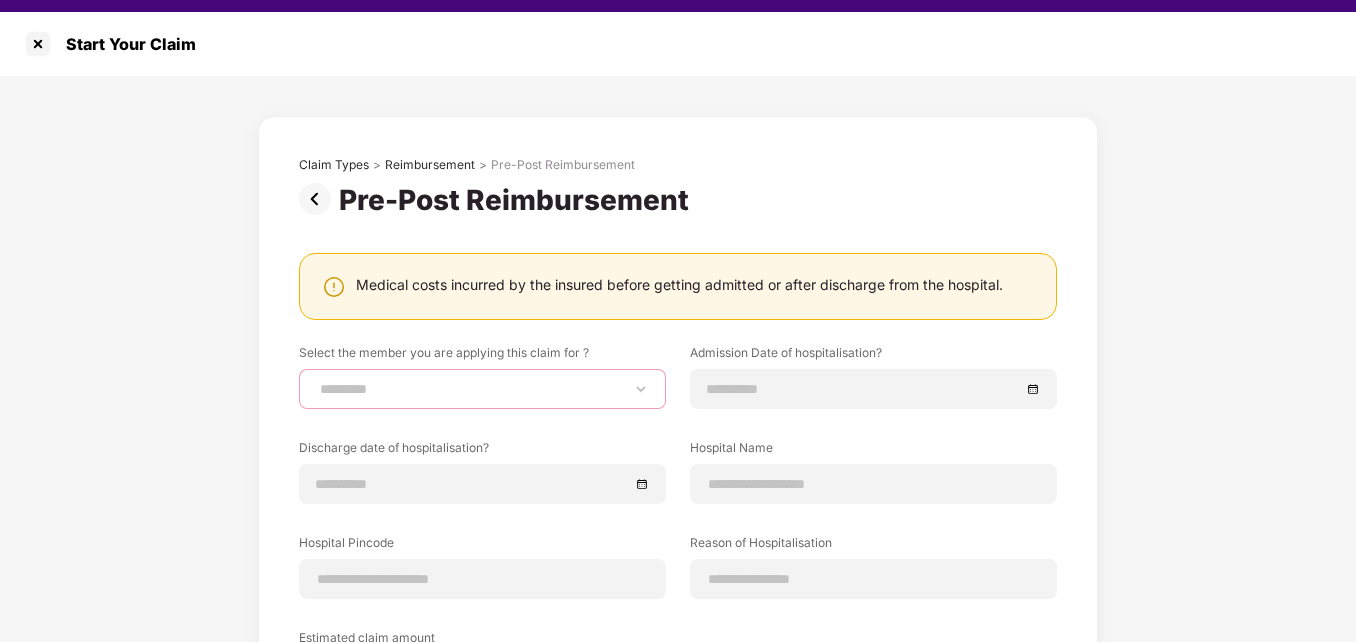click on "**********" at bounding box center (482, 389) 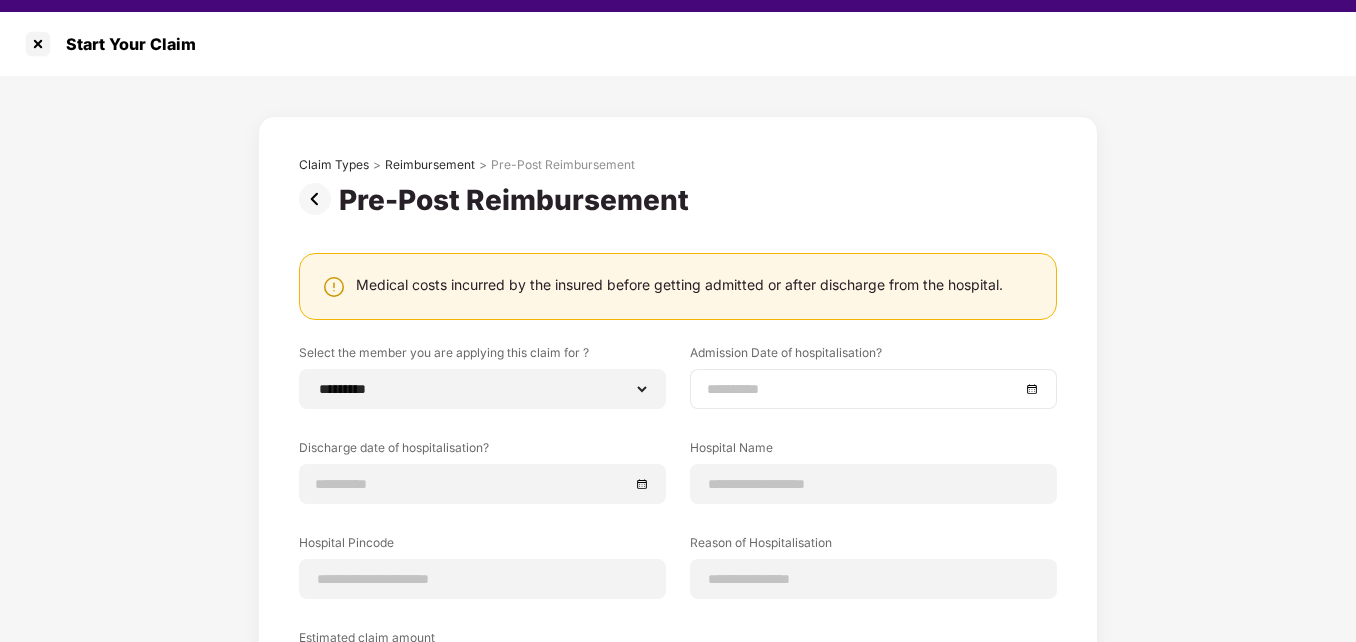 click at bounding box center [863, 389] 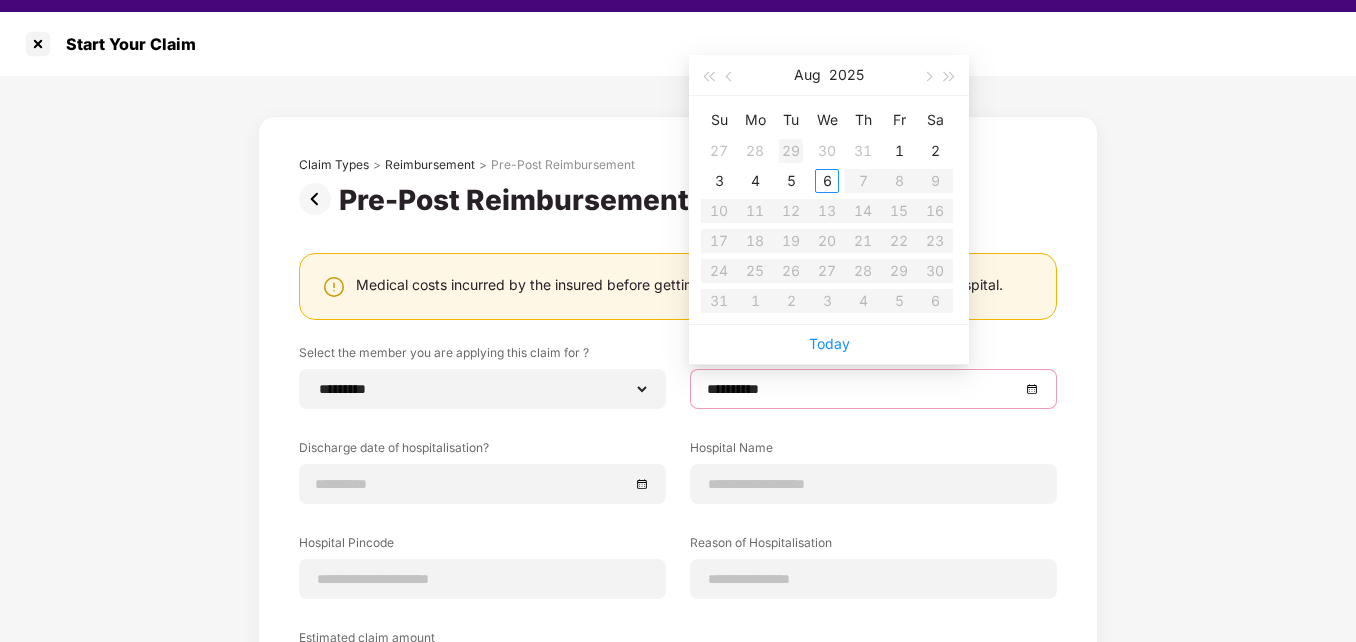 type on "**********" 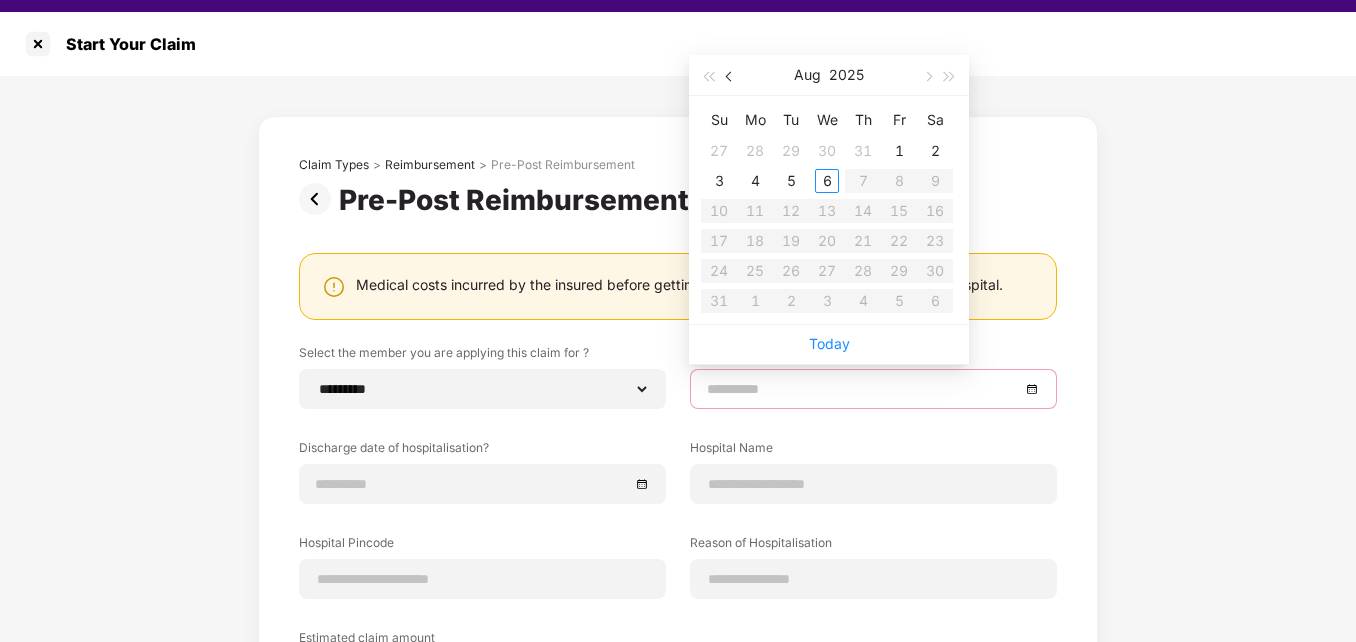 click at bounding box center [731, 77] 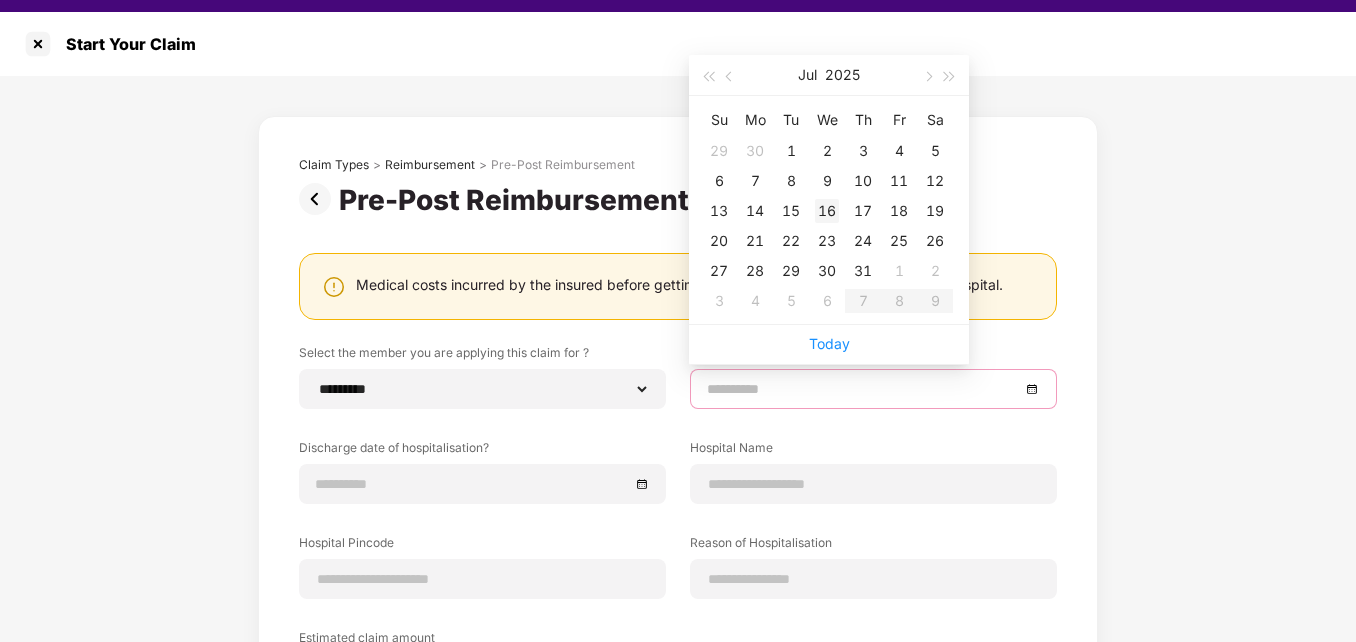 type on "**********" 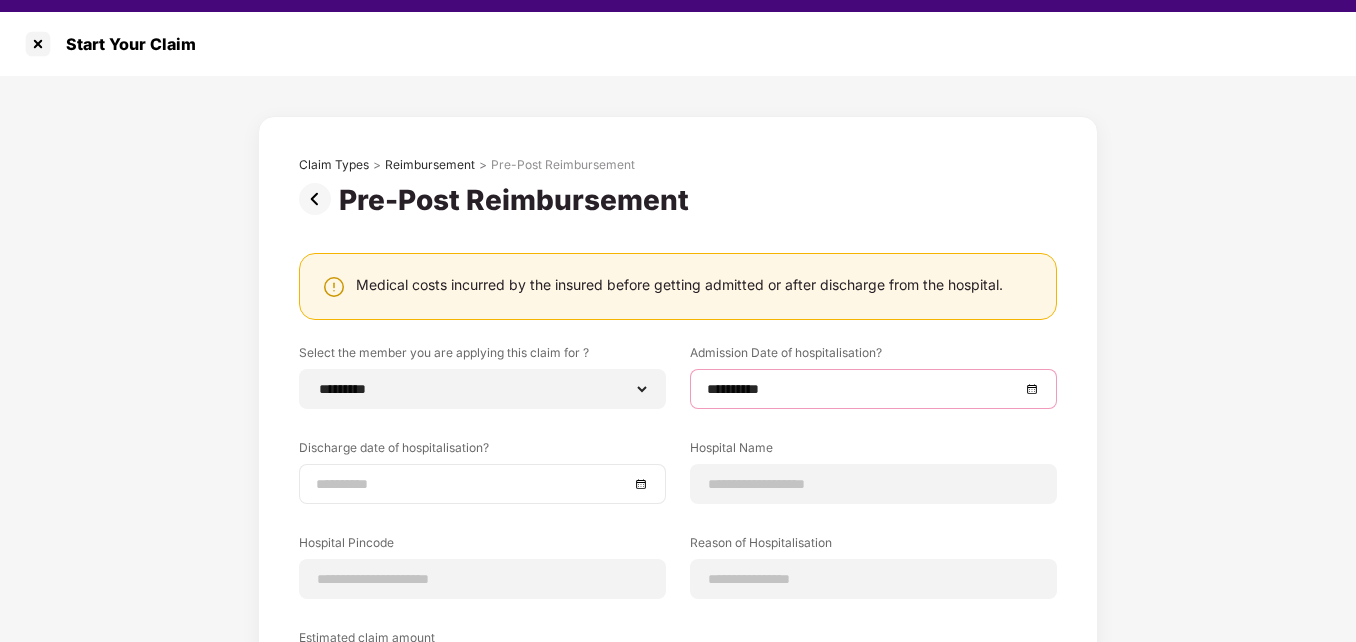click at bounding box center [472, 484] 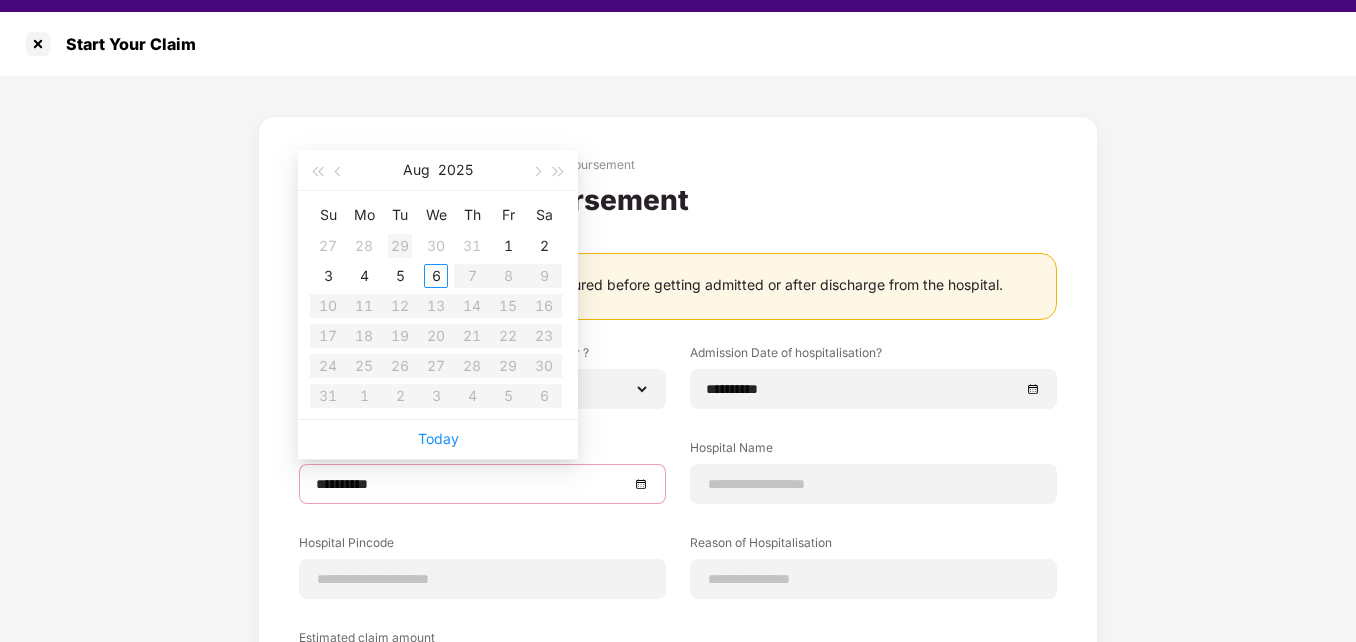 type on "**********" 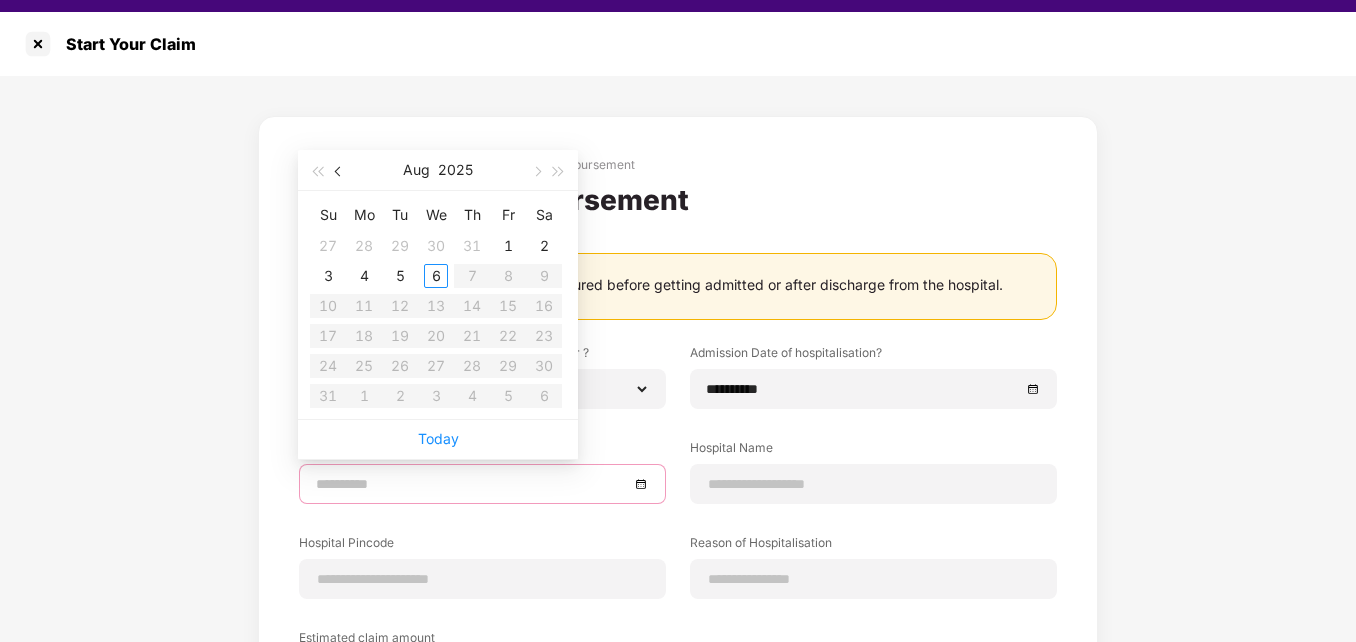 click at bounding box center [340, 172] 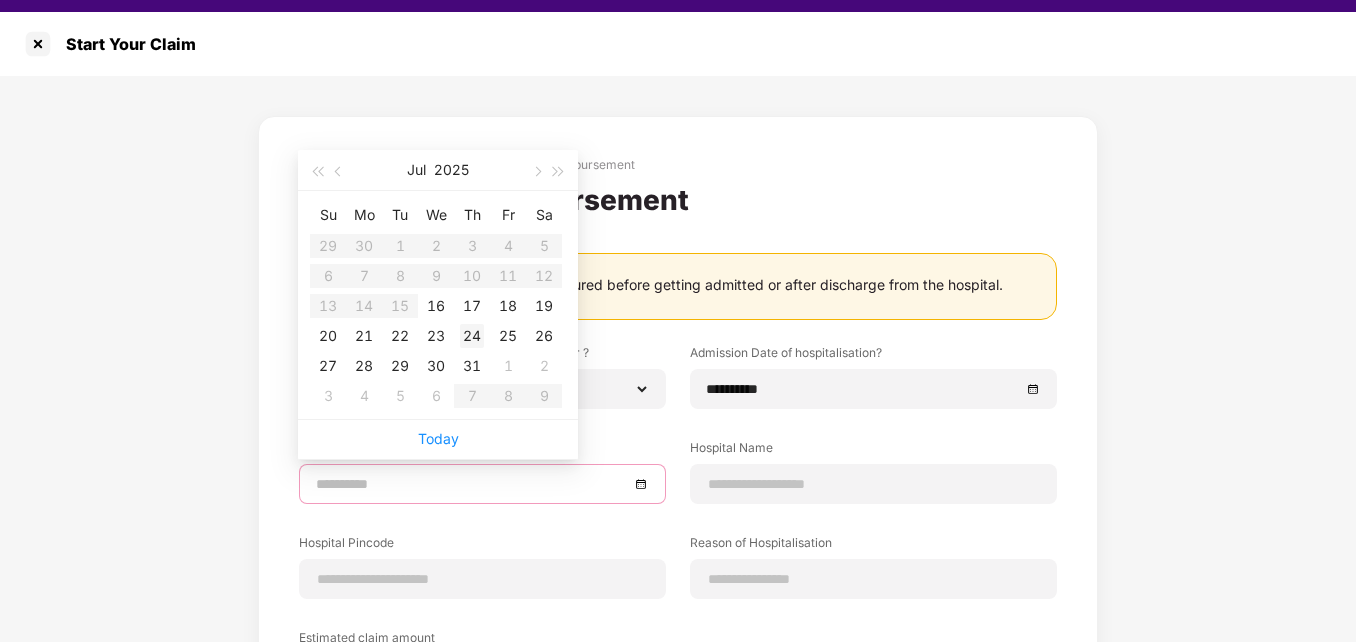 type on "**********" 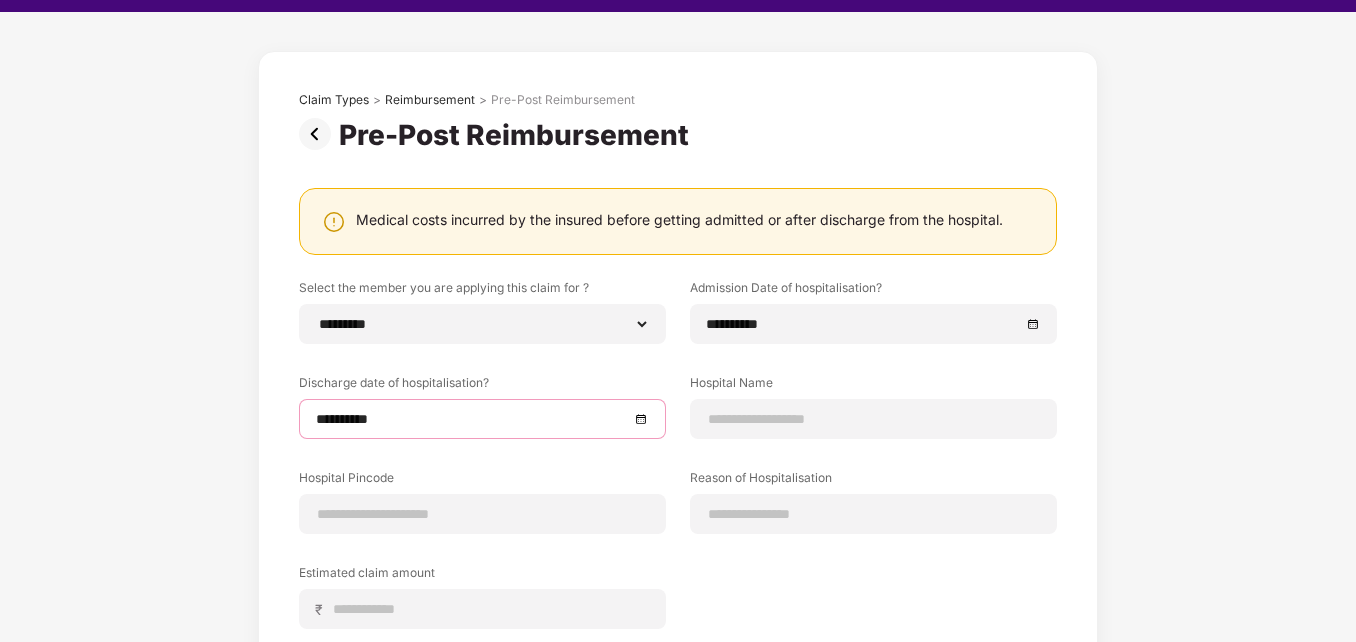 scroll, scrollTop: 100, scrollLeft: 0, axis: vertical 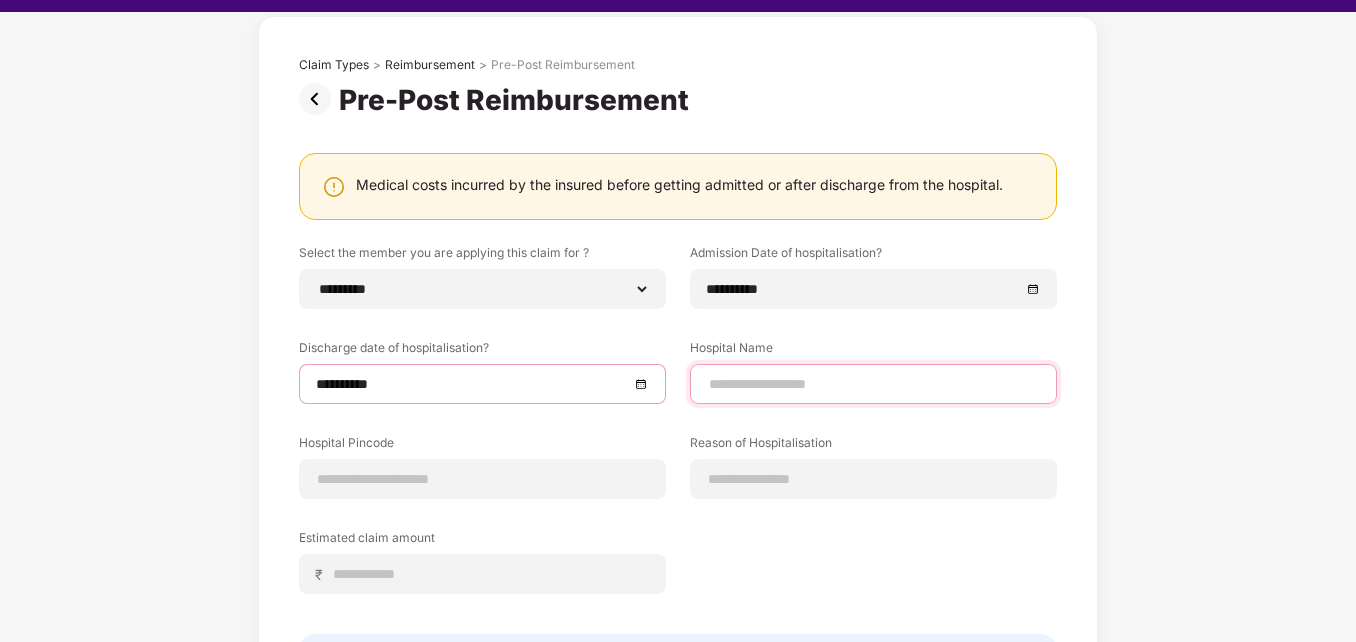 click at bounding box center (873, 384) 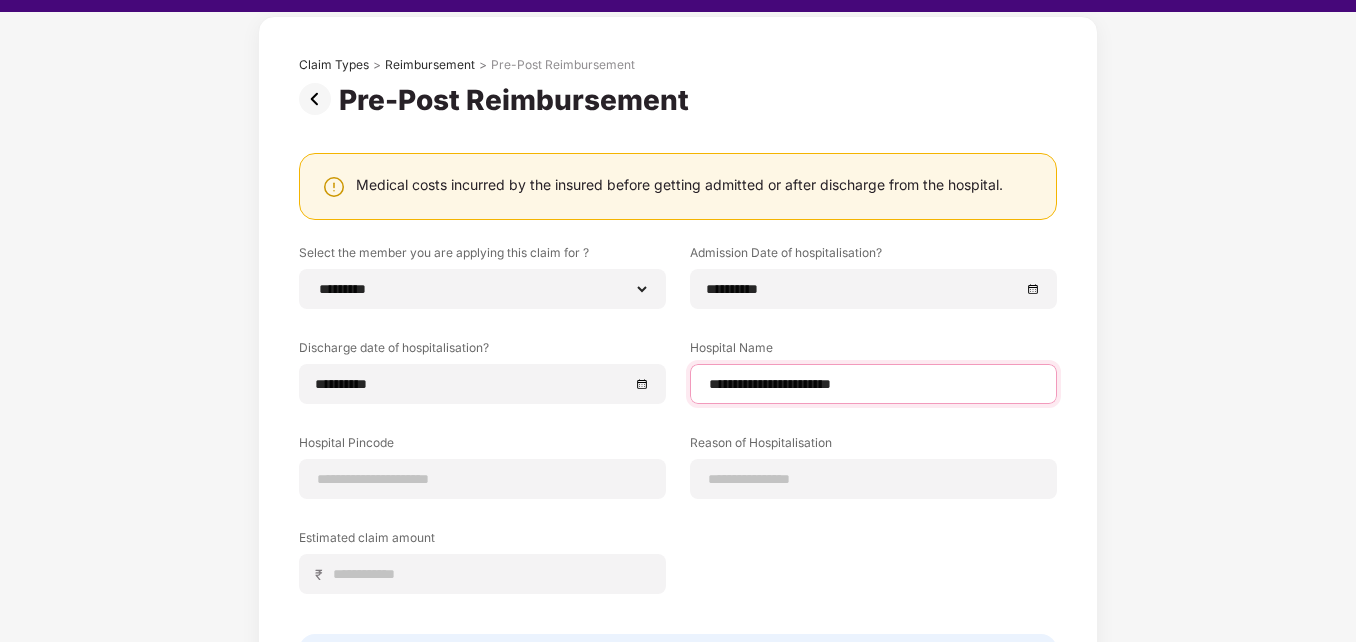 type on "**********" 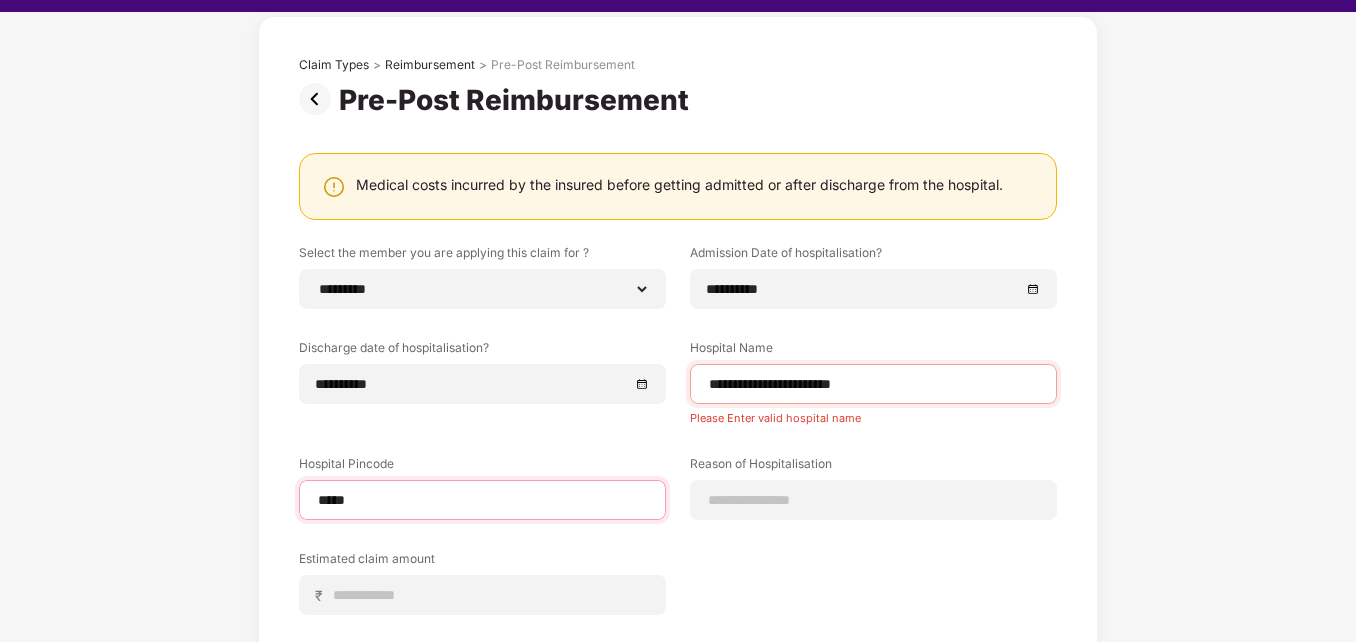 type on "******" 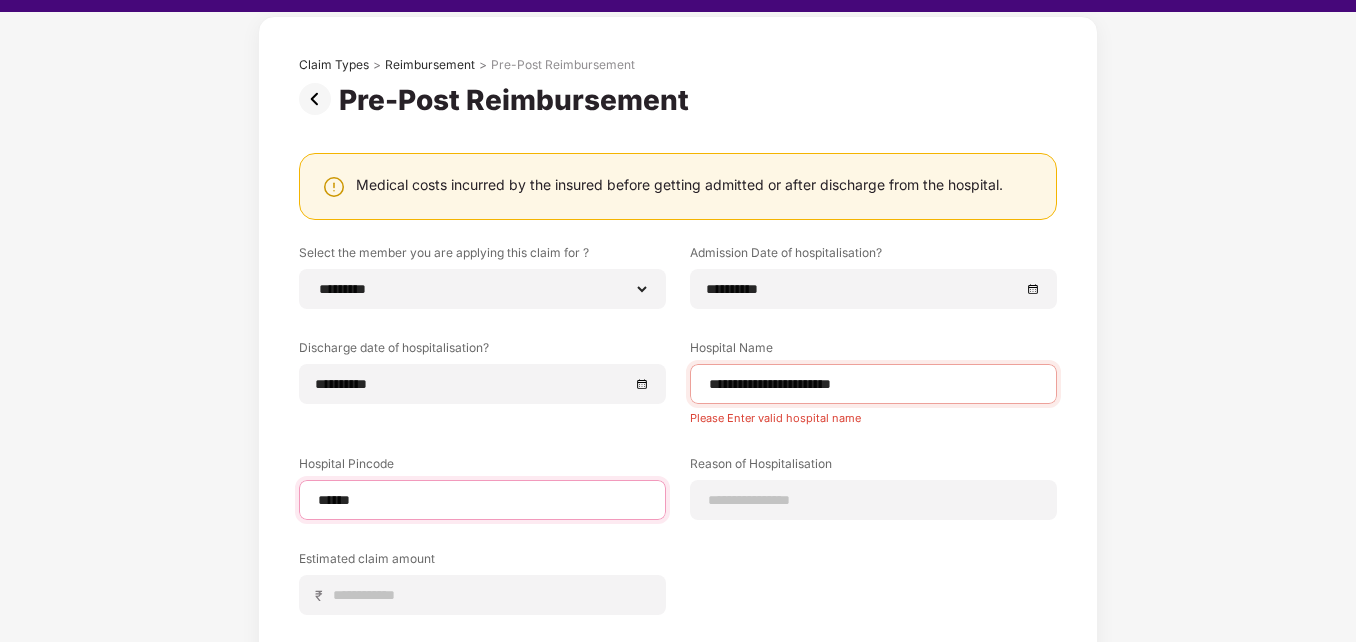 select on "********" 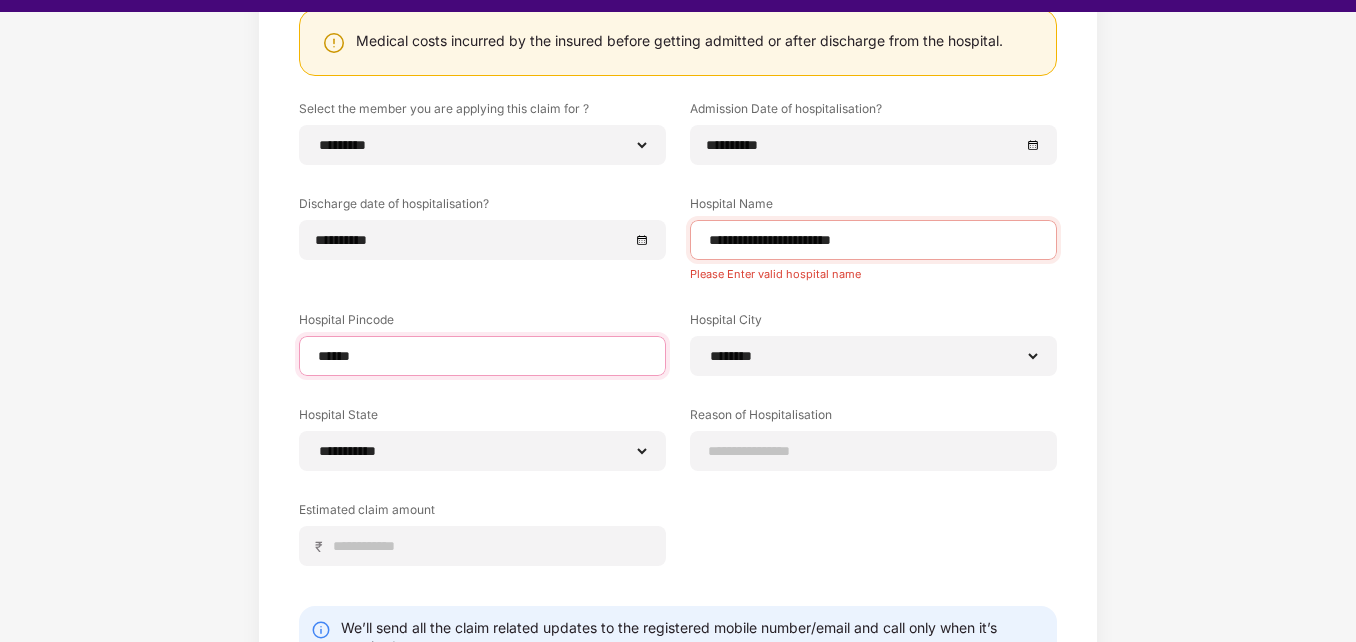 scroll, scrollTop: 300, scrollLeft: 0, axis: vertical 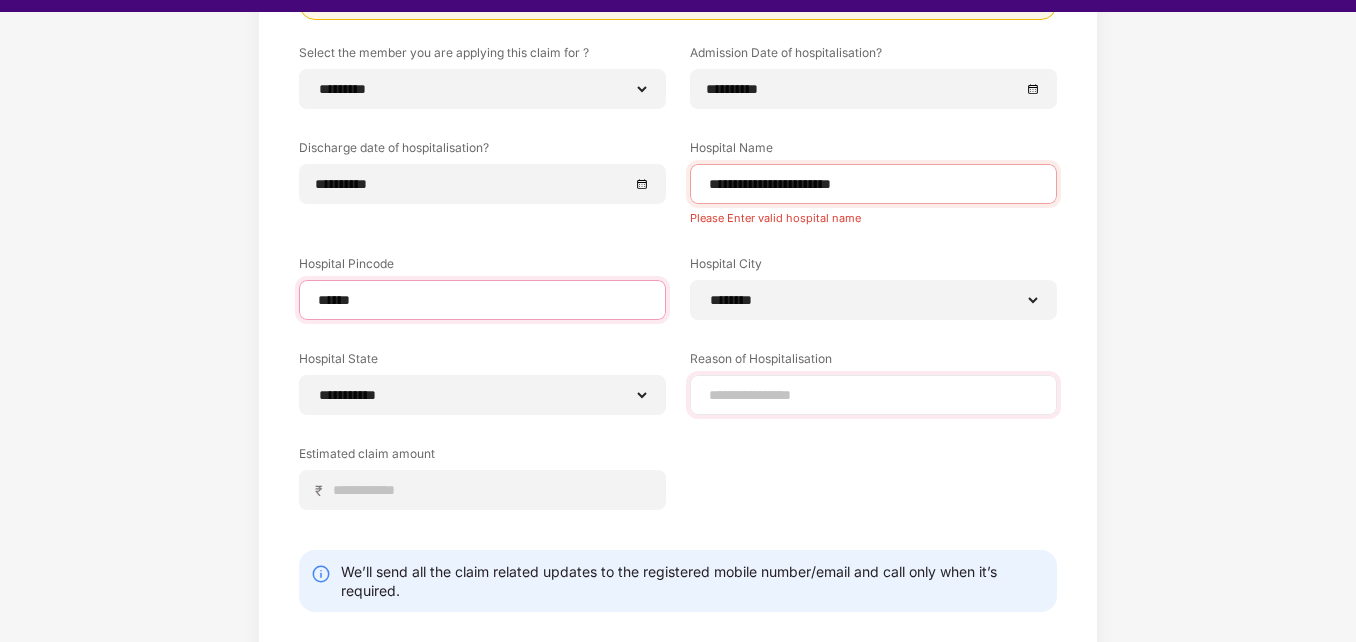 type on "******" 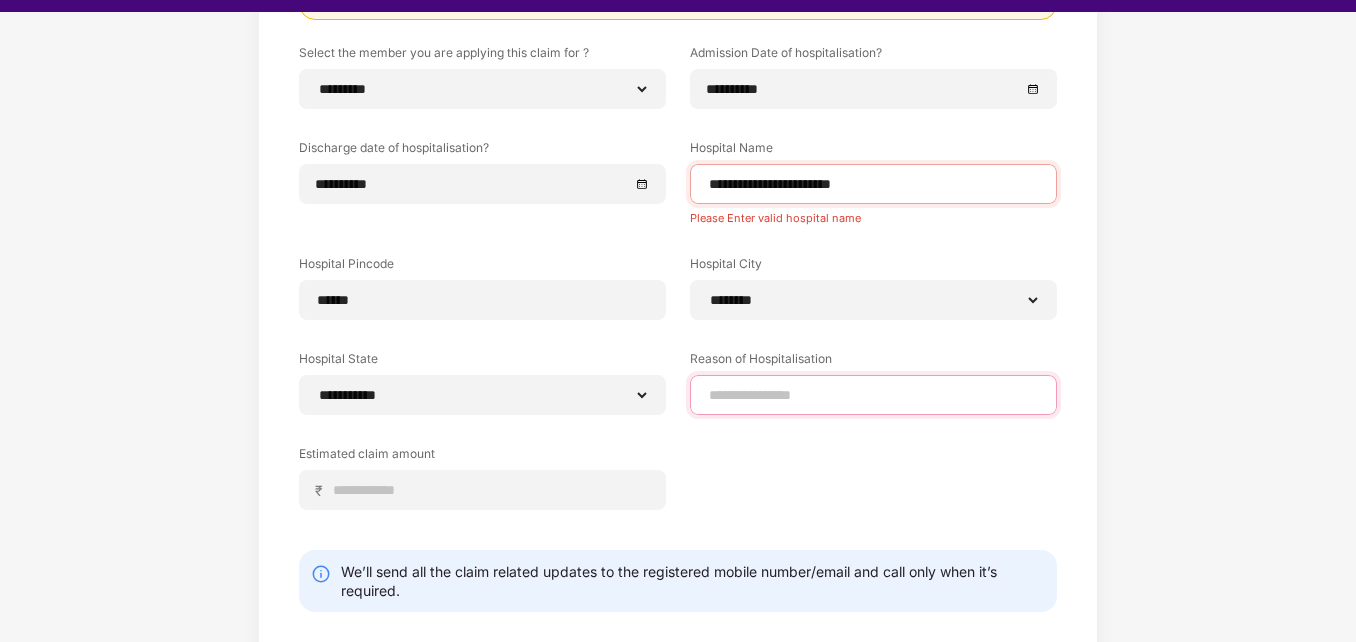 click at bounding box center [873, 395] 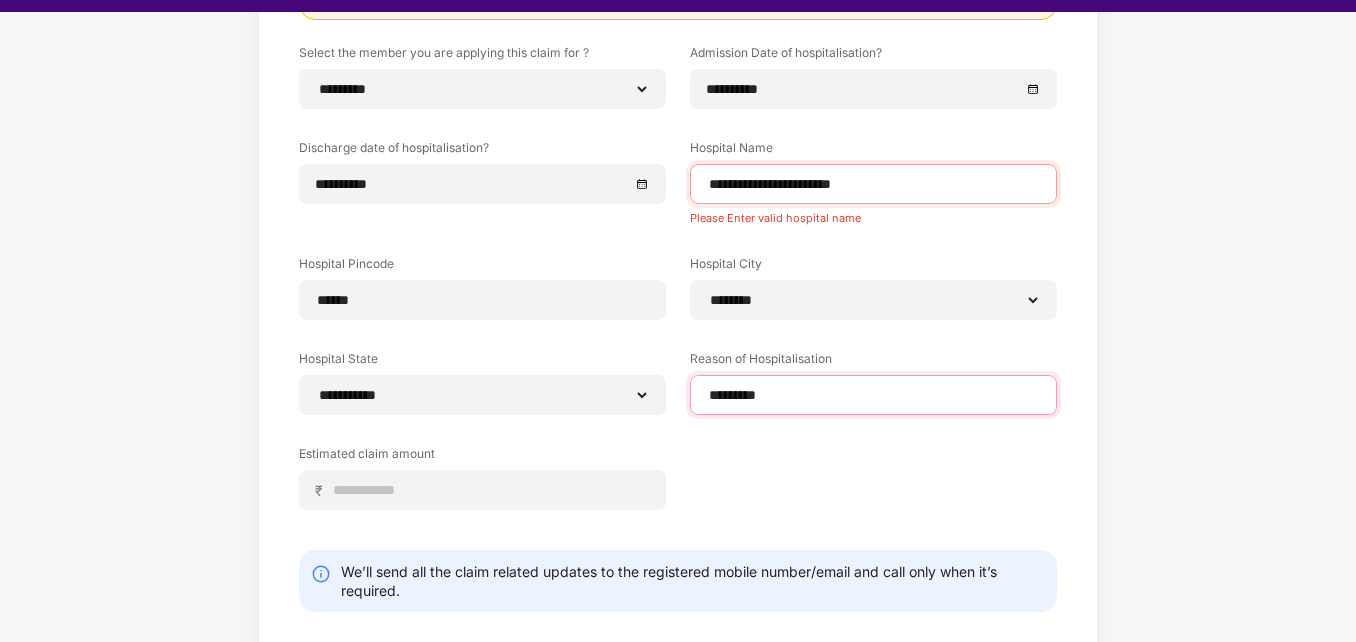 type on "*********" 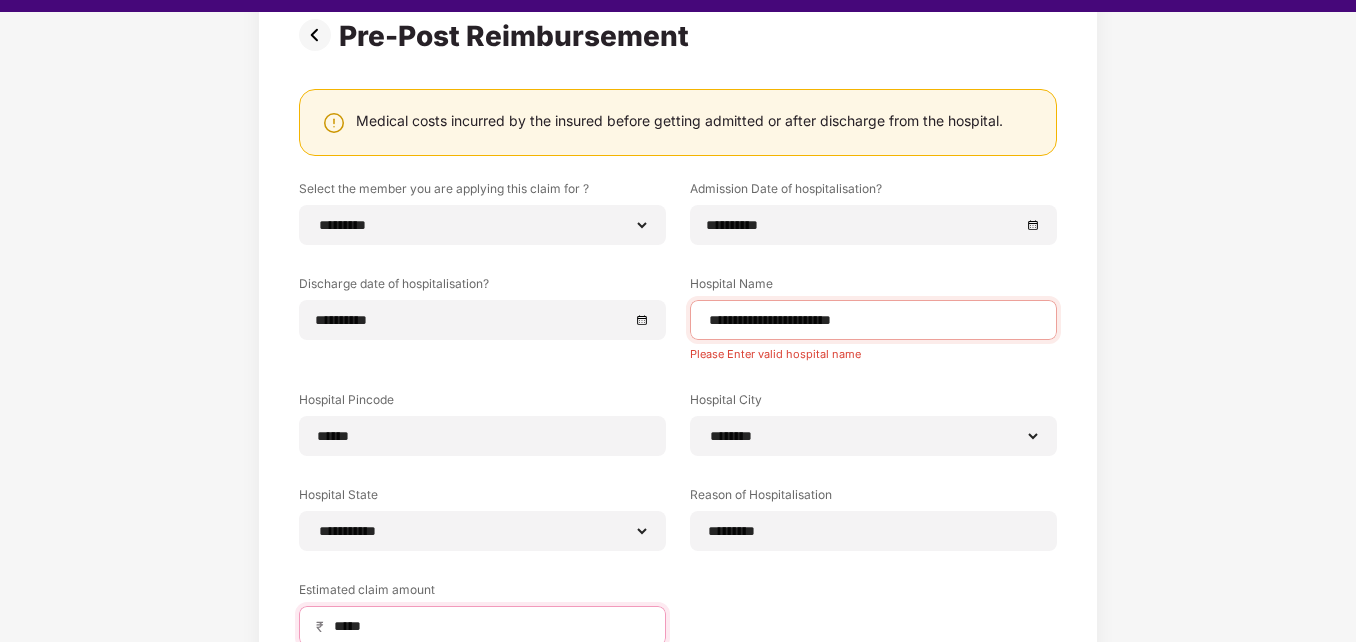 scroll, scrollTop: 200, scrollLeft: 0, axis: vertical 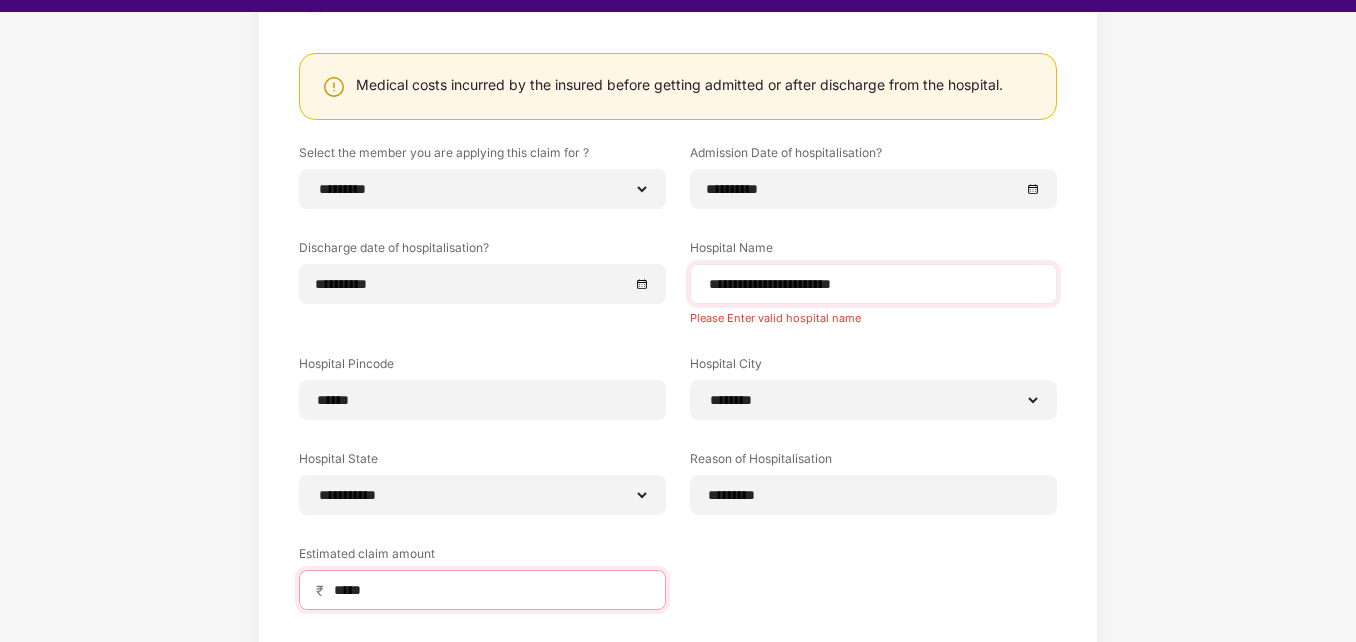 type on "*****" 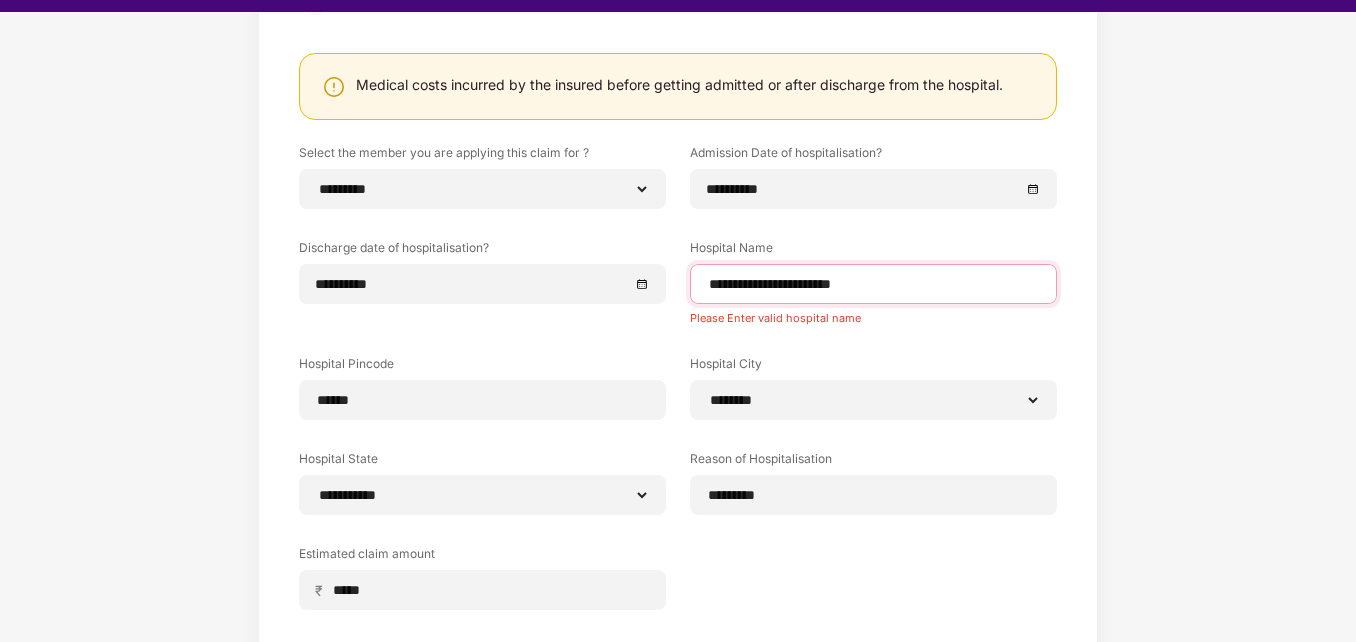 click on "**********" at bounding box center [873, 284] 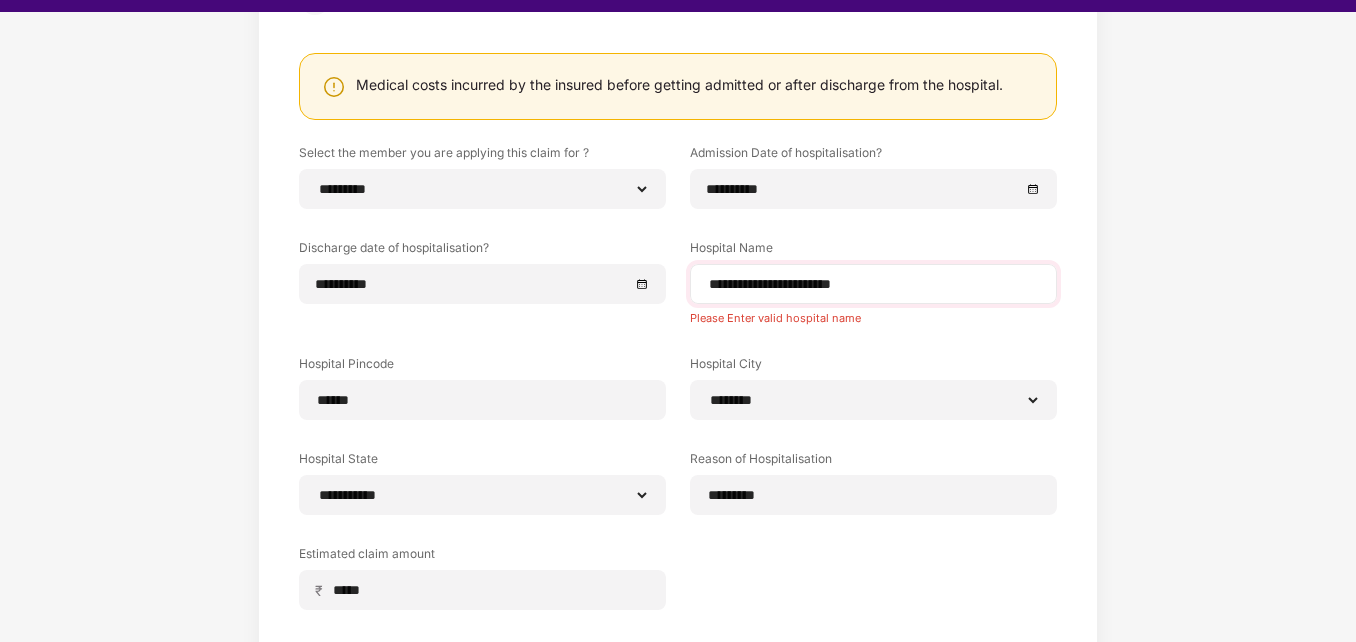 click on "**********" at bounding box center [873, 284] 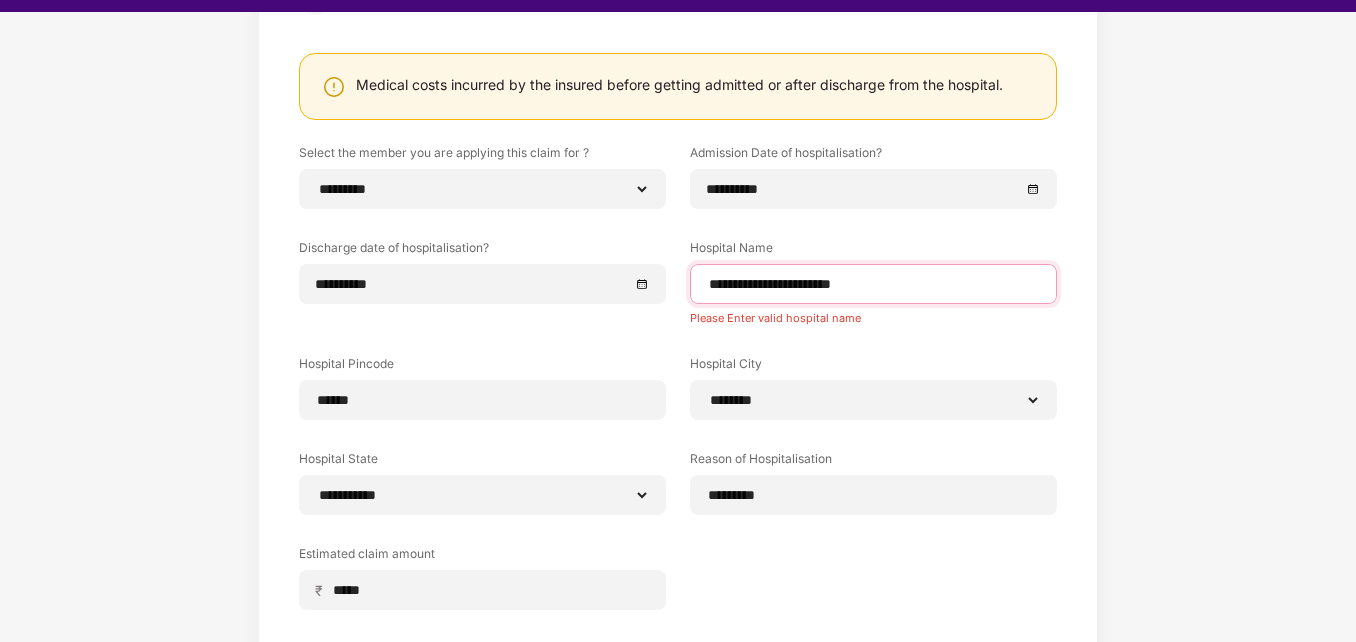 click on "**********" at bounding box center [873, 284] 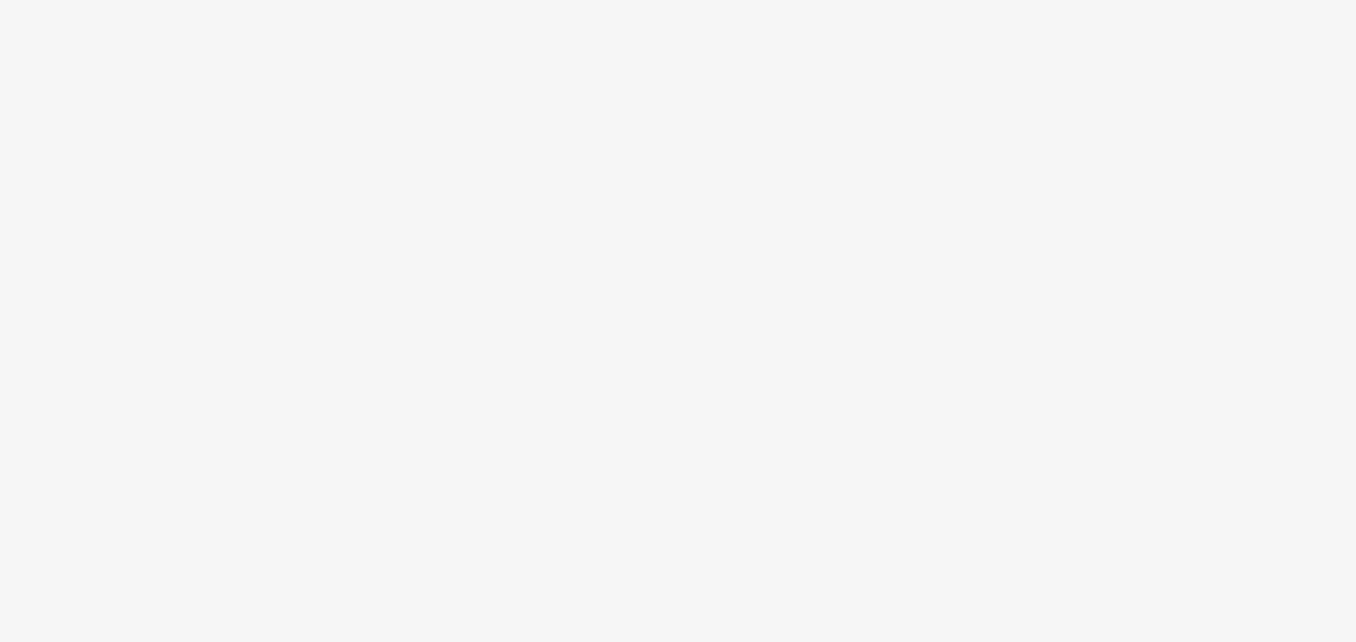 scroll, scrollTop: 36, scrollLeft: 0, axis: vertical 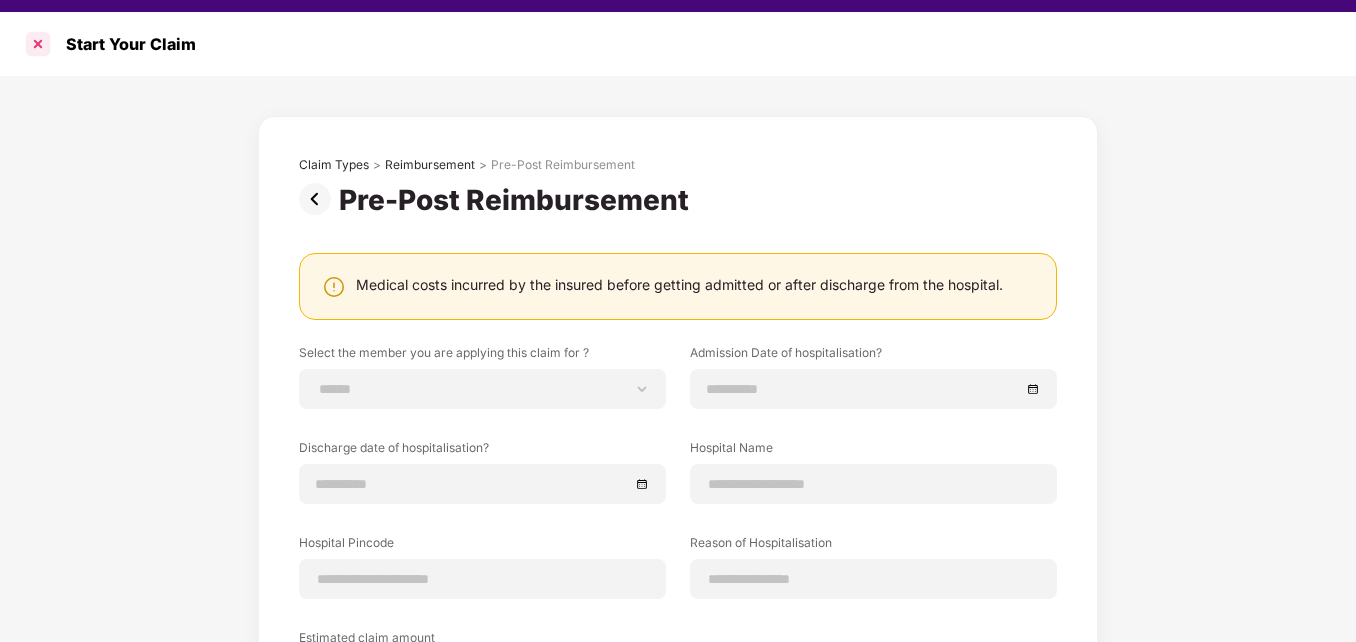 click at bounding box center (38, 44) 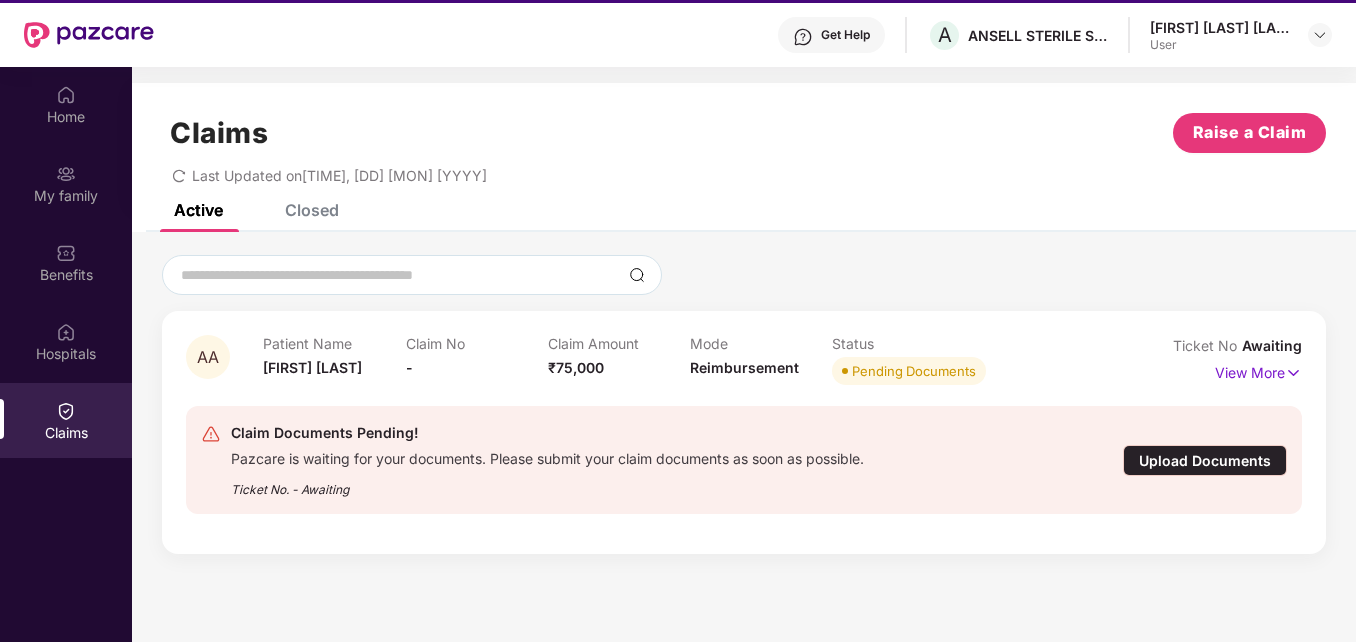 scroll, scrollTop: 0, scrollLeft: 0, axis: both 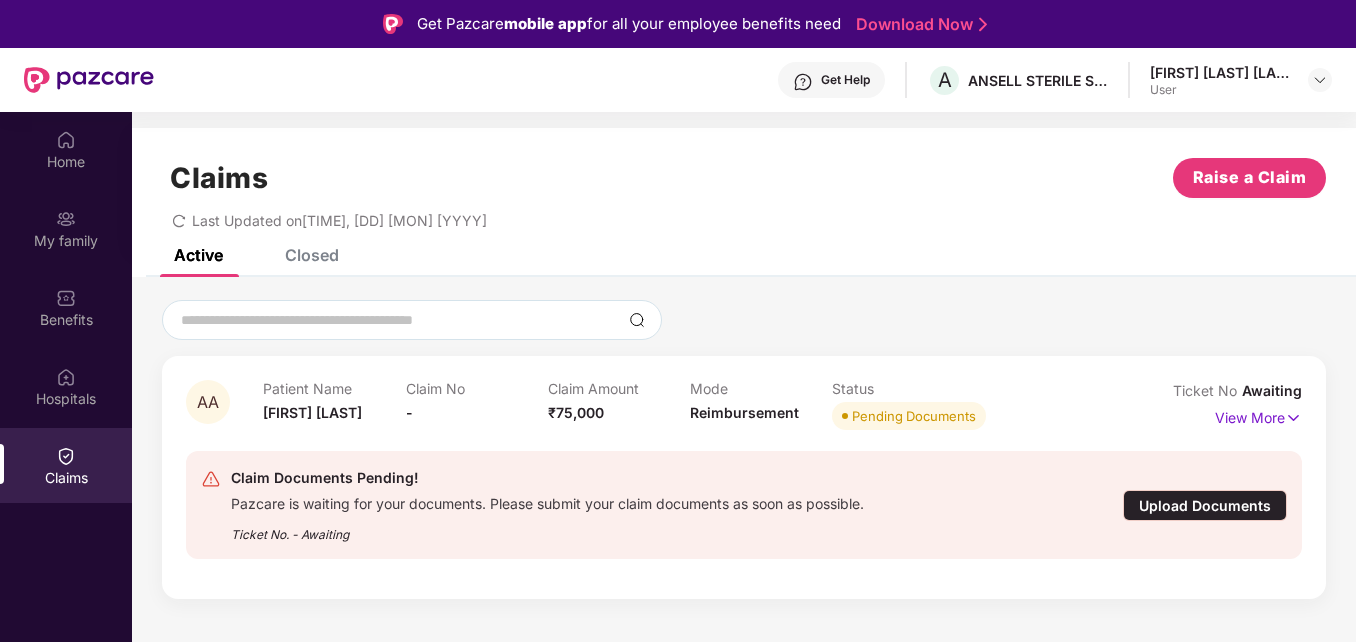 click on "Get Pazcare  mobile app  for all your employee benefits need   Download Now" at bounding box center (678, 24) 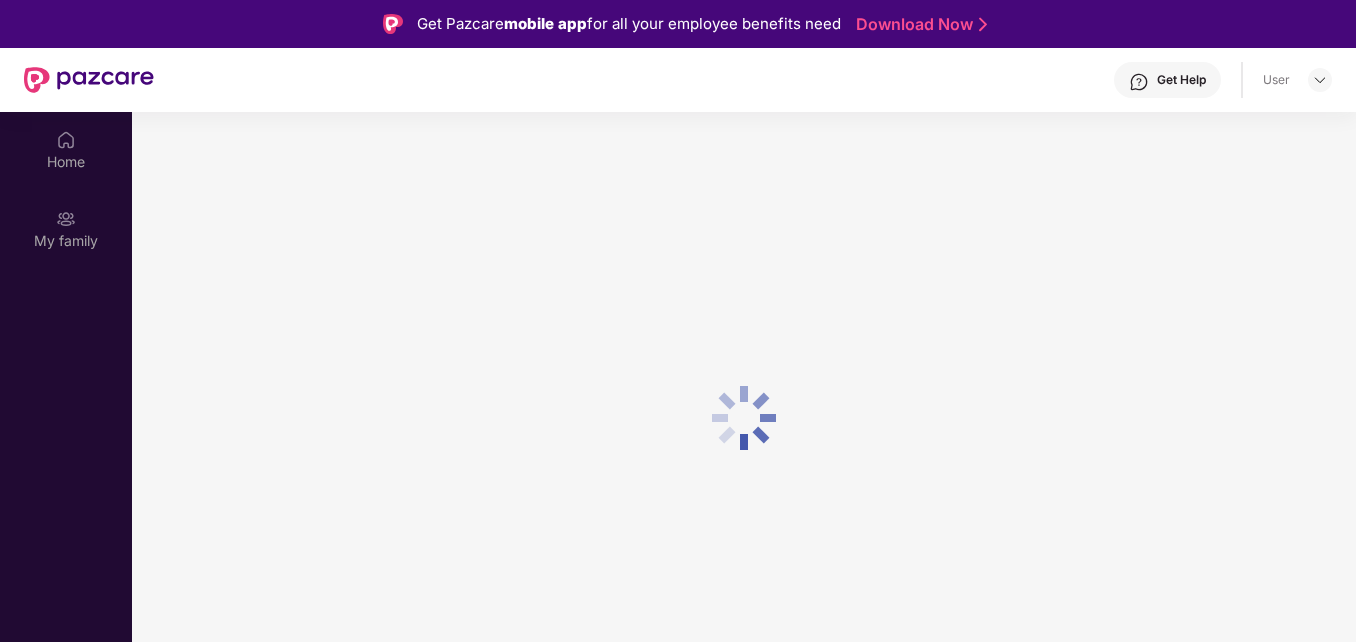 scroll, scrollTop: 0, scrollLeft: 0, axis: both 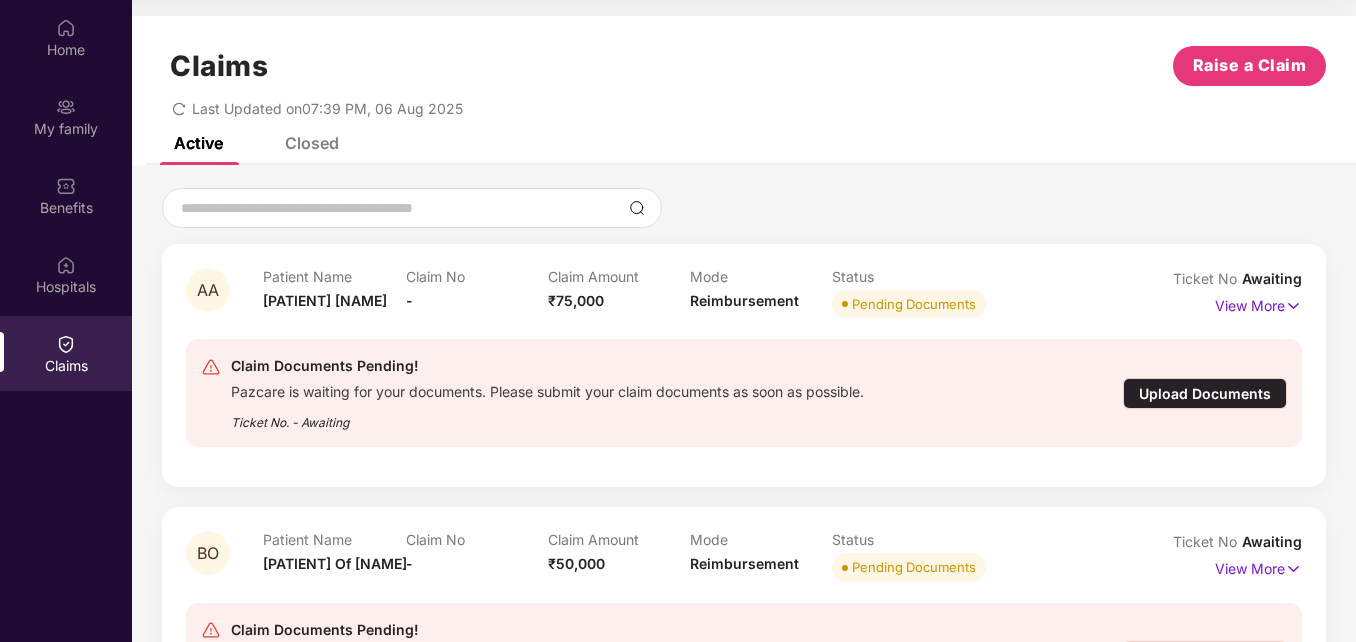 click on "Upload Documents" at bounding box center (1205, 393) 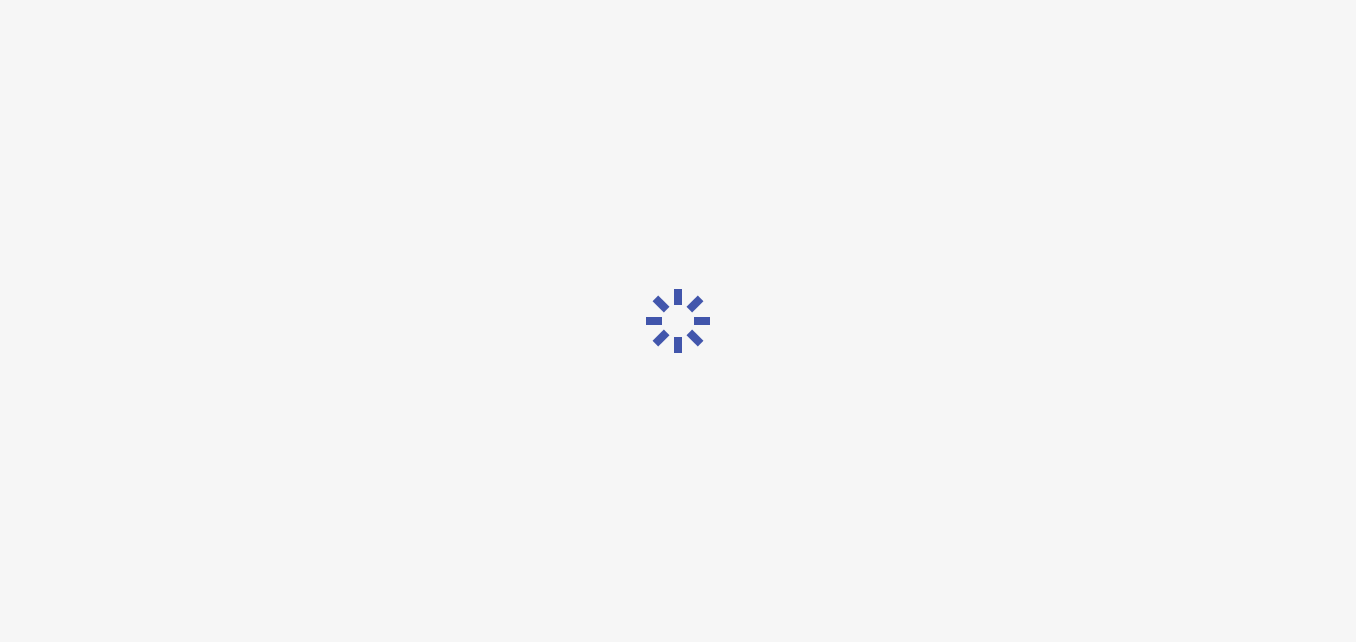 scroll, scrollTop: 48, scrollLeft: 0, axis: vertical 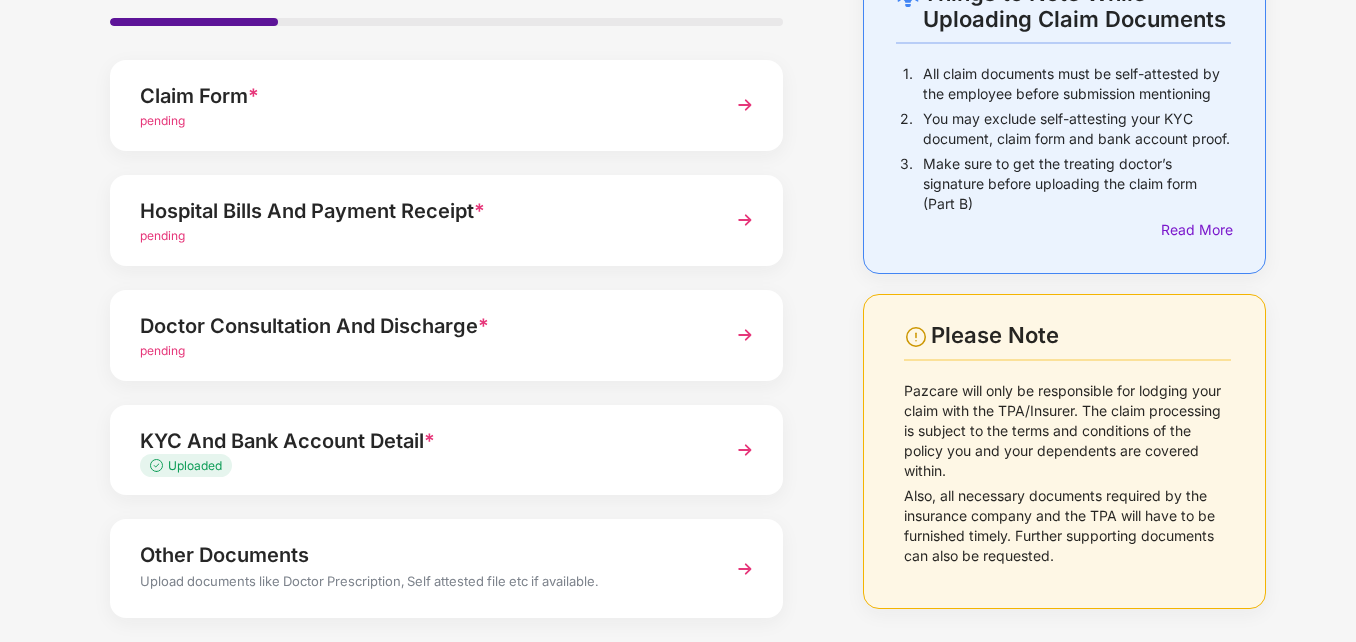 click on "Hospital Bills And Payment Receipt *" at bounding box center [420, 211] 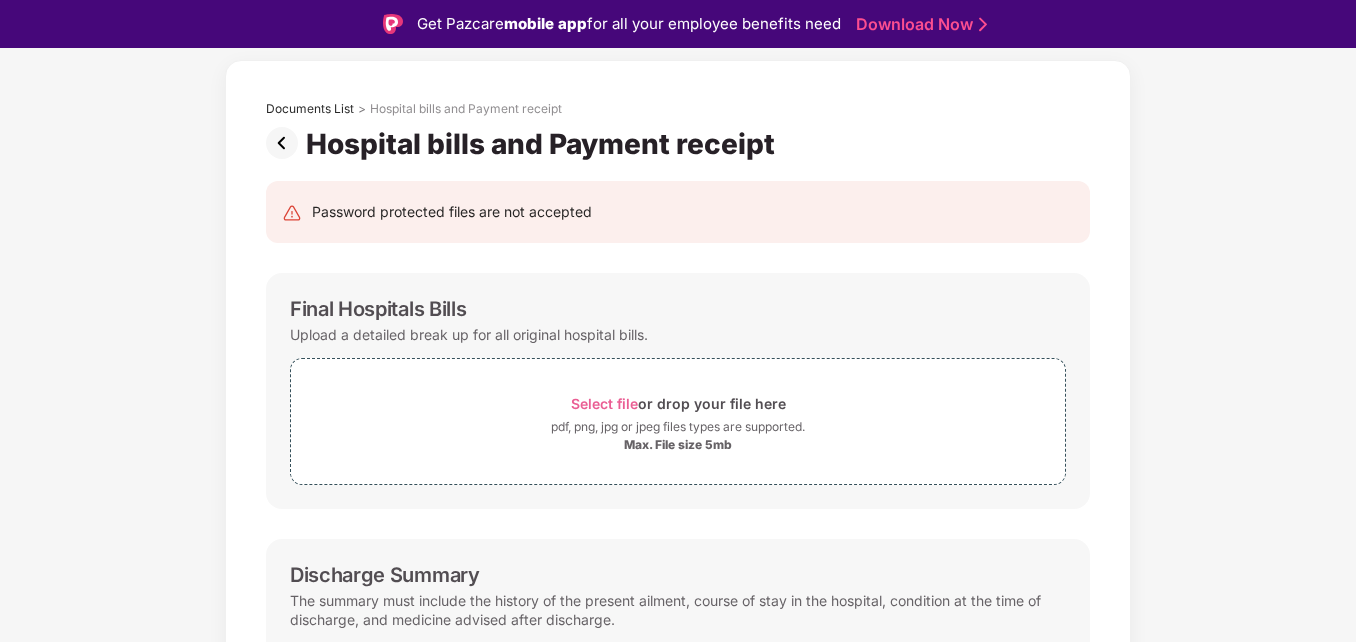 scroll, scrollTop: 73, scrollLeft: 0, axis: vertical 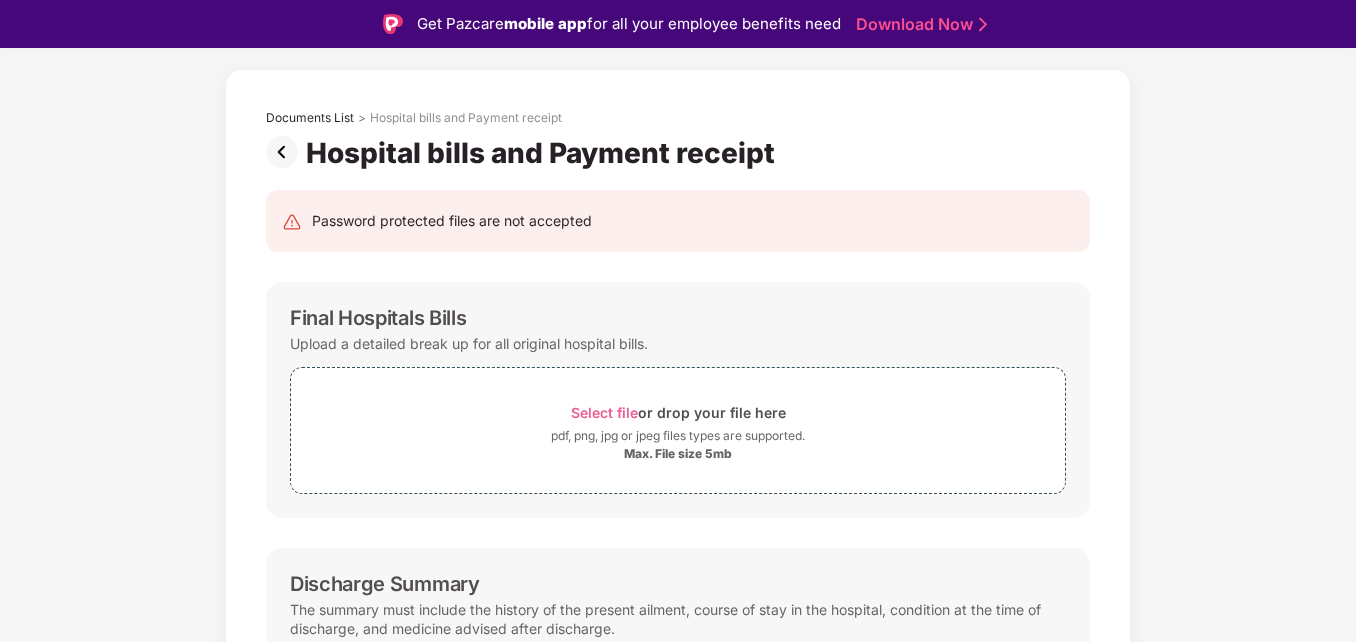 click on "Documents List > Hospital bills and Payment receipt   Hospital bills and Payment receipt Password protected files are not accepted Final Hospitals Bills Upload a detailed break up for all original hospital bills.   Select file  or drop your file here pdf, png, jpg or jpeg files types are supported. Max. File size 5mb   Discharge Summary The summary must include the history of the present ailment, course of stay in the hospital, condition at the time of discharge, and medicine advised after discharge.   Select file  or drop your file here pdf, png, jpg or jpeg files types are supported. Max. File size 5mb   Payment Receipt Proofs * Upload receipts against all bills that have been cleared   Select file  or drop your file here pdf, png, jpg or jpeg files types are supported. Max. File size 5mb    Save & Continue" at bounding box center (678, 629) 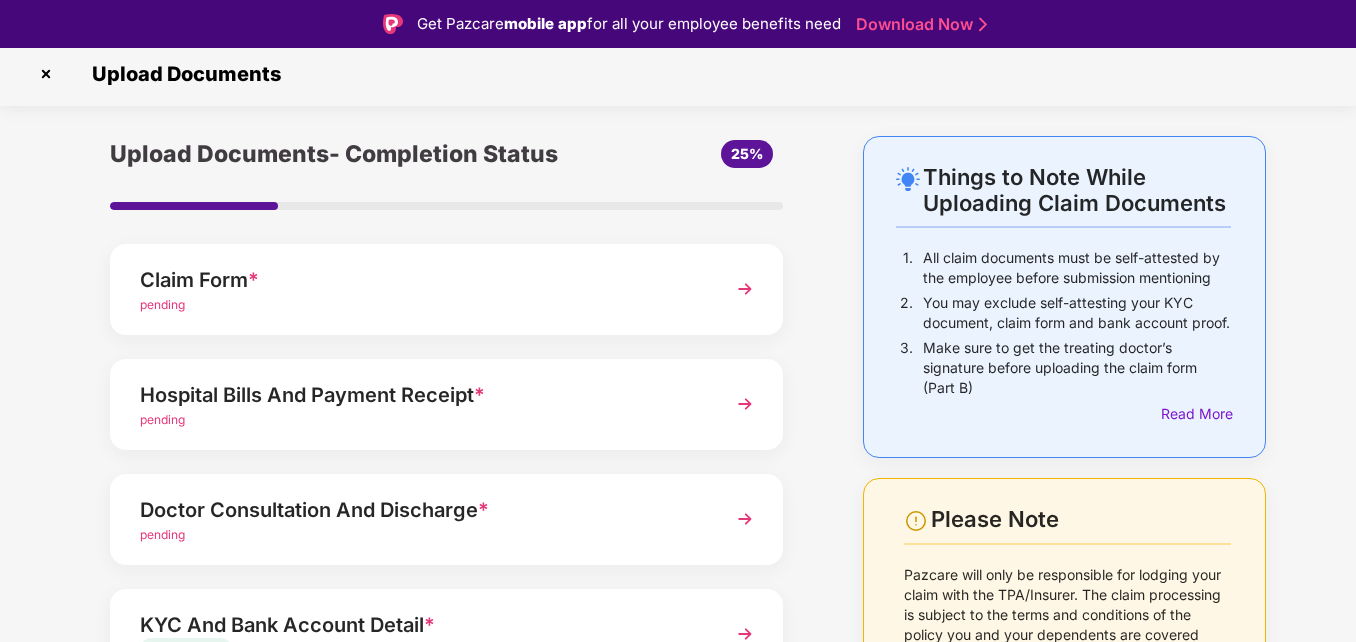 scroll, scrollTop: 0, scrollLeft: 0, axis: both 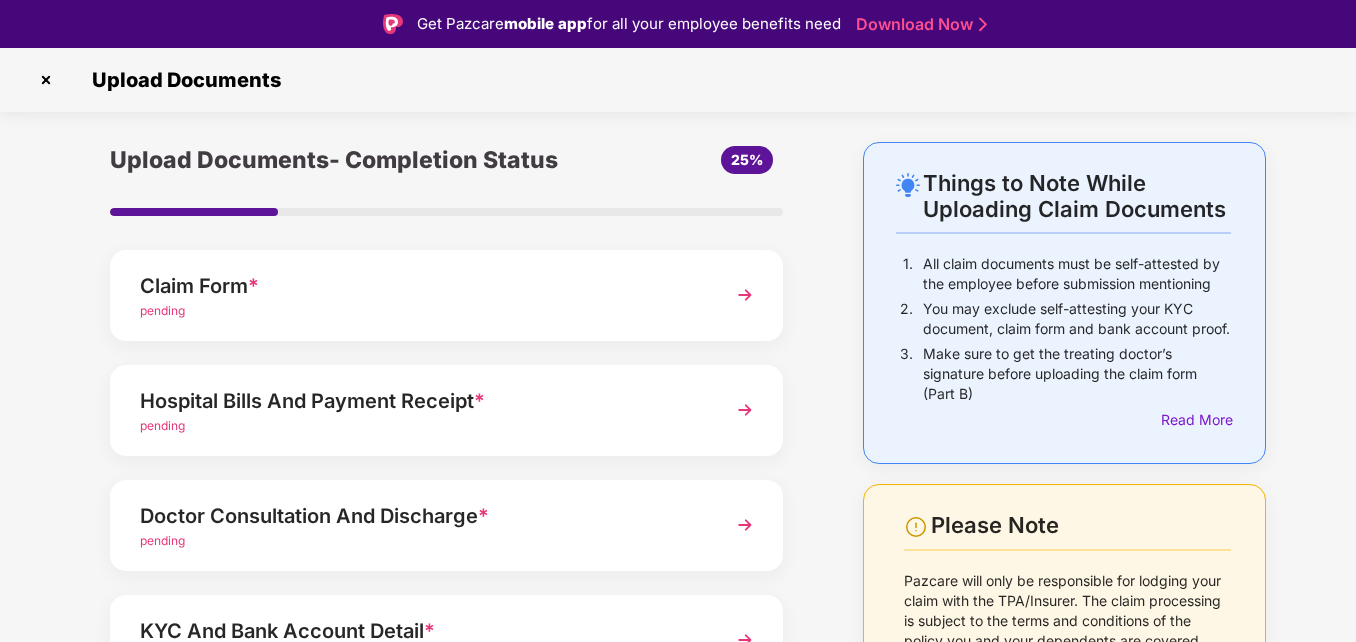 click at bounding box center [745, 410] 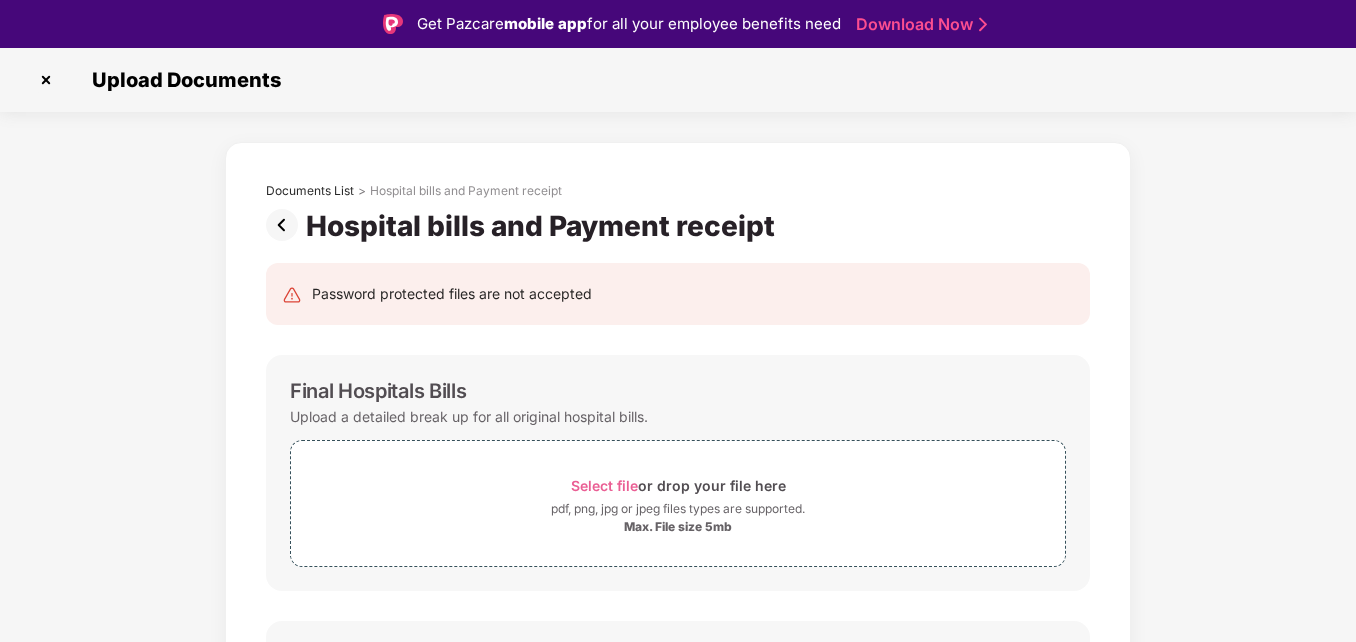 click at bounding box center (46, 80) 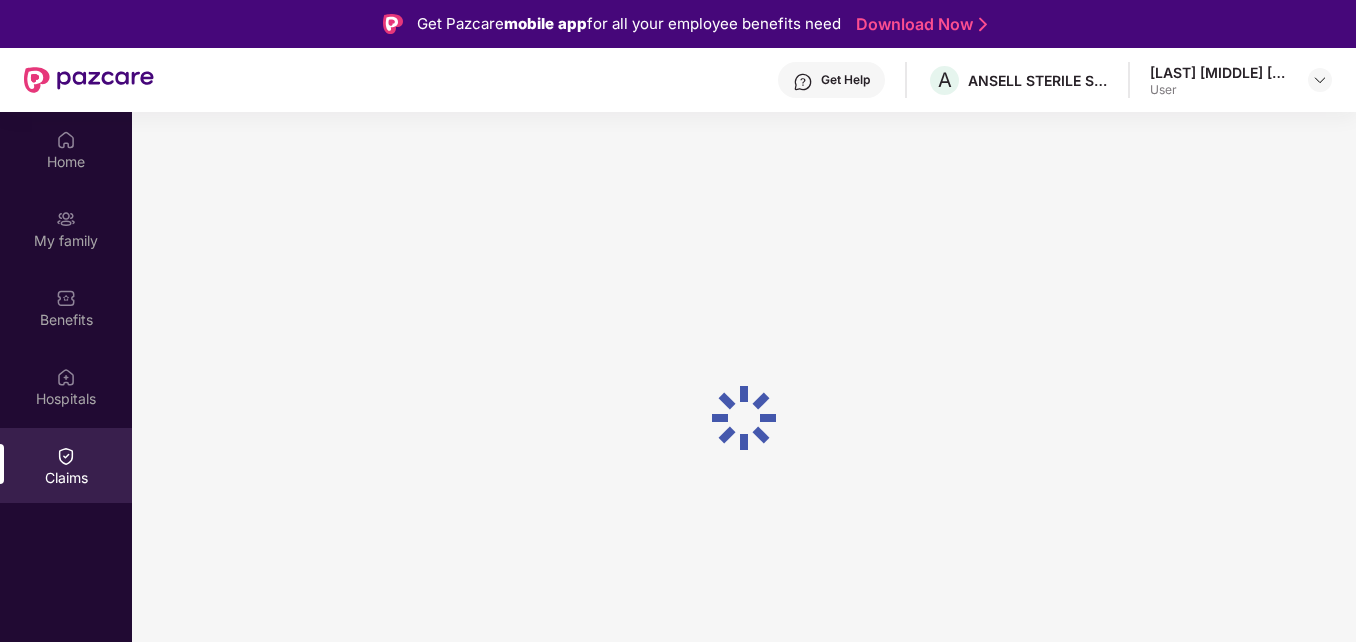 scroll, scrollTop: 112, scrollLeft: 0, axis: vertical 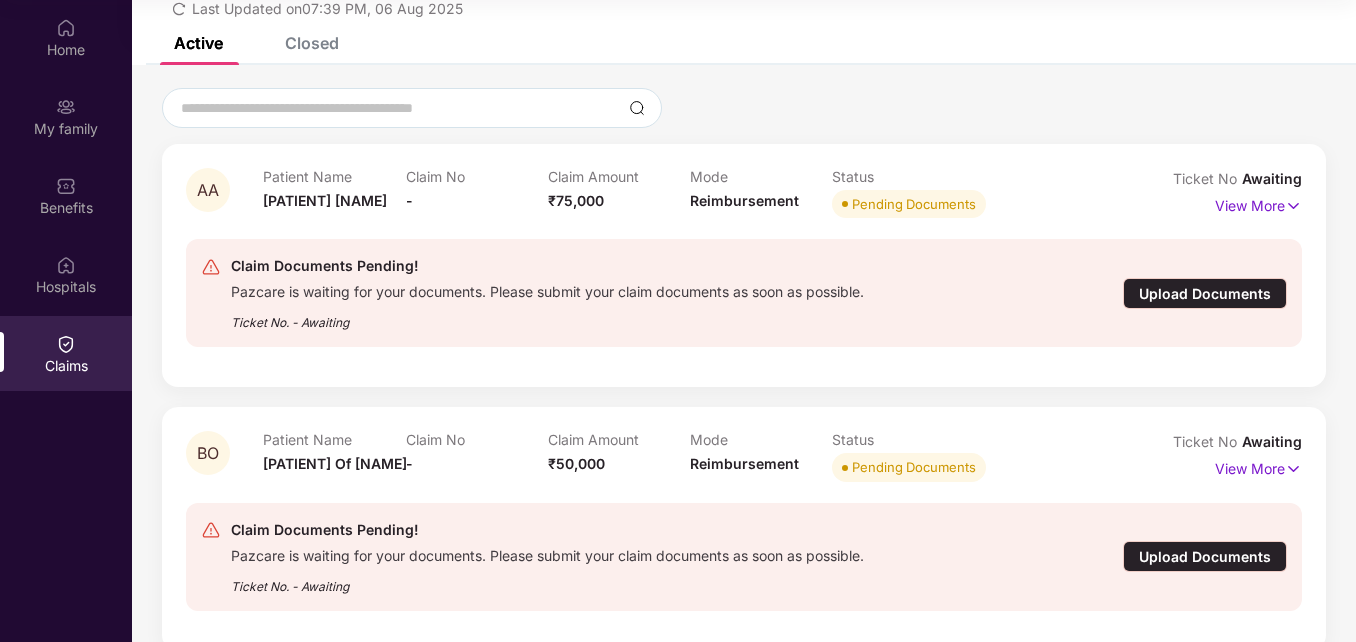 click on "Upload Documents" at bounding box center (1205, 293) 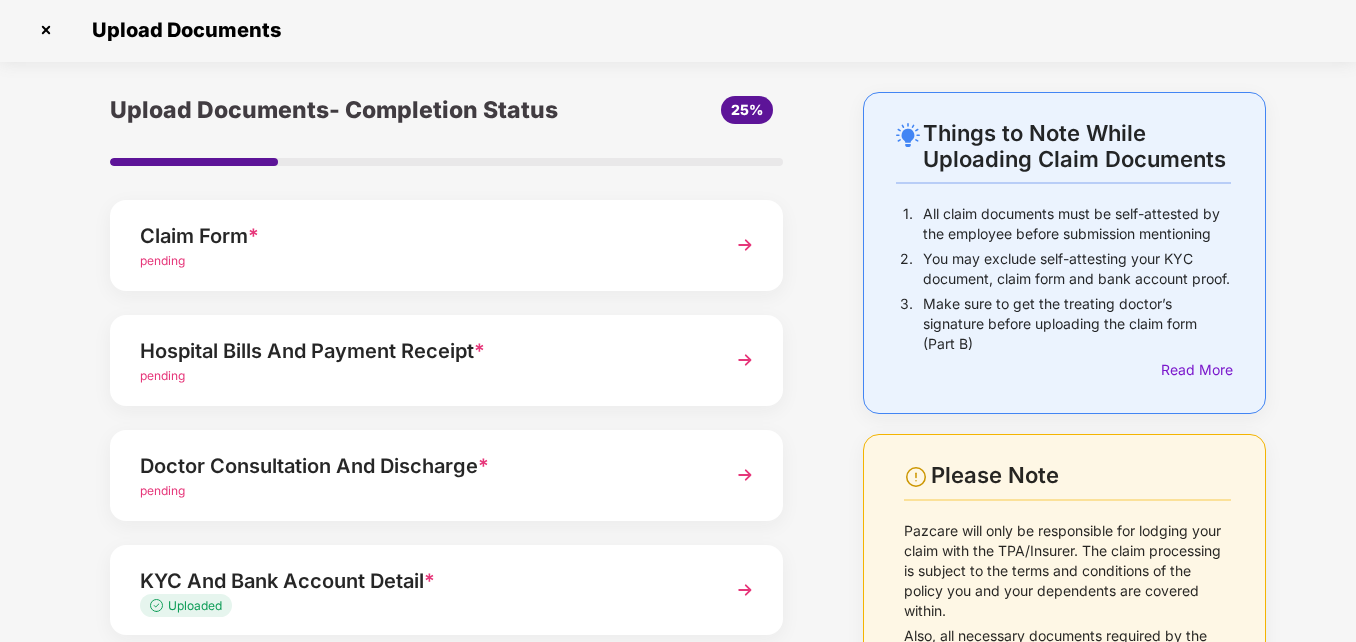 scroll, scrollTop: 0, scrollLeft: 0, axis: both 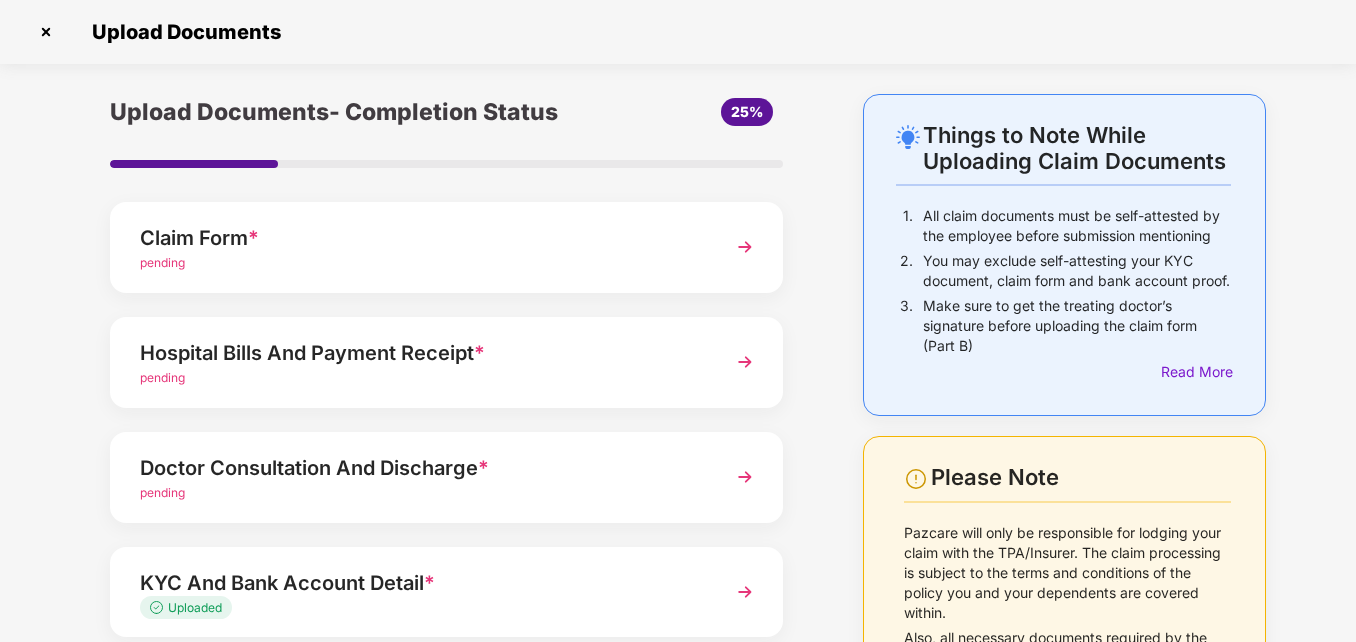 click at bounding box center (745, 362) 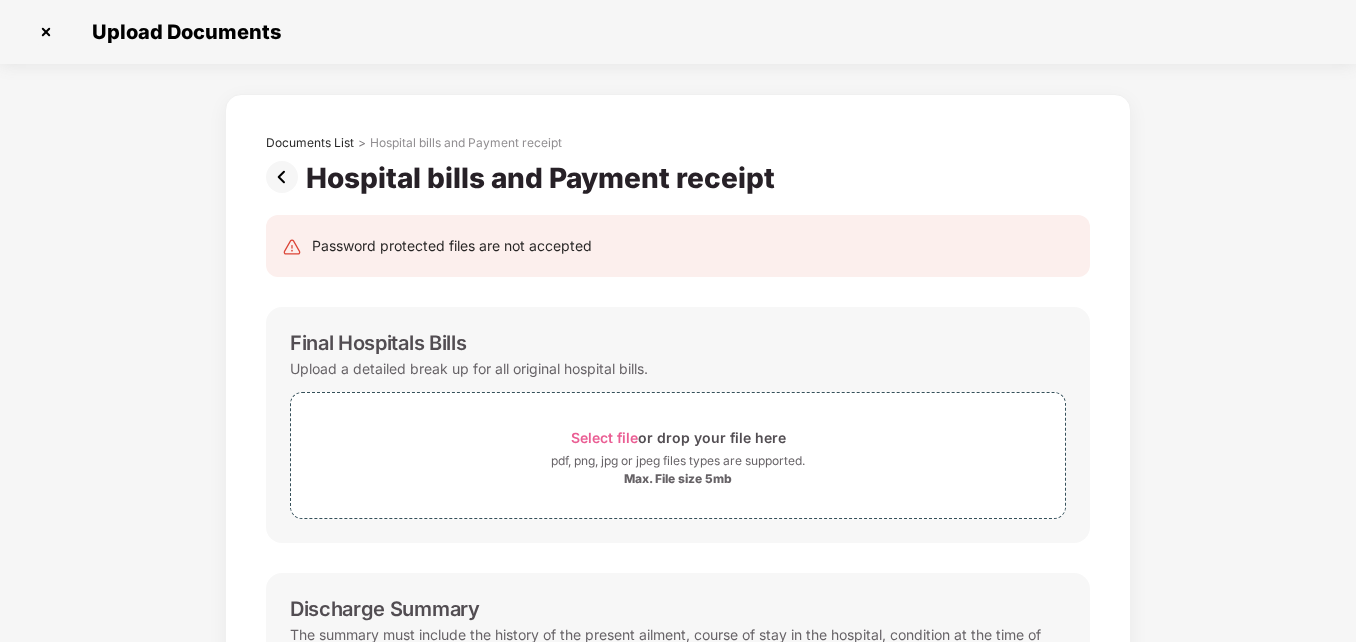 scroll, scrollTop: 0, scrollLeft: 0, axis: both 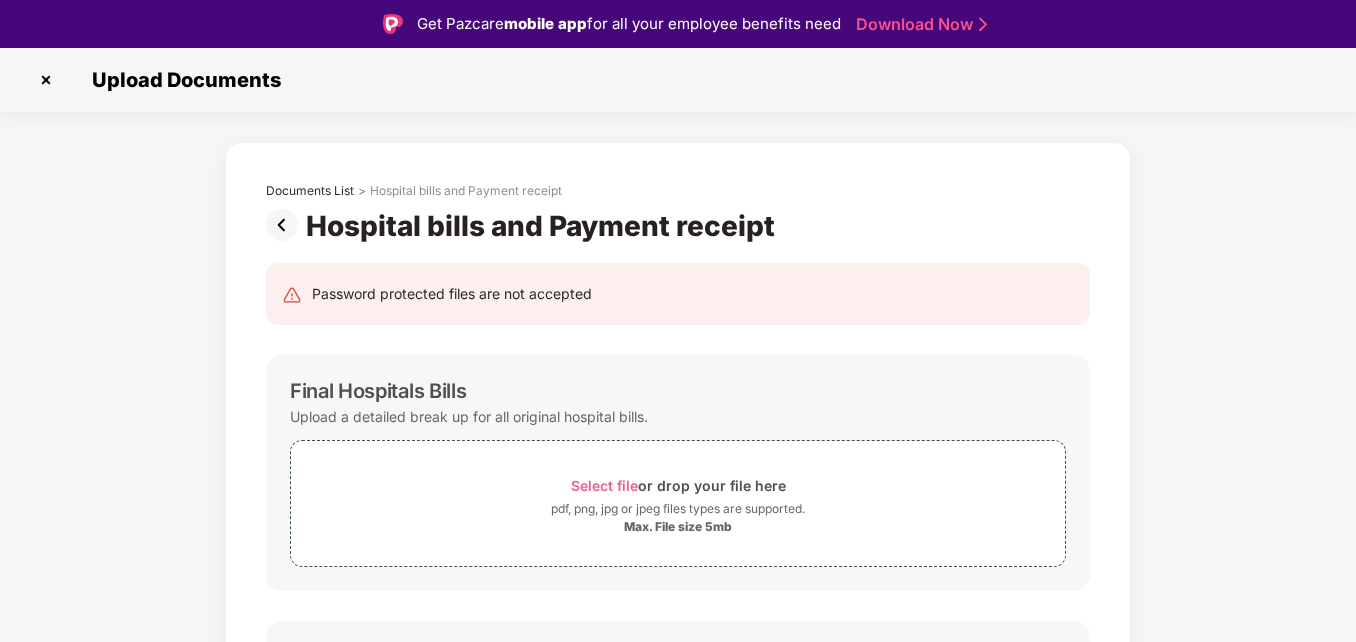 click at bounding box center [286, 225] 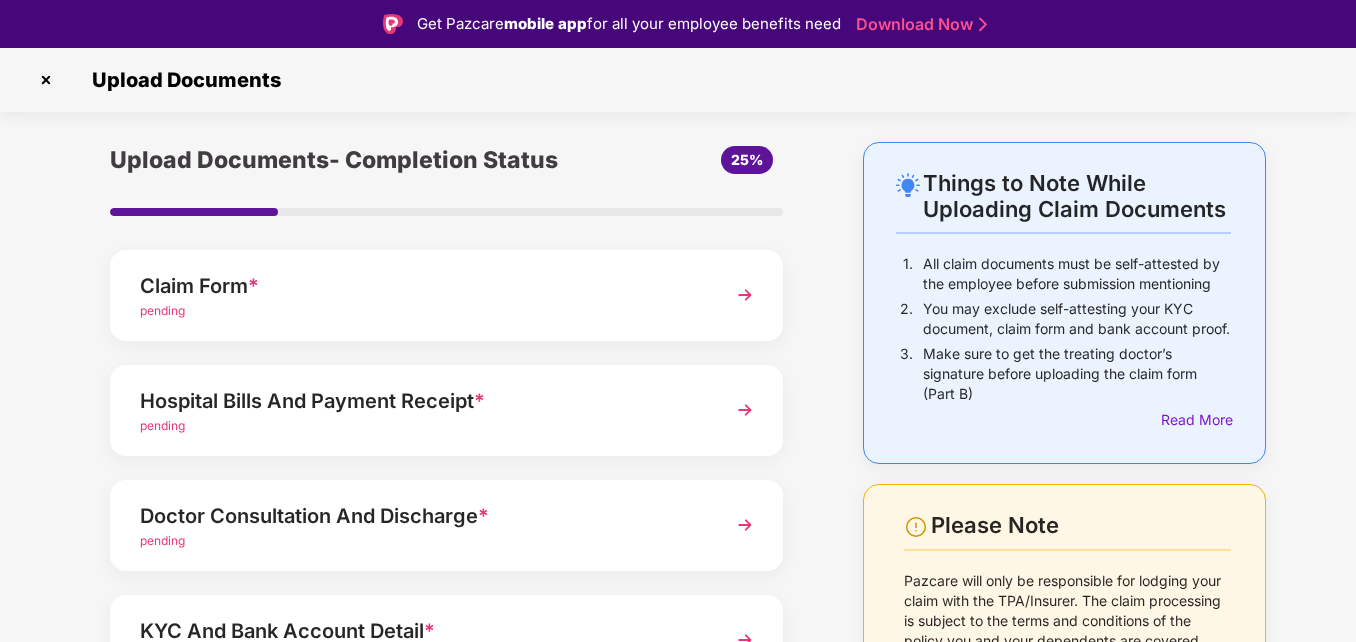 click at bounding box center [745, 525] 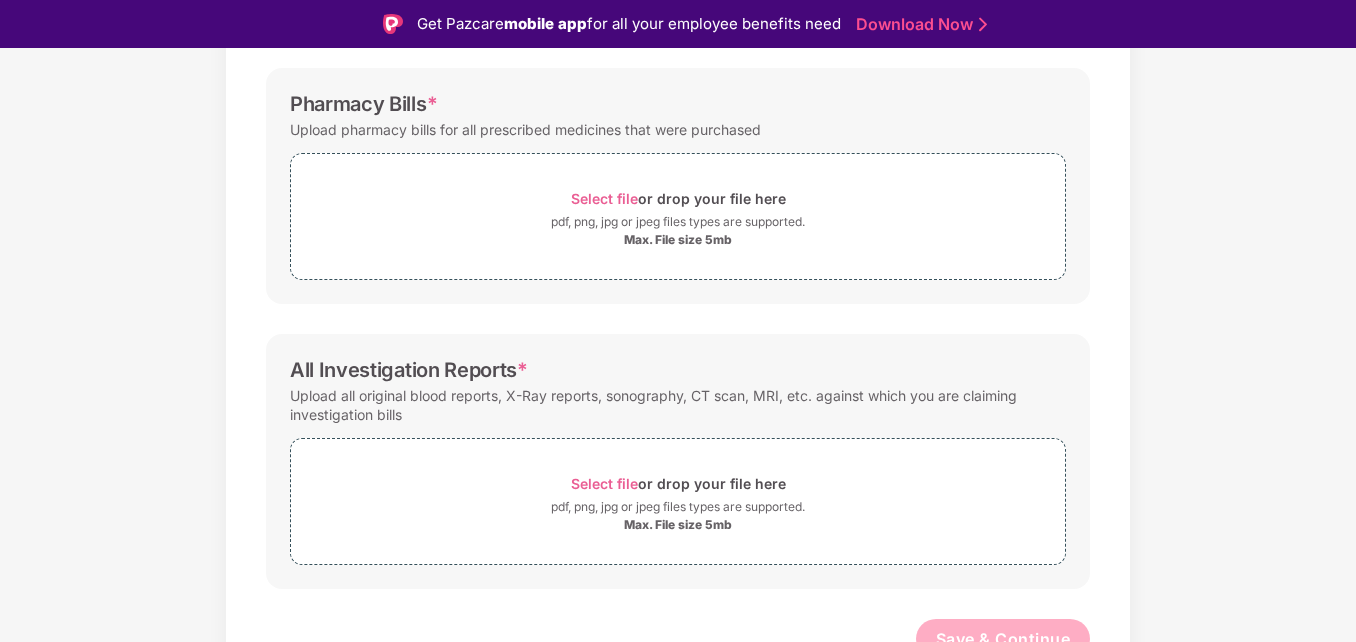 scroll, scrollTop: 573, scrollLeft: 0, axis: vertical 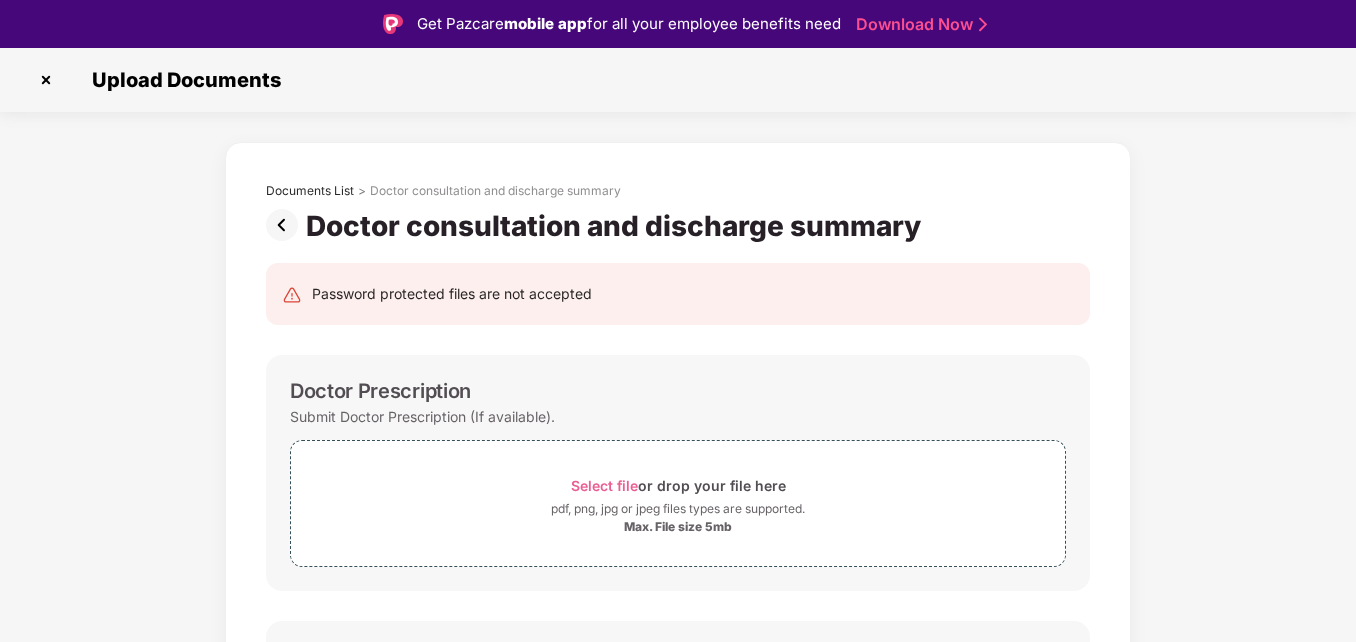 click at bounding box center [46, 80] 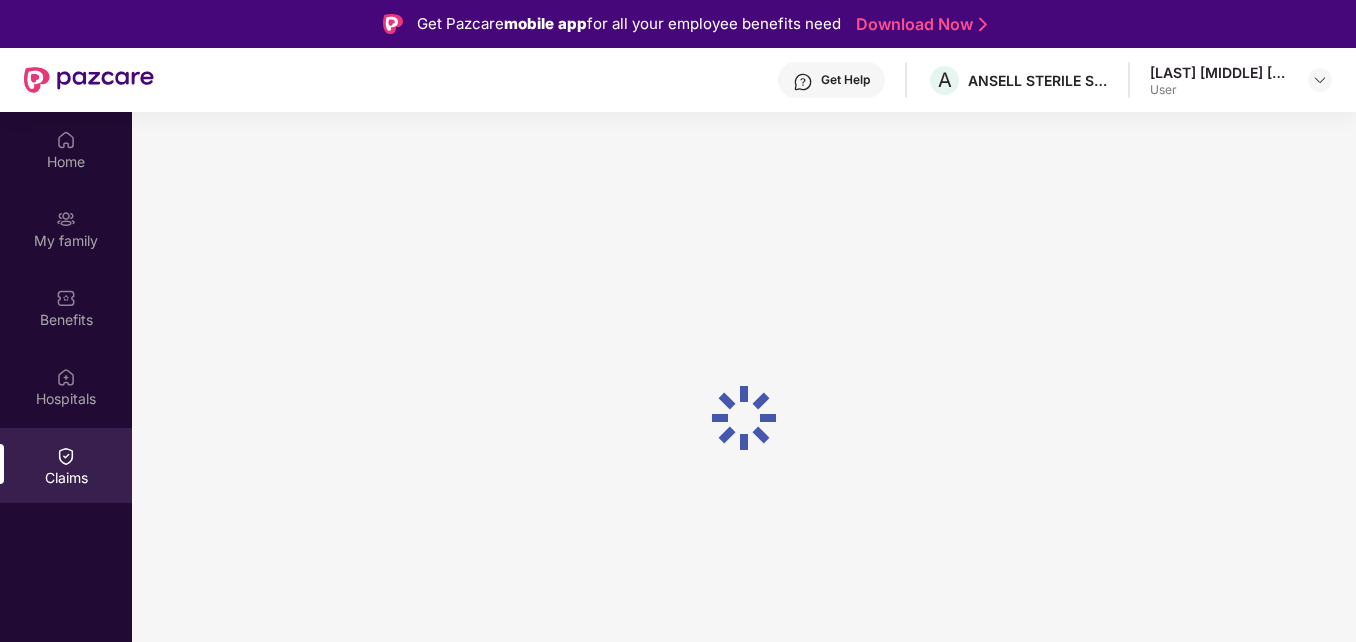 scroll, scrollTop: 112, scrollLeft: 0, axis: vertical 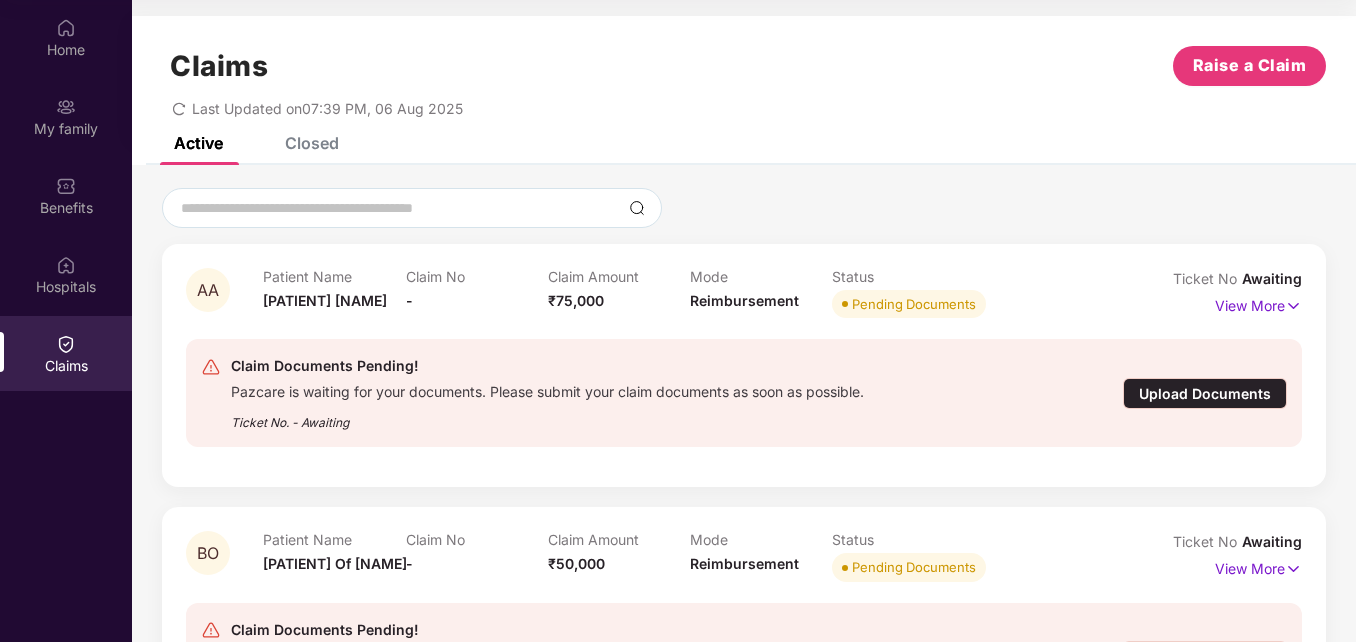 click on "Upload Documents" at bounding box center [1205, 393] 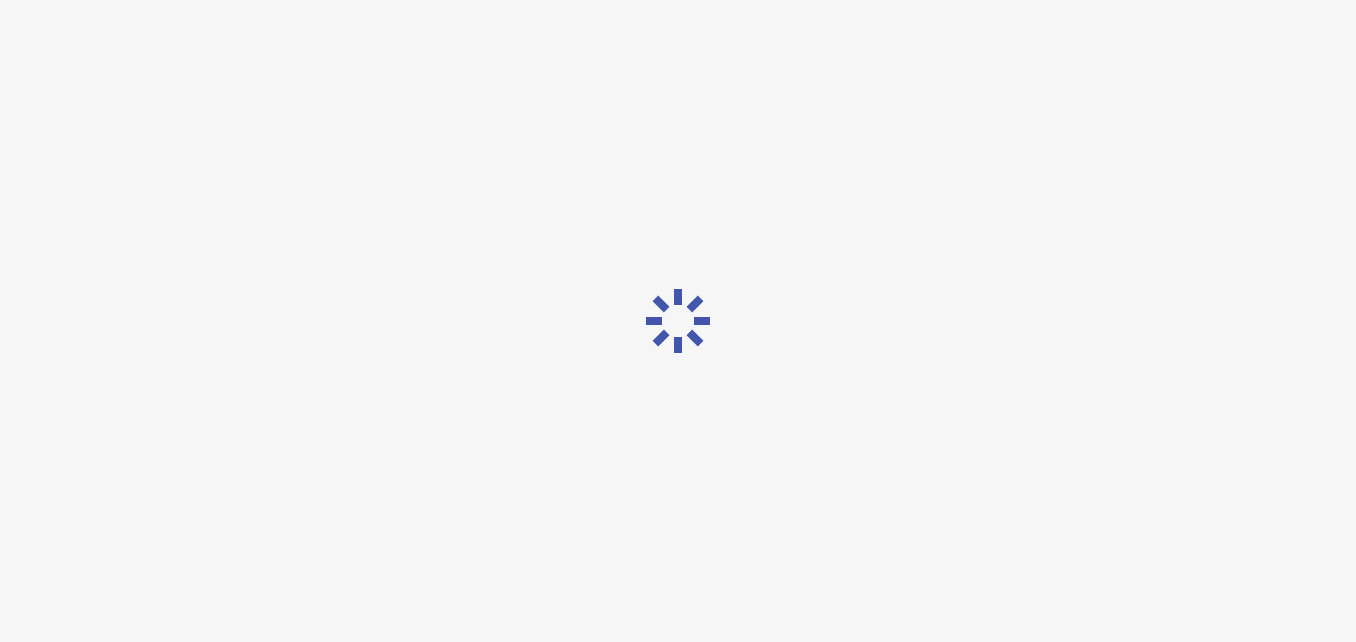 scroll, scrollTop: 48, scrollLeft: 0, axis: vertical 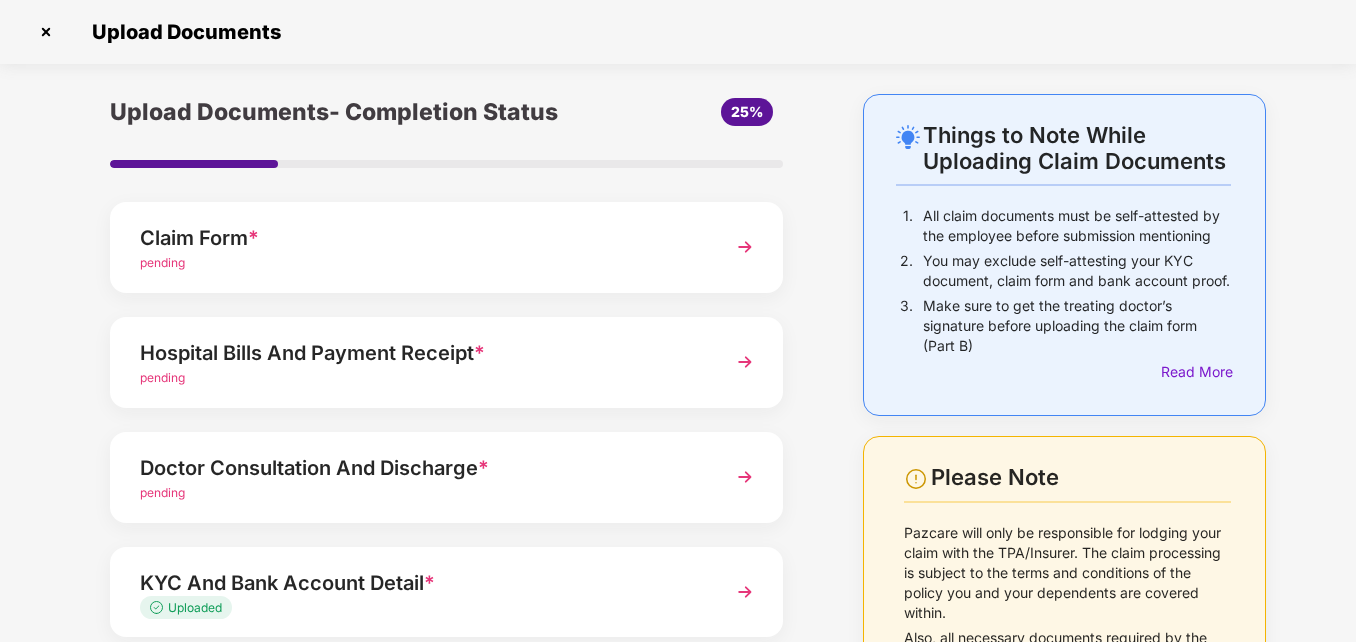 click on "Hospital Bills And Payment Receipt *" at bounding box center [420, 353] 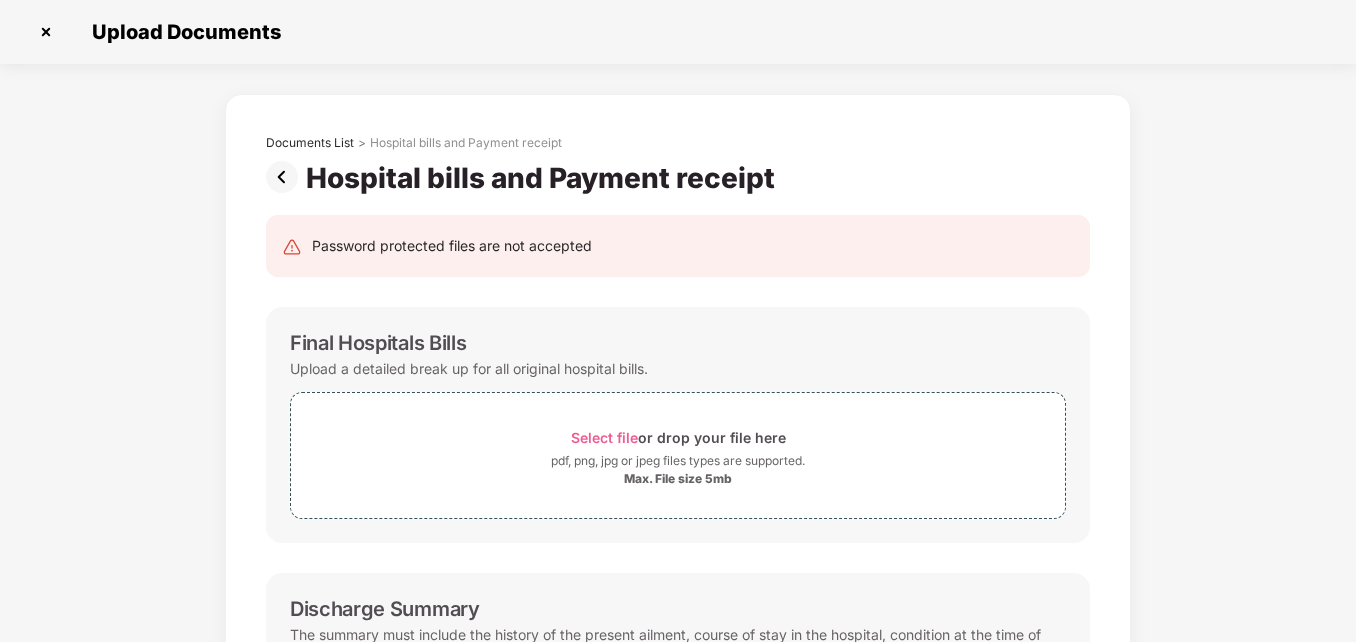 scroll, scrollTop: 0, scrollLeft: 0, axis: both 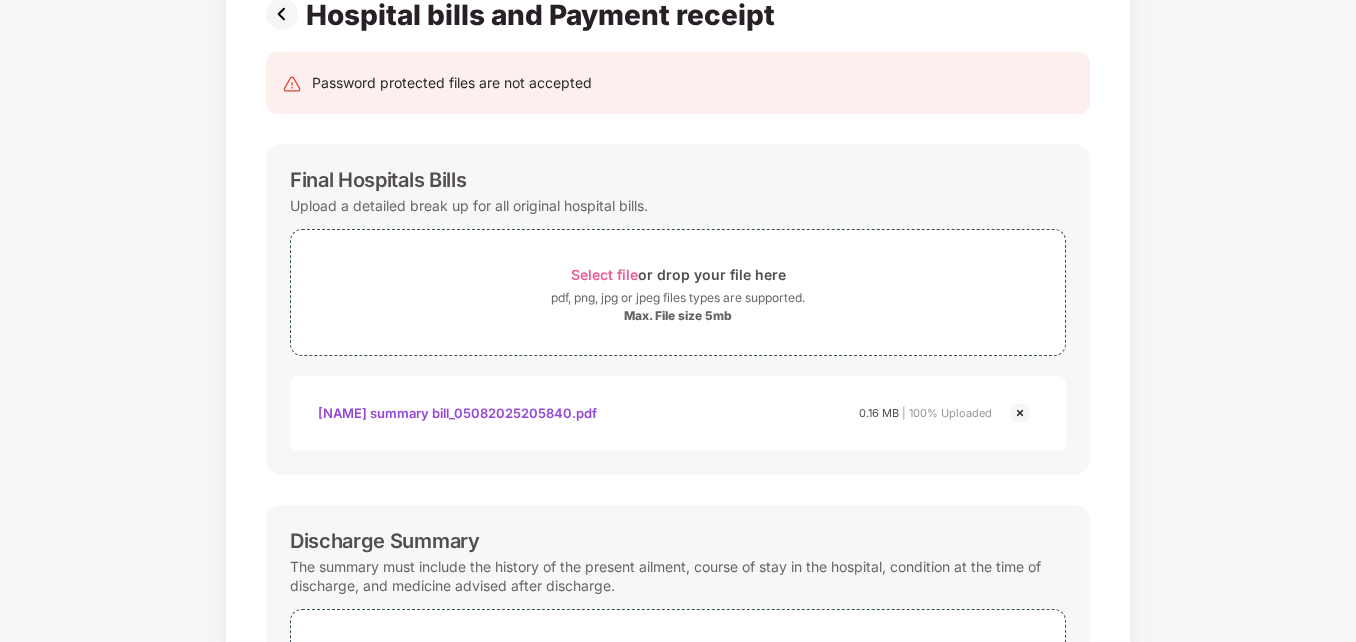 click on "[NAME] summary bill_05082025205840.pdf" at bounding box center [457, 413] 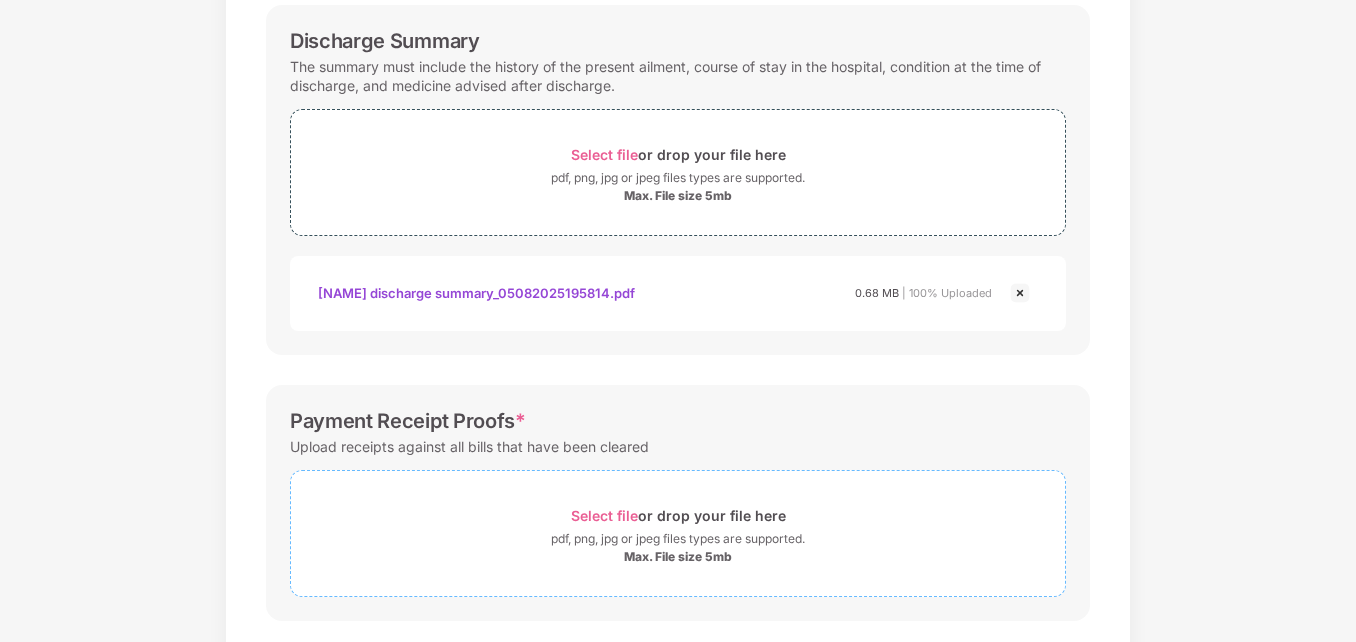 scroll, scrollTop: 763, scrollLeft: 0, axis: vertical 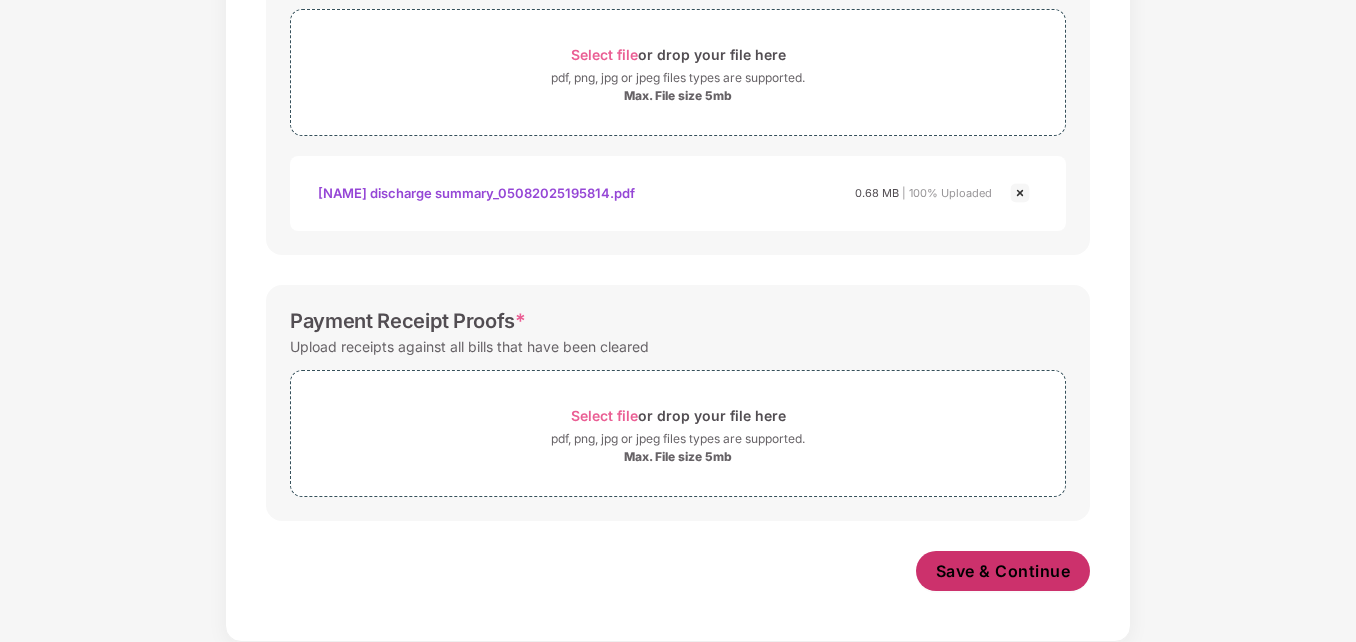 click on "Save & Continue" at bounding box center (1003, 571) 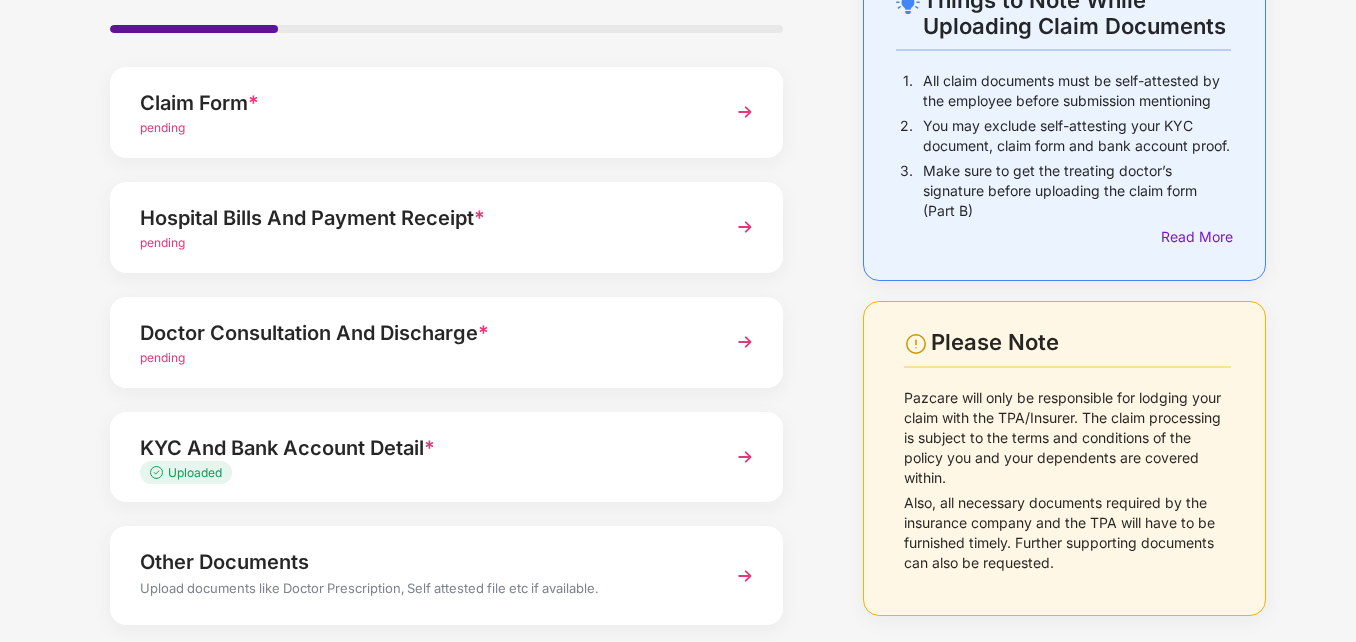 scroll, scrollTop: 100, scrollLeft: 0, axis: vertical 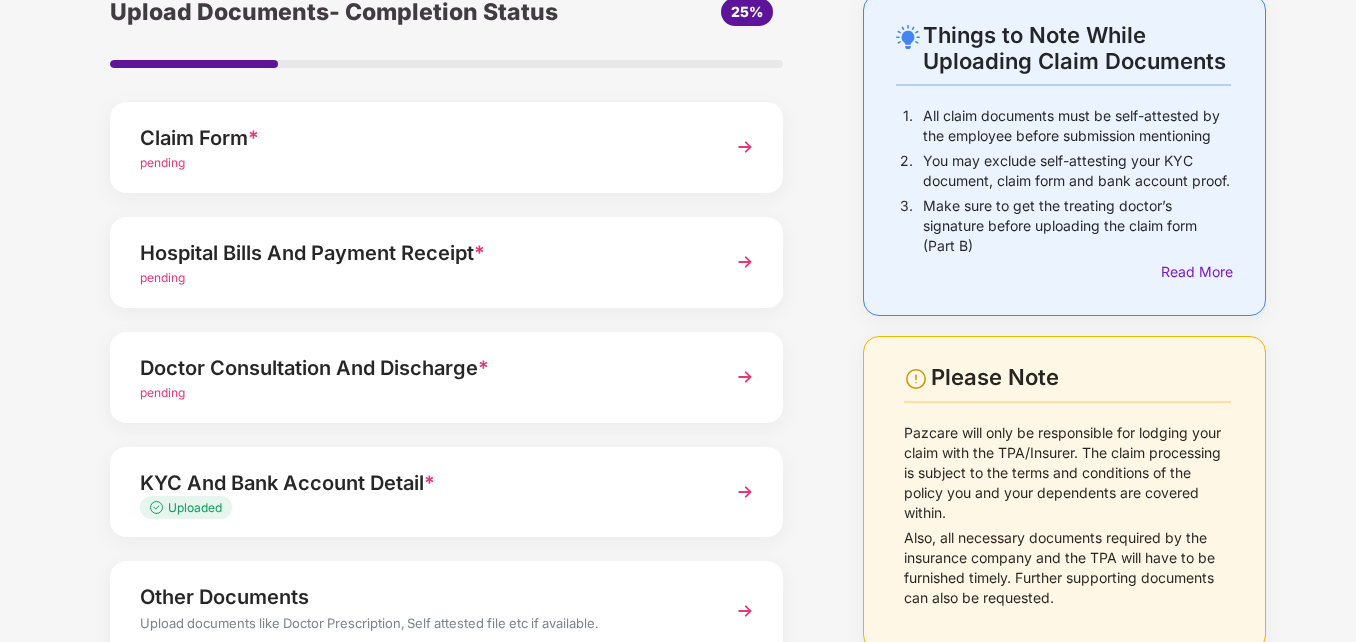 click on "pending" at bounding box center [162, 392] 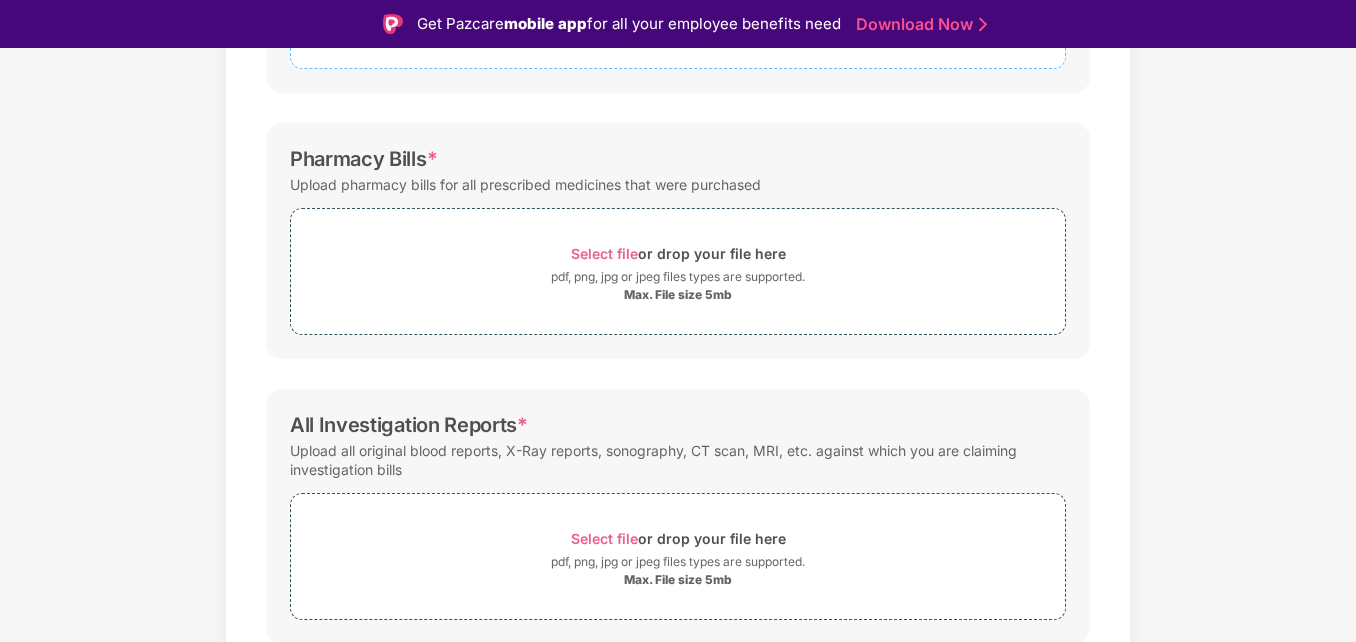 scroll, scrollTop: 573, scrollLeft: 0, axis: vertical 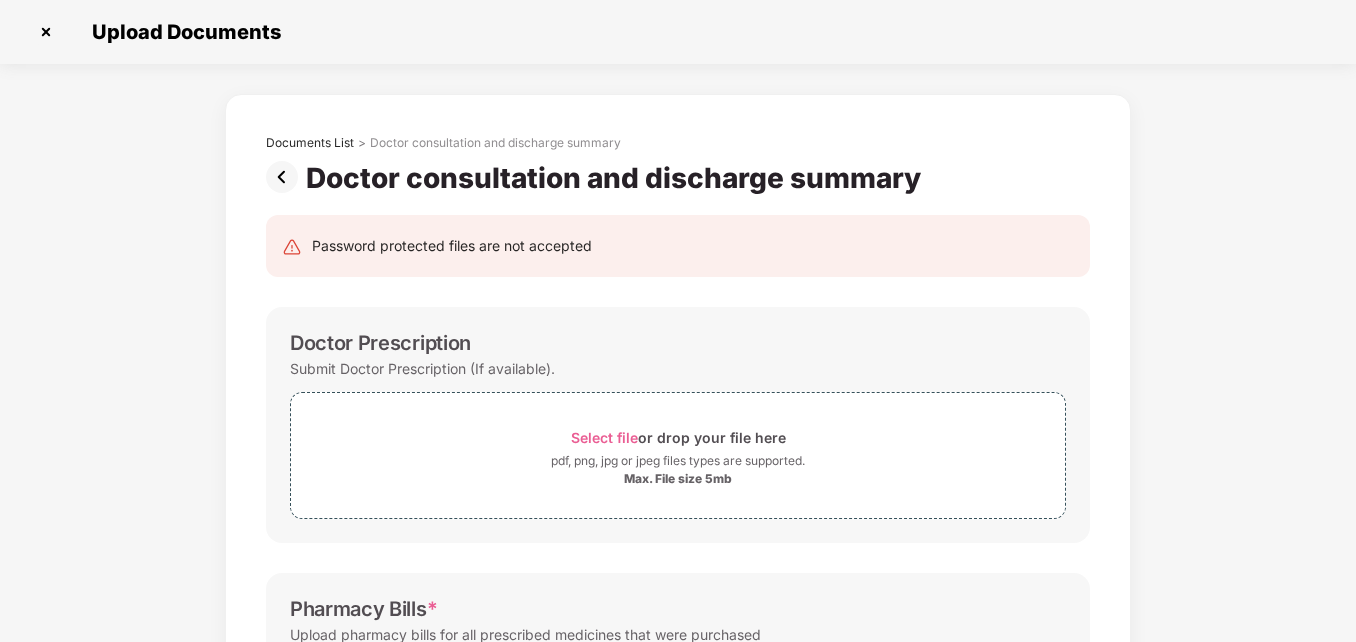 click at bounding box center [286, 177] 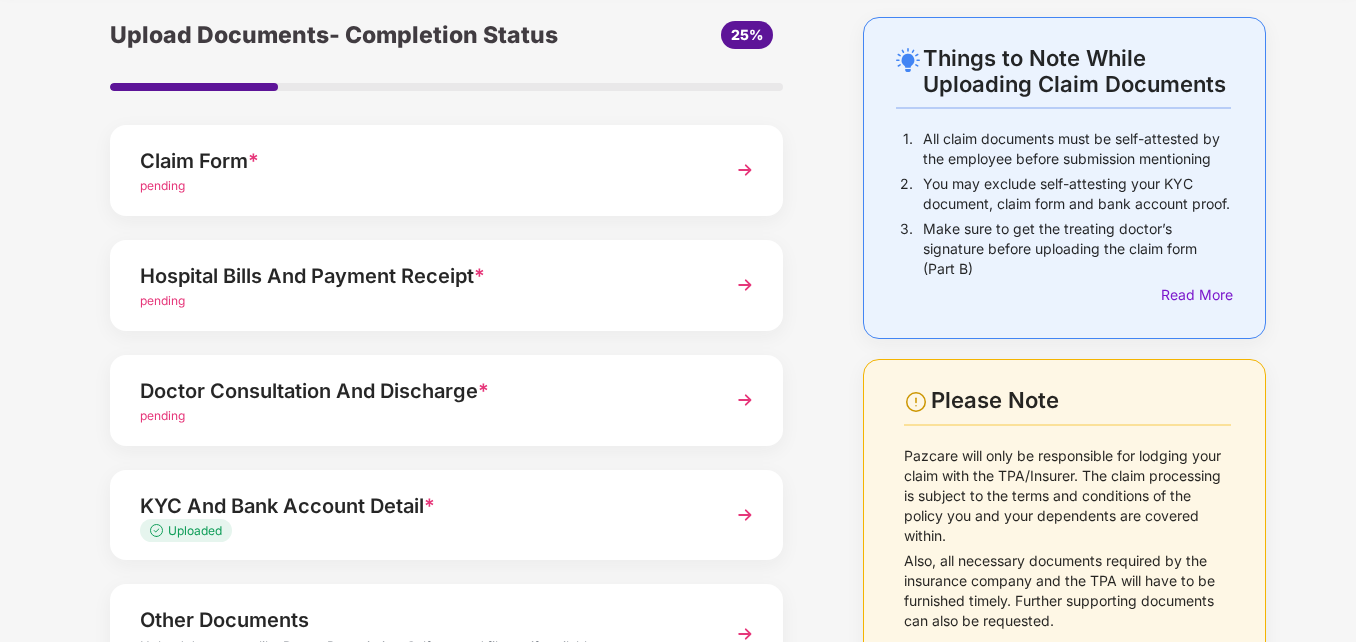 scroll, scrollTop: 42, scrollLeft: 0, axis: vertical 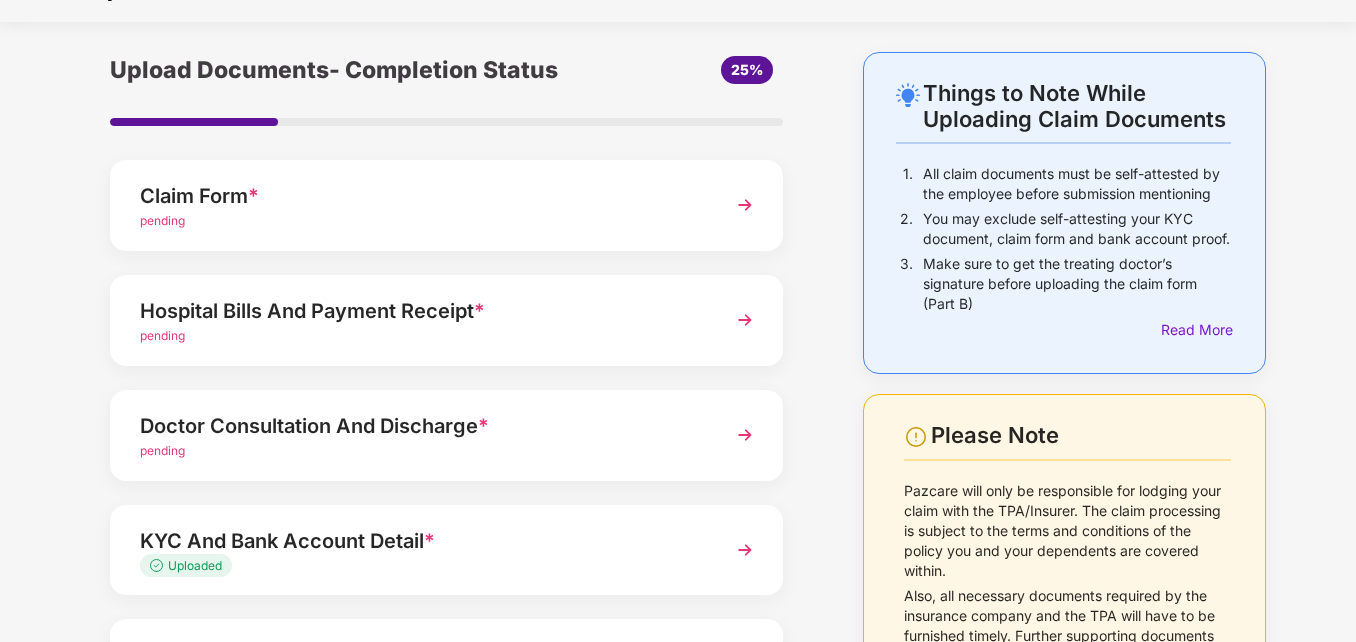 click on "pending" at bounding box center [162, 335] 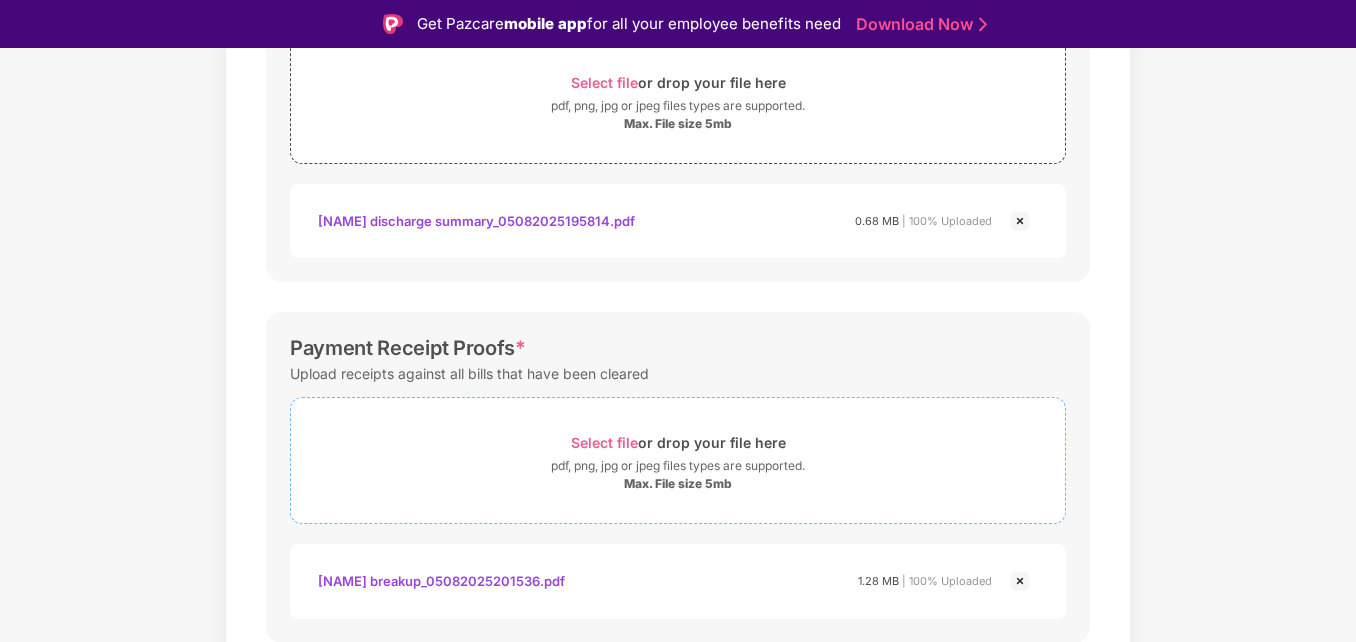 scroll, scrollTop: 856, scrollLeft: 0, axis: vertical 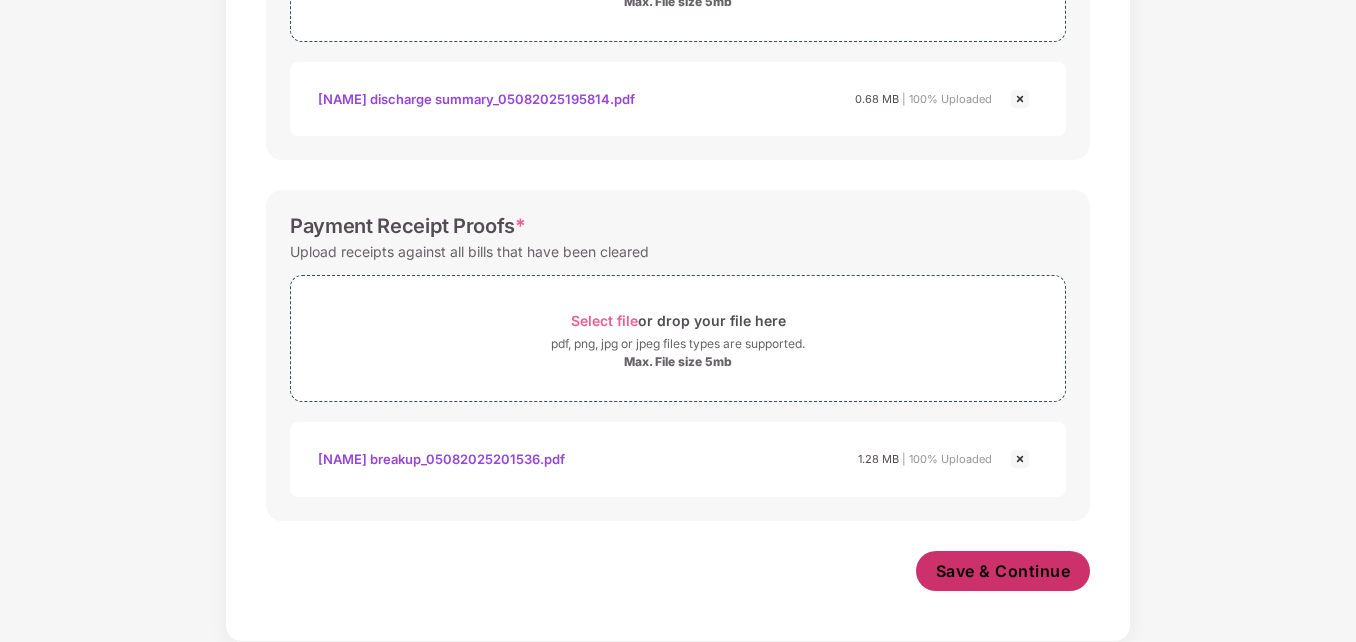 click on "Save & Continue" at bounding box center [1003, 571] 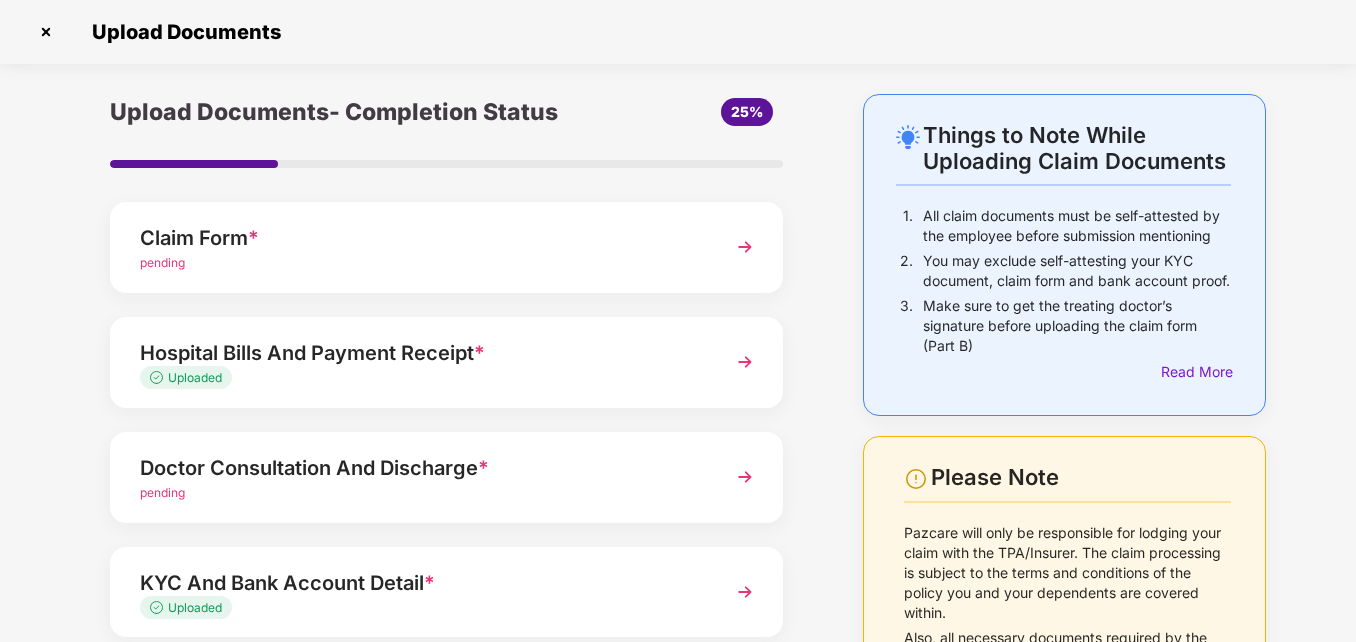 scroll, scrollTop: 100, scrollLeft: 0, axis: vertical 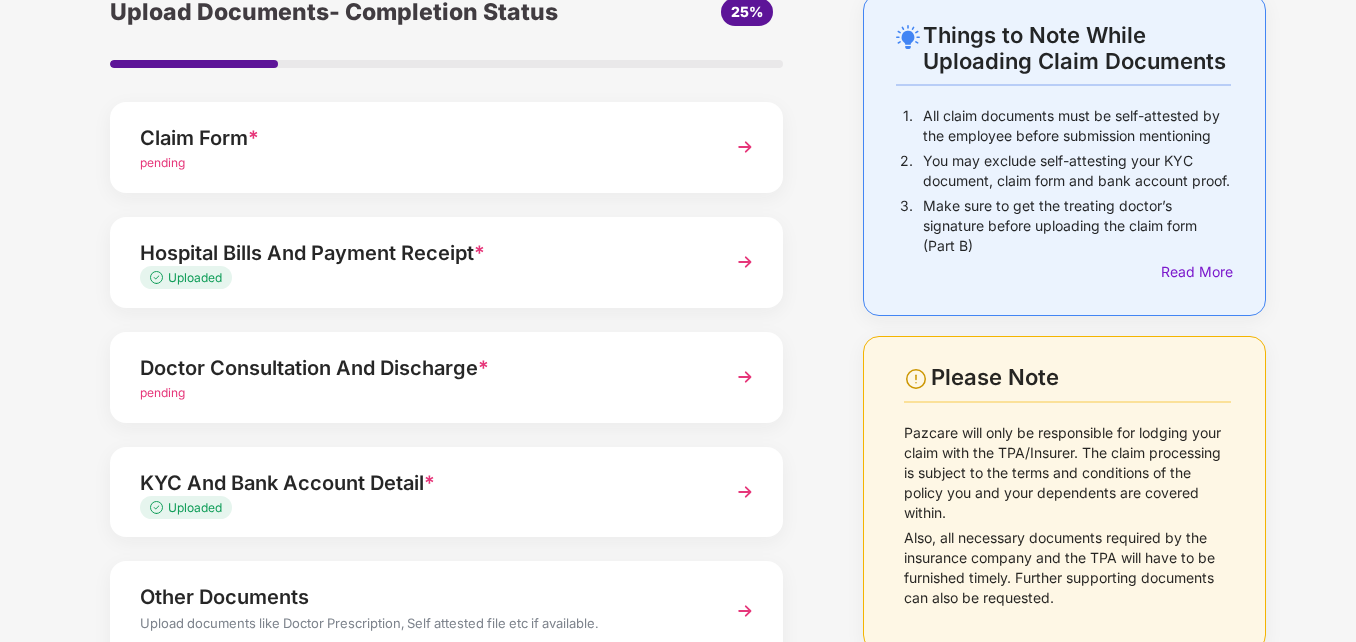 click on "pending" at bounding box center (162, 392) 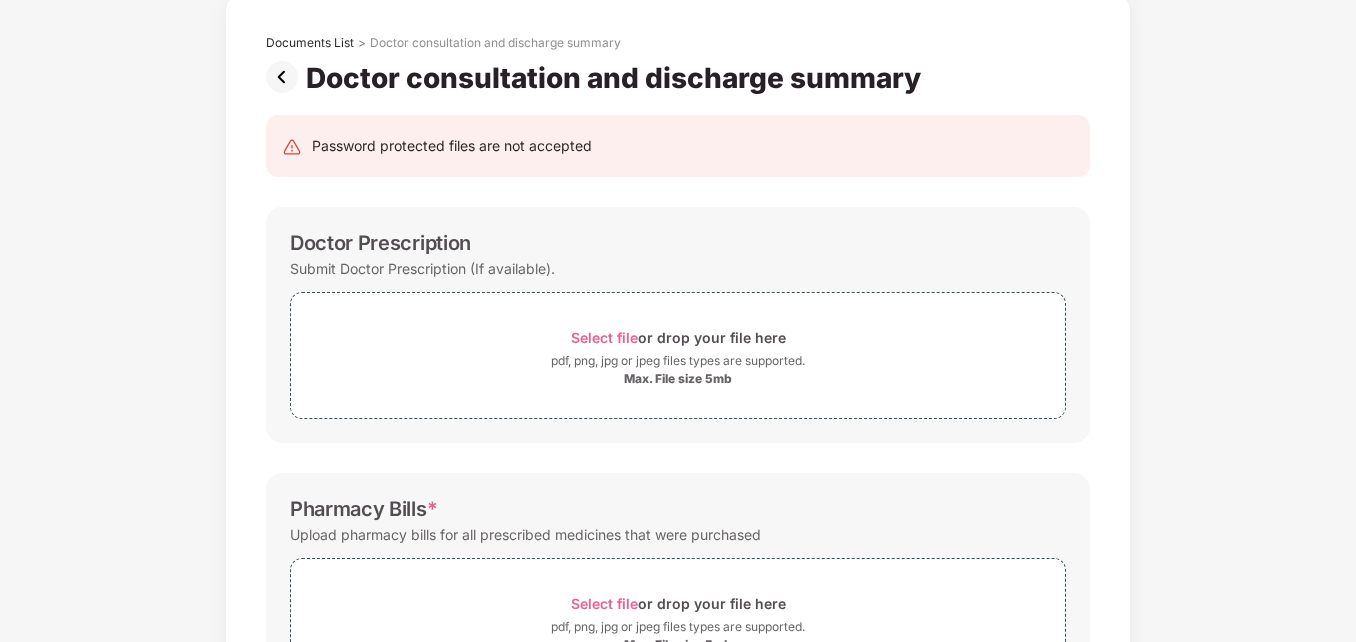 scroll, scrollTop: 0, scrollLeft: 0, axis: both 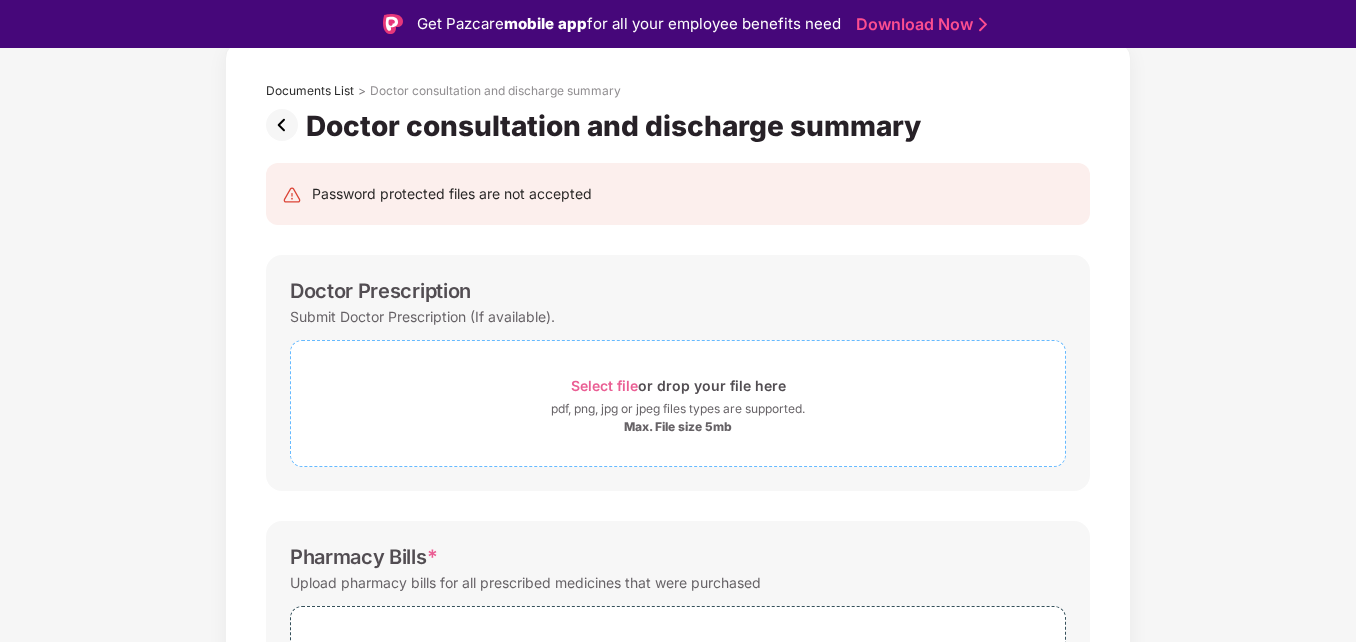 click on "Select file  or drop your file here" at bounding box center (678, 385) 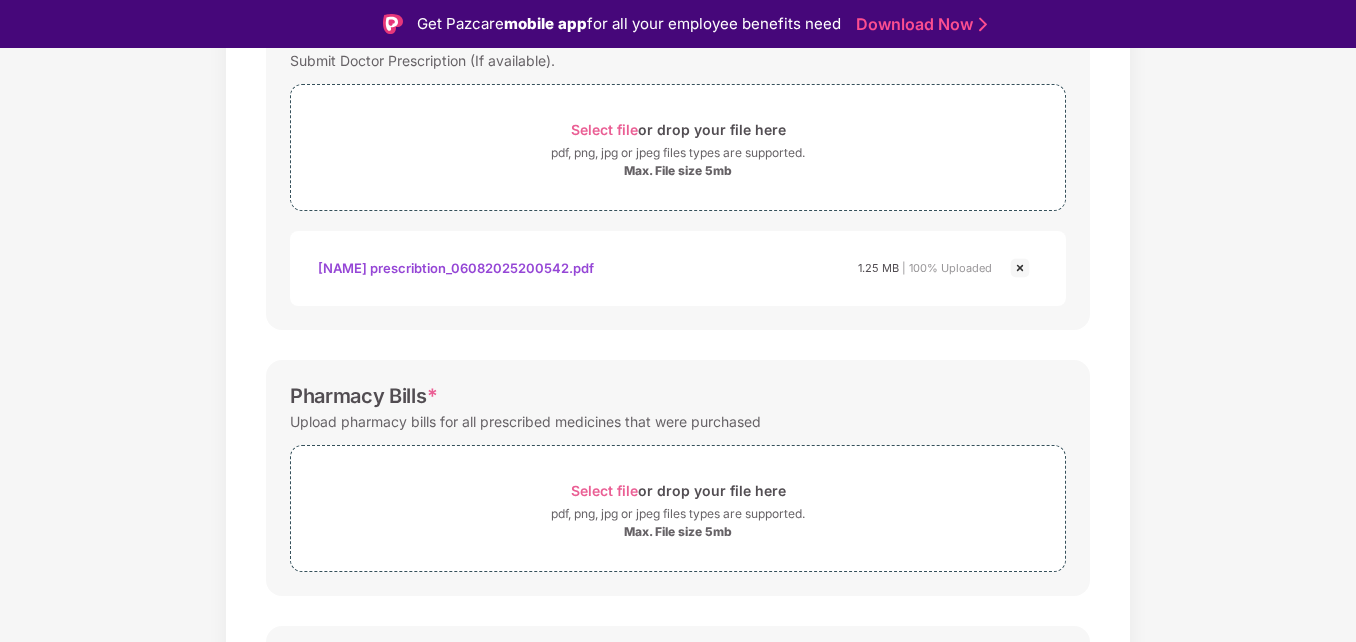 scroll, scrollTop: 400, scrollLeft: 0, axis: vertical 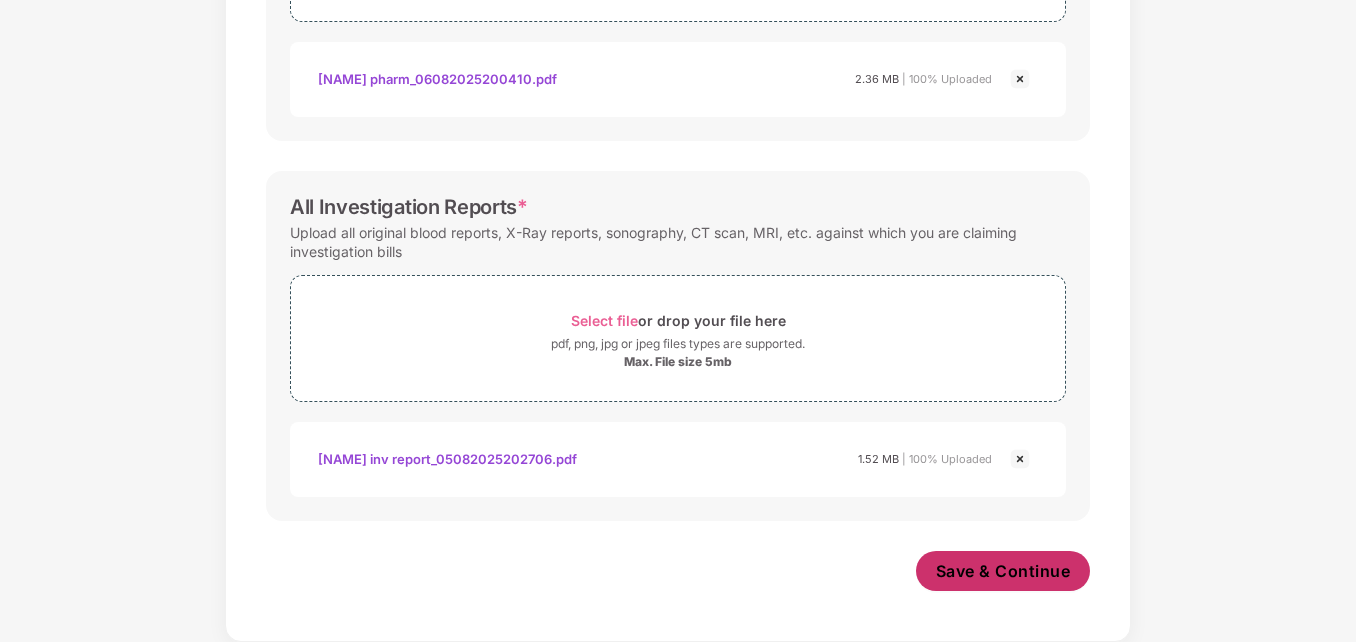 click on "Save & Continue" at bounding box center [1003, 571] 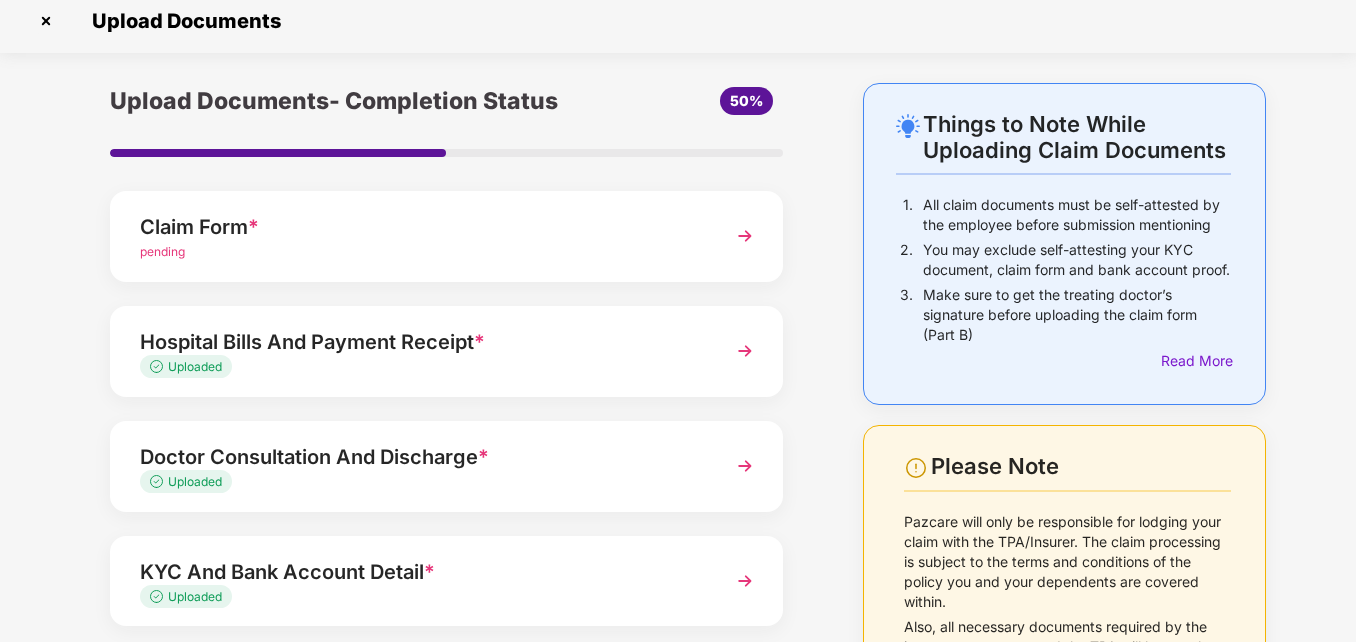 scroll, scrollTop: 0, scrollLeft: 0, axis: both 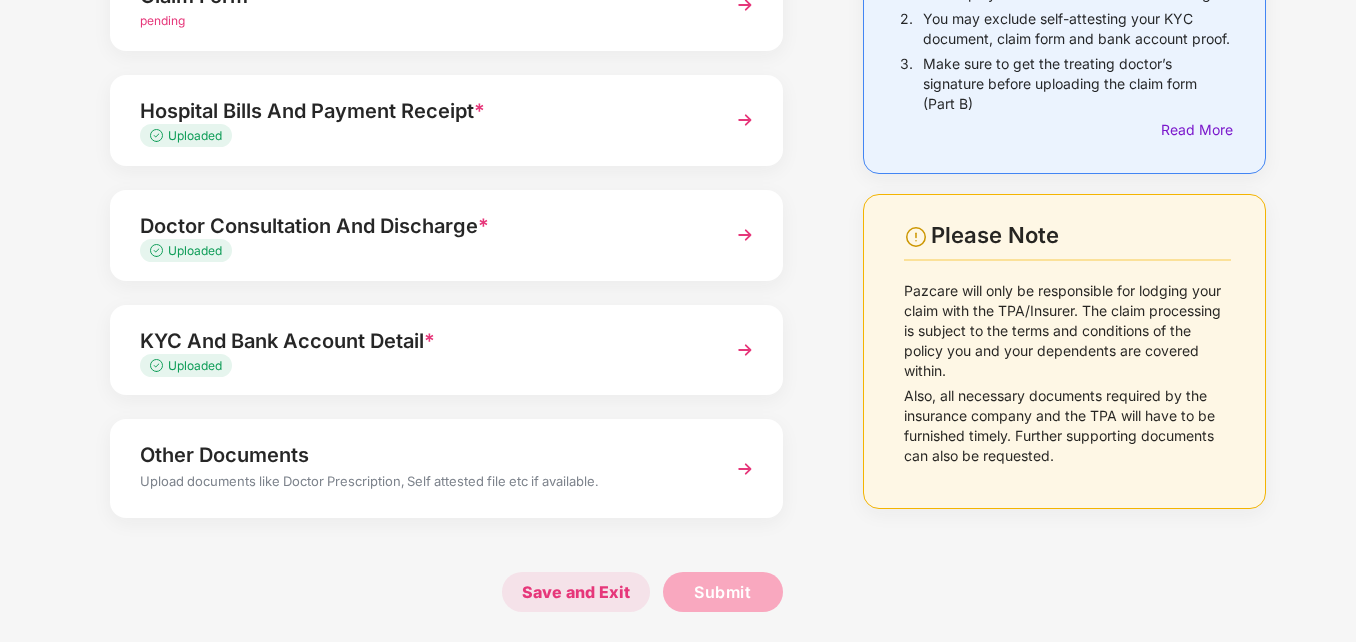 click on "Save and Exit" at bounding box center (576, 592) 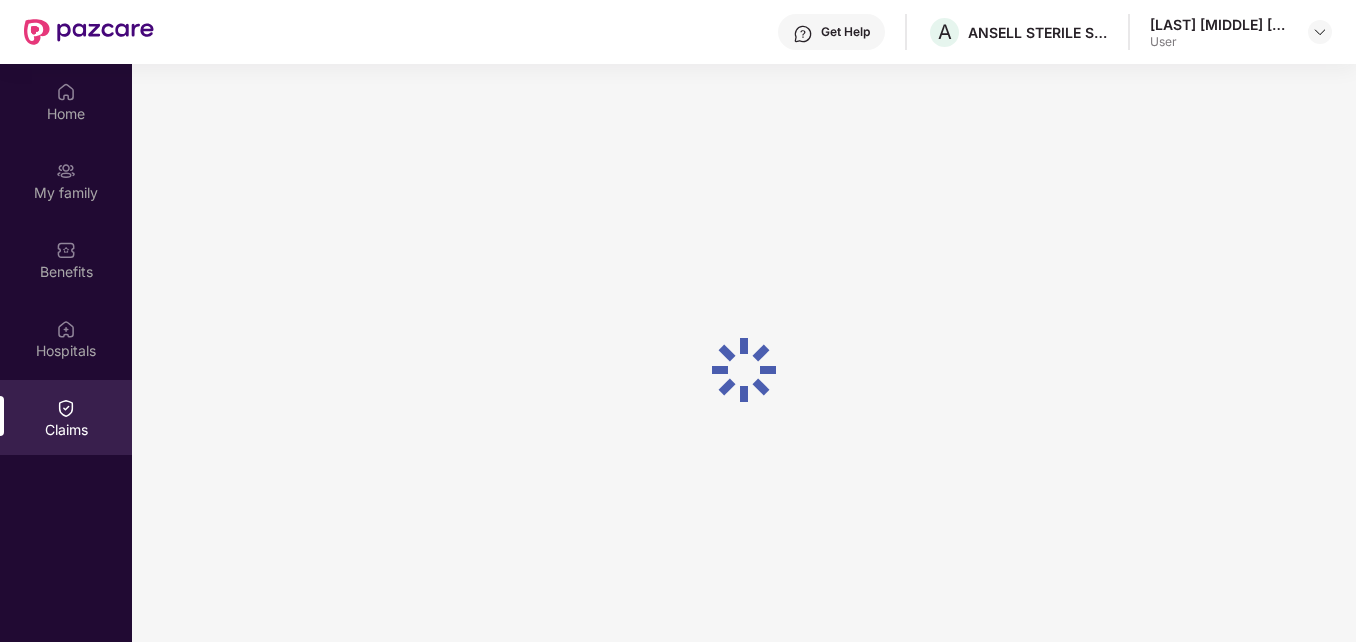 scroll, scrollTop: 112, scrollLeft: 0, axis: vertical 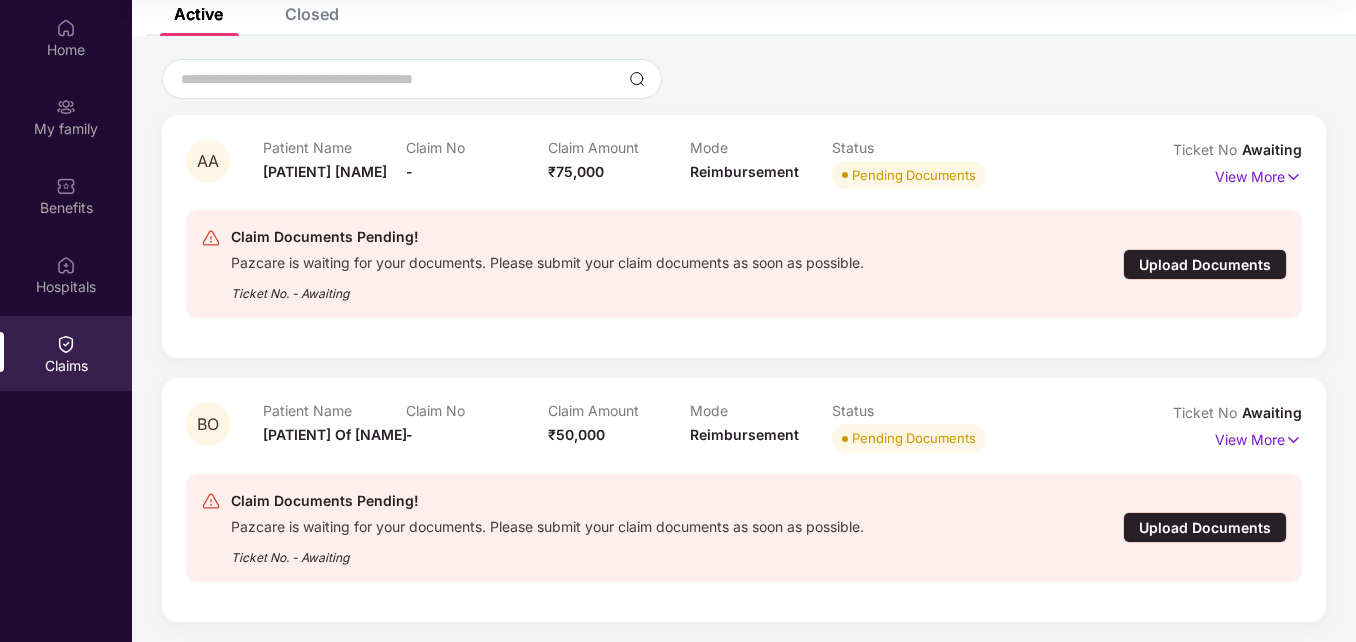 click on "Upload Documents" at bounding box center (1205, 264) 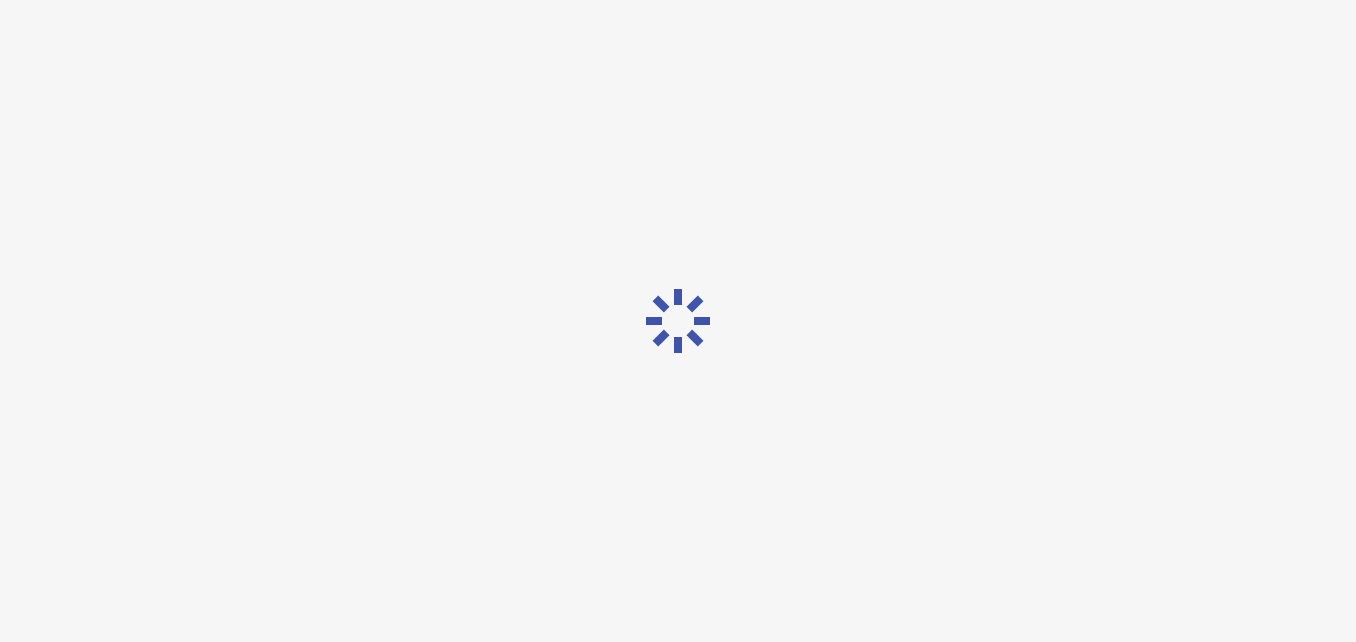 scroll, scrollTop: 0, scrollLeft: 0, axis: both 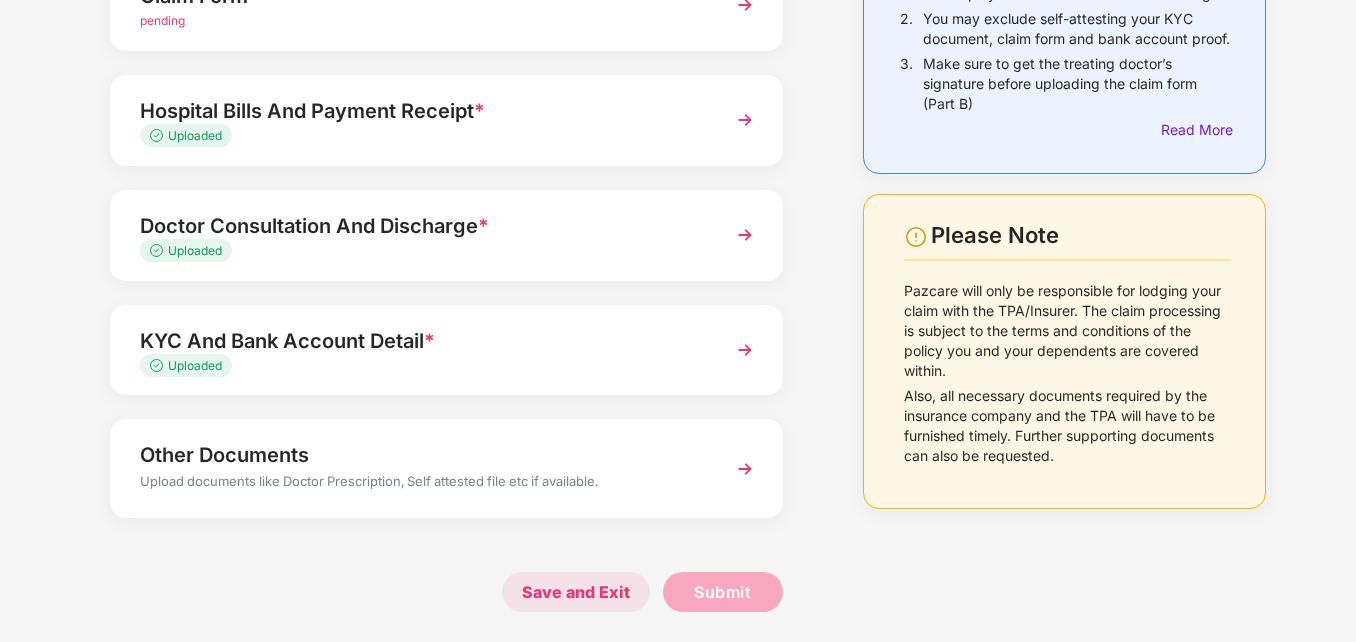 click on "Save and Exit" at bounding box center (576, 592) 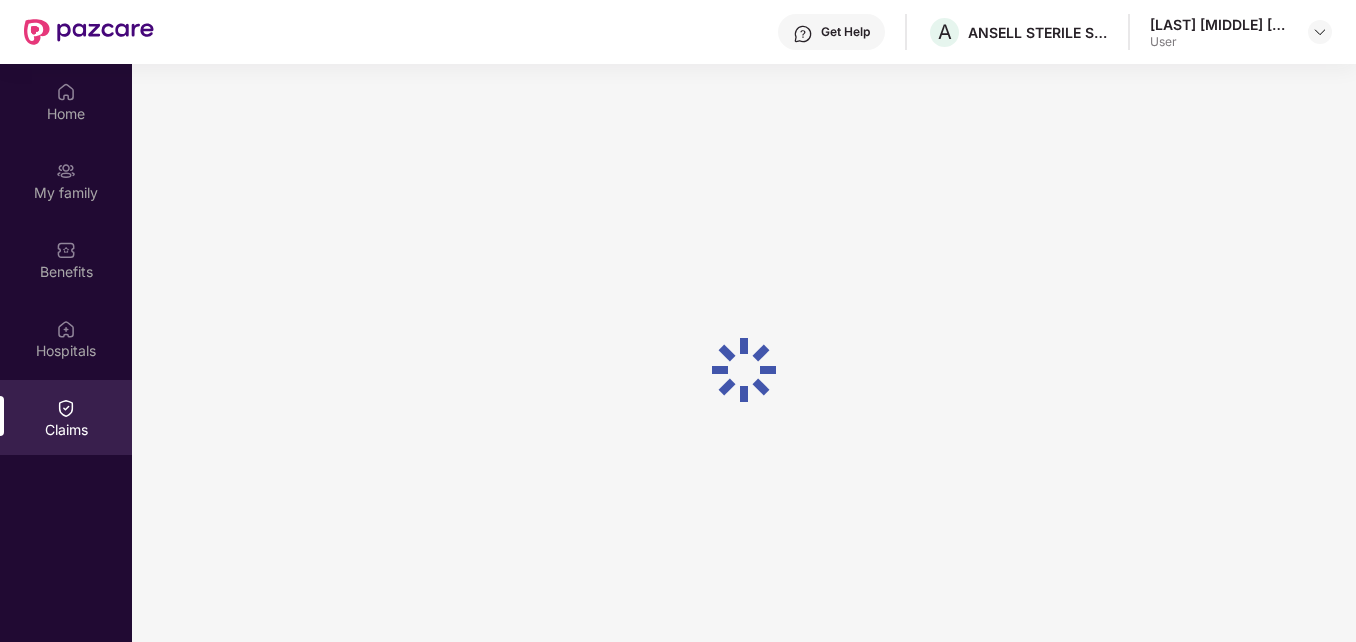scroll, scrollTop: 112, scrollLeft: 0, axis: vertical 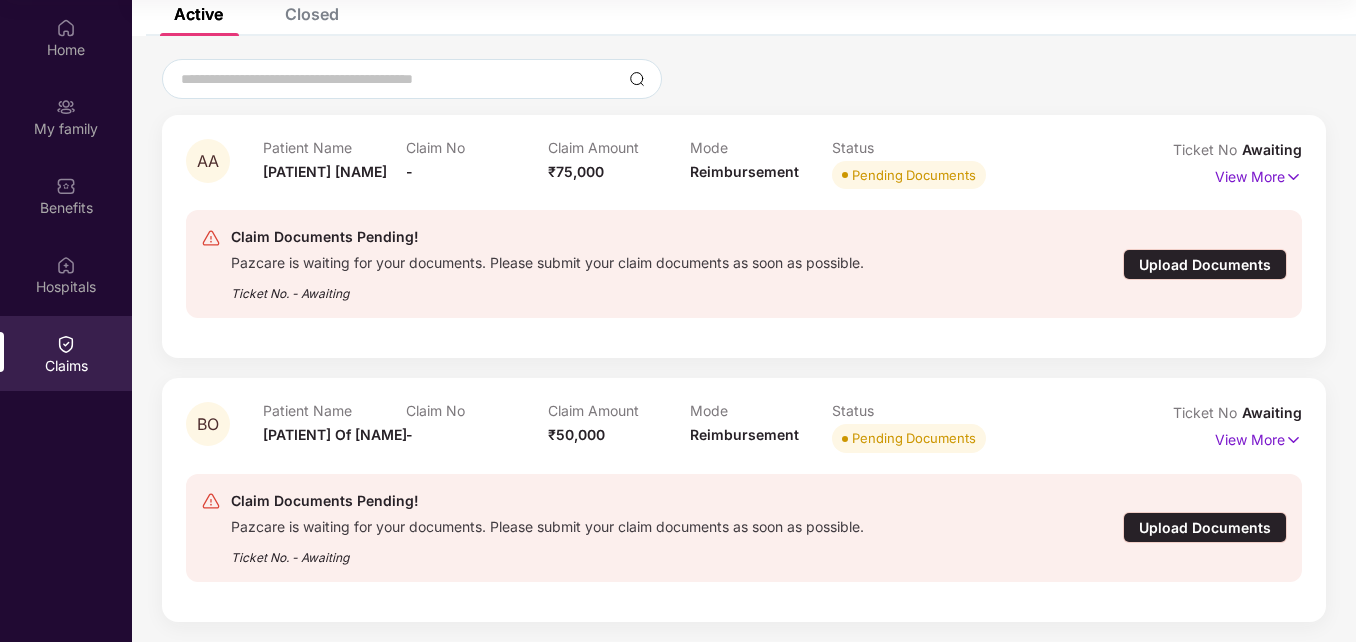 click on "Upload Documents" at bounding box center [1205, 264] 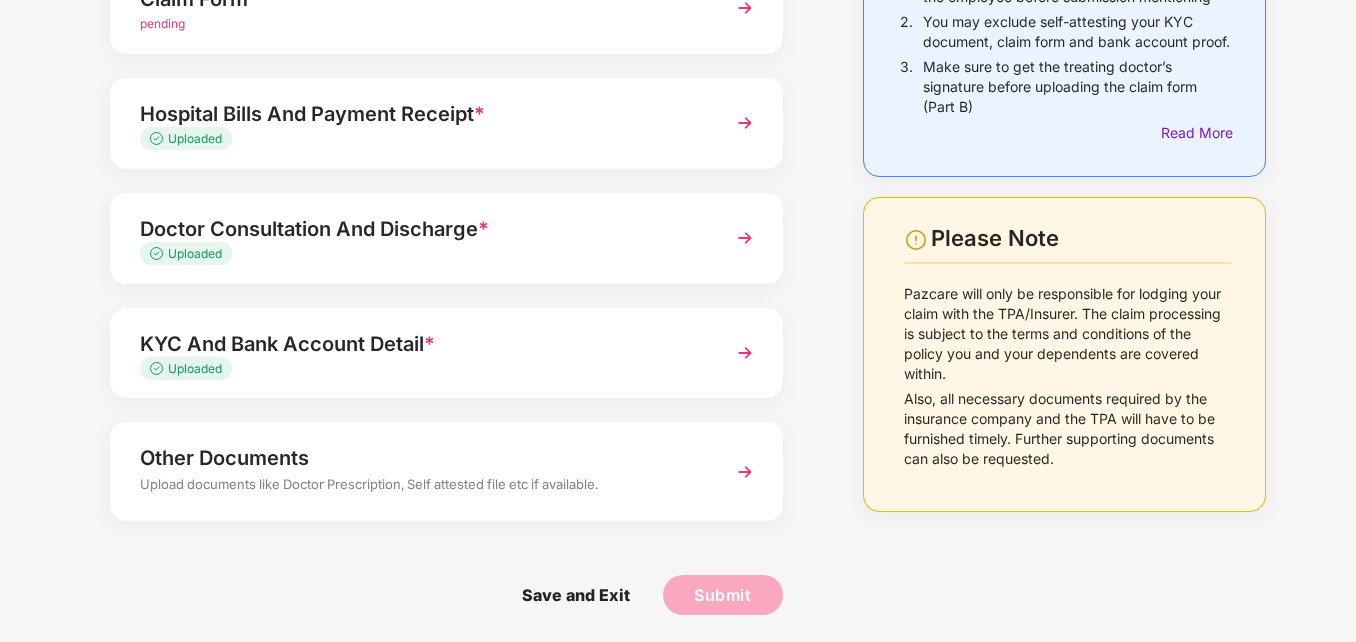 scroll, scrollTop: 242, scrollLeft: 0, axis: vertical 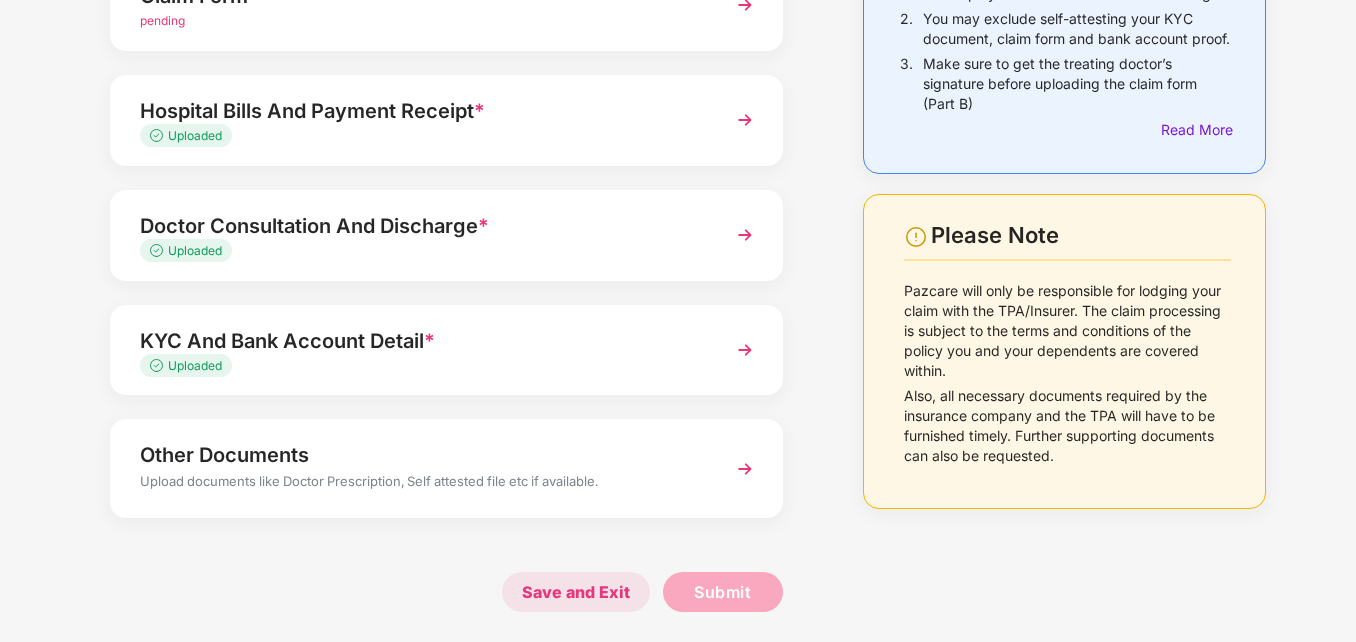 click on "Save and Exit" at bounding box center (576, 592) 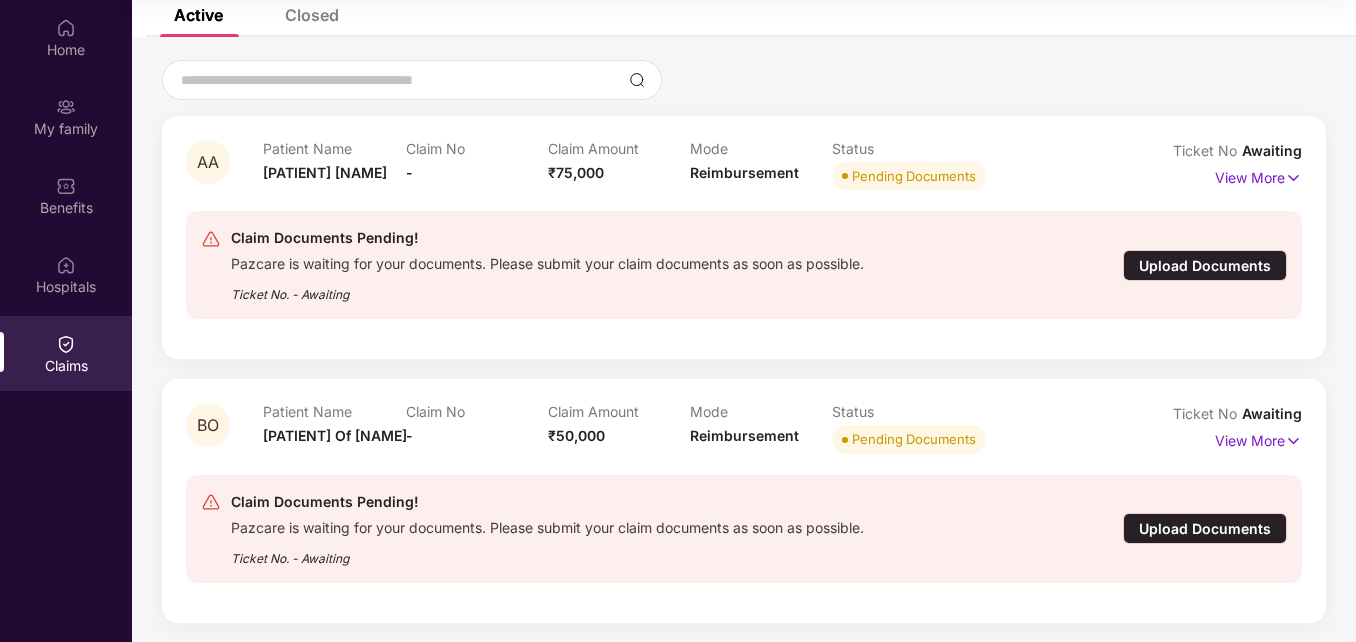 scroll, scrollTop: 129, scrollLeft: 0, axis: vertical 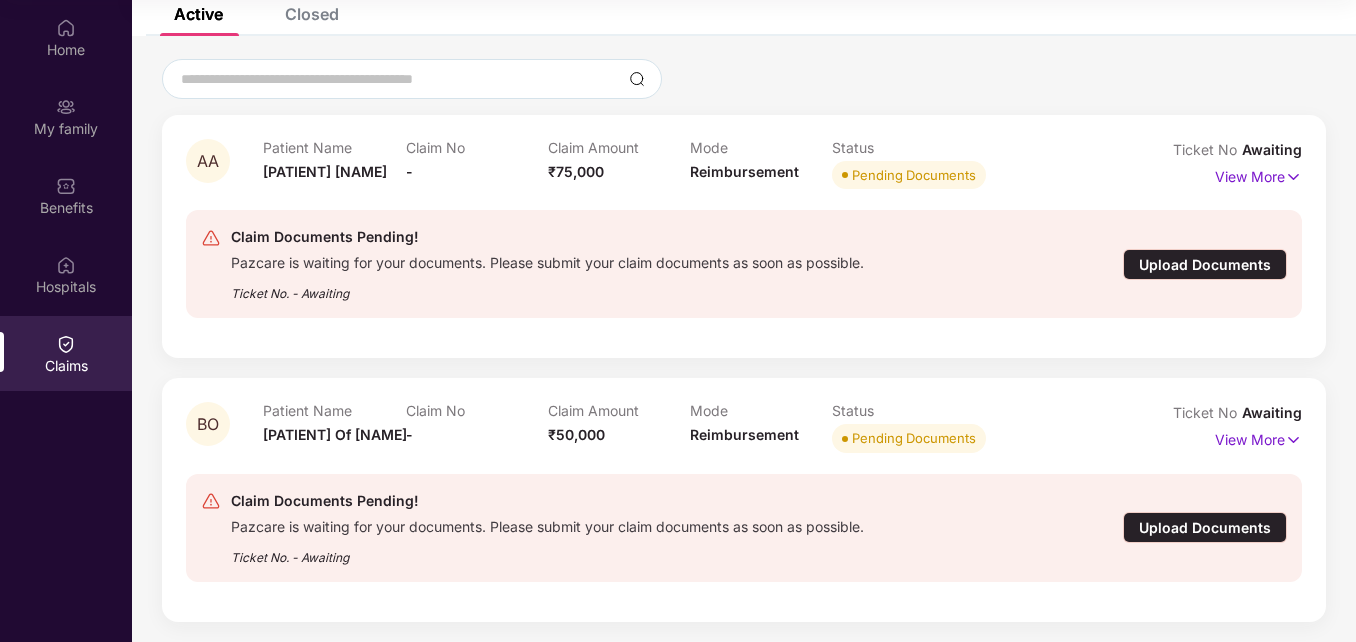 click on "Upload Documents" at bounding box center (1205, 527) 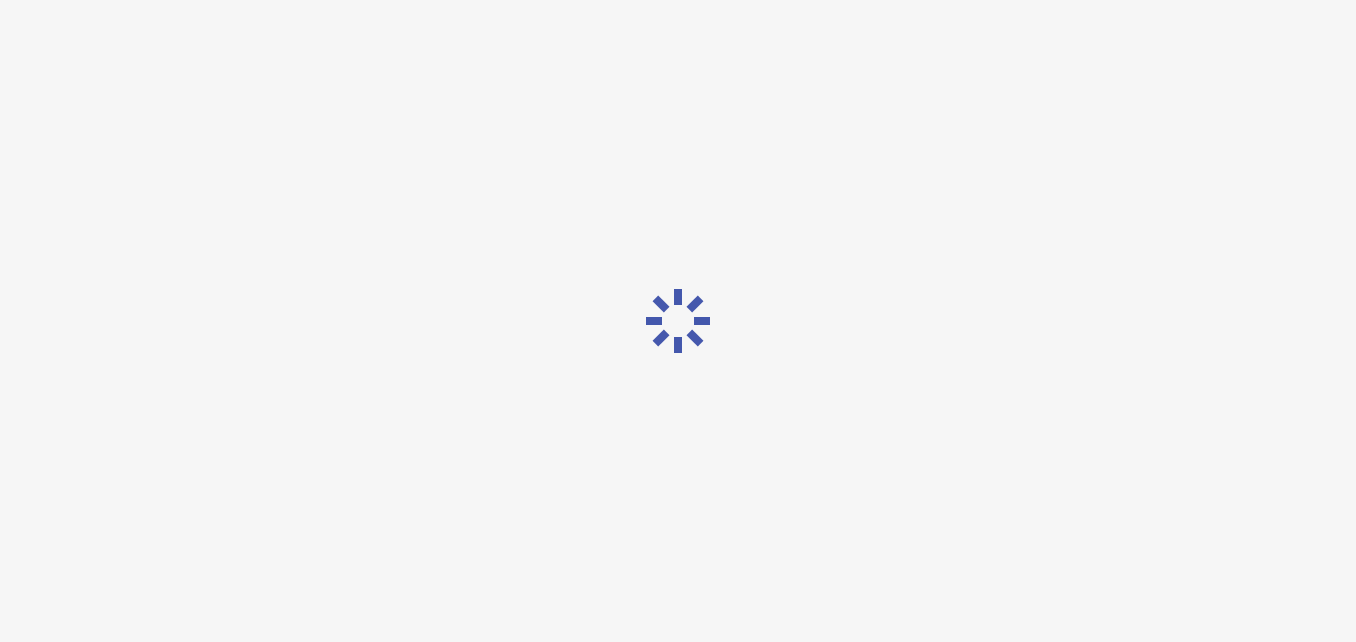 scroll, scrollTop: 0, scrollLeft: 0, axis: both 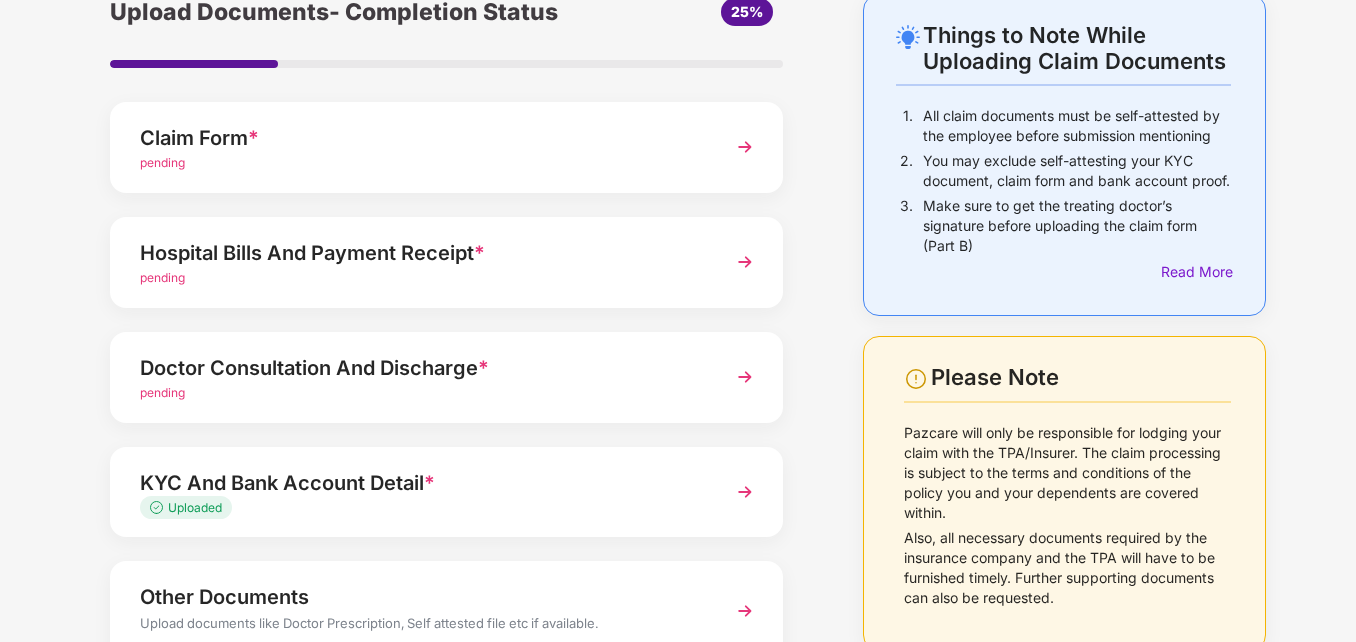 click on "Hospital Bills And Payment Receipt *" at bounding box center (420, 253) 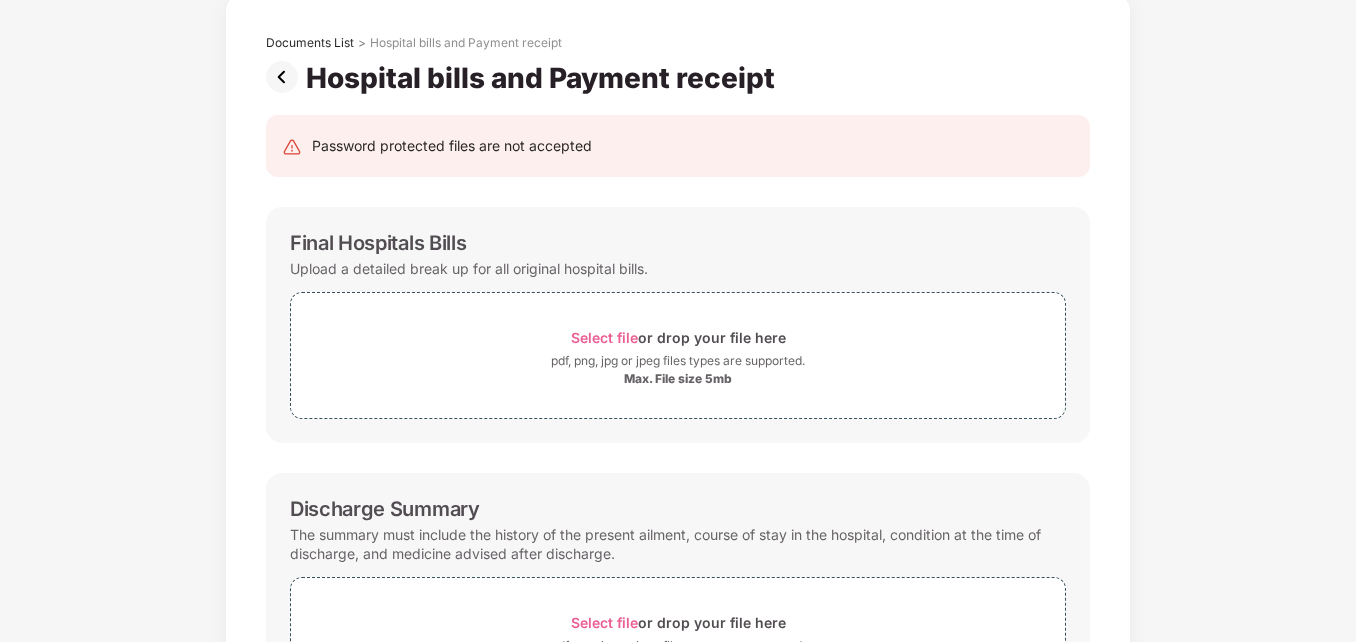 scroll, scrollTop: 0, scrollLeft: 0, axis: both 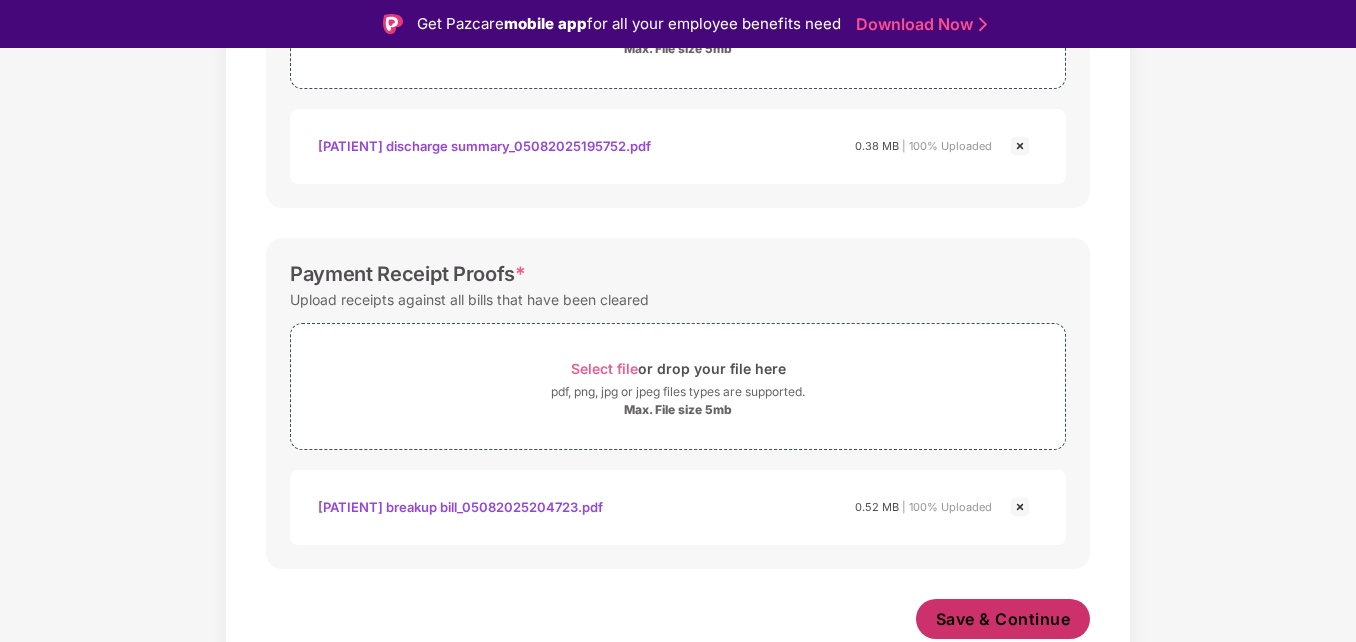 click on "Save & Continue" at bounding box center [1003, 619] 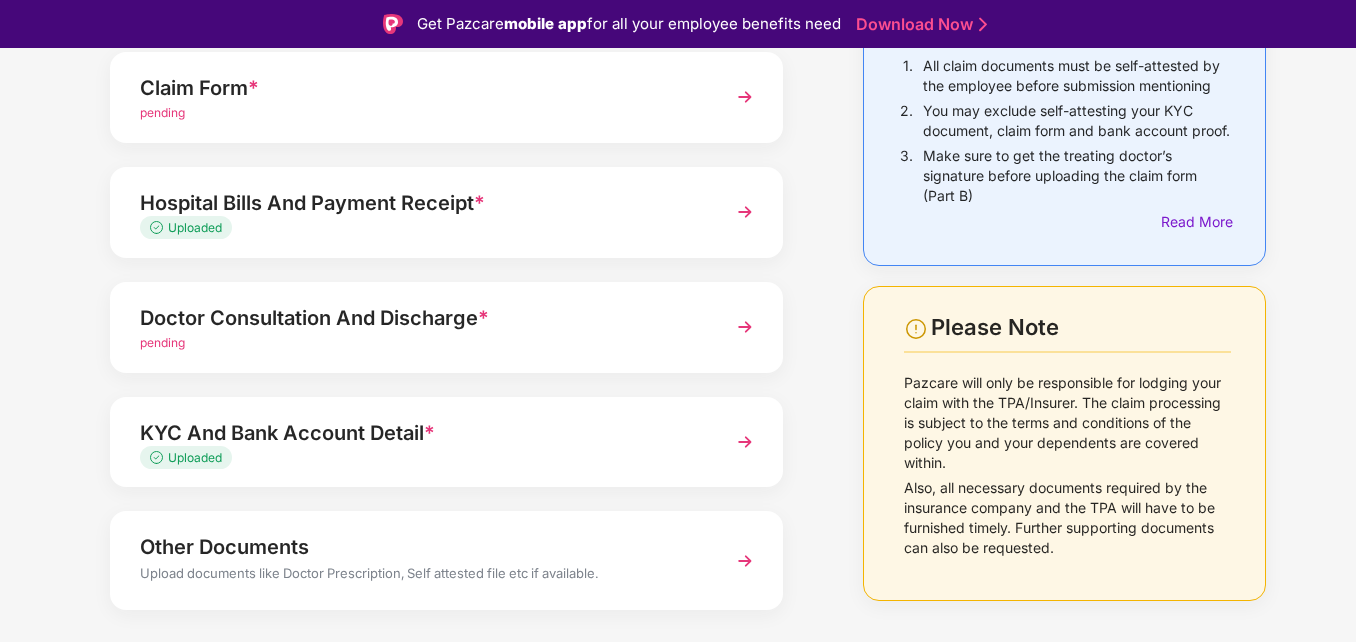 scroll, scrollTop: 200, scrollLeft: 0, axis: vertical 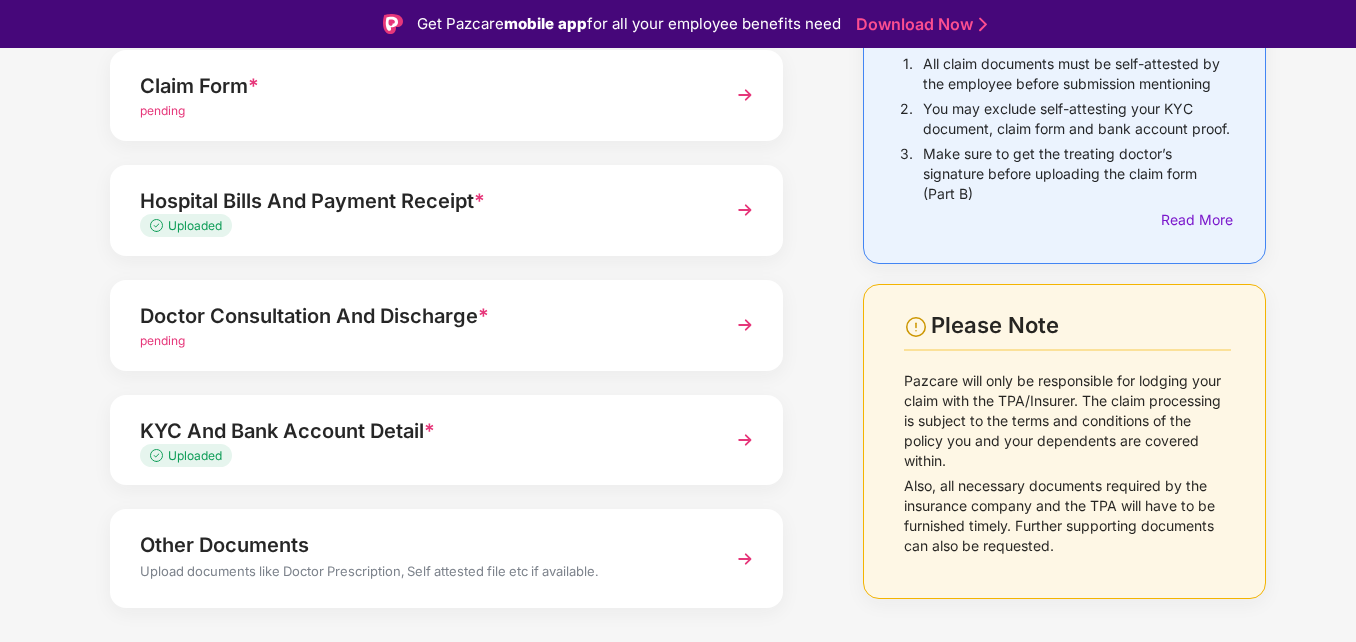 click on "Doctor Consultation And Discharge *" at bounding box center (420, 316) 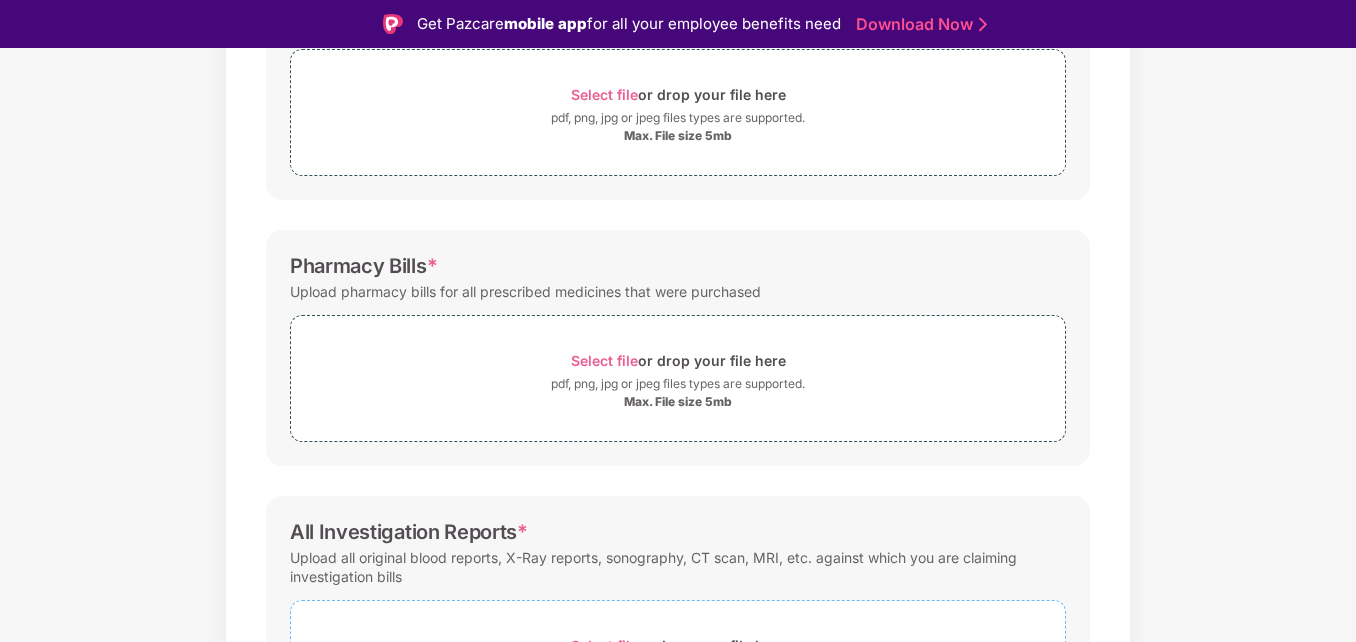 scroll, scrollTop: 573, scrollLeft: 0, axis: vertical 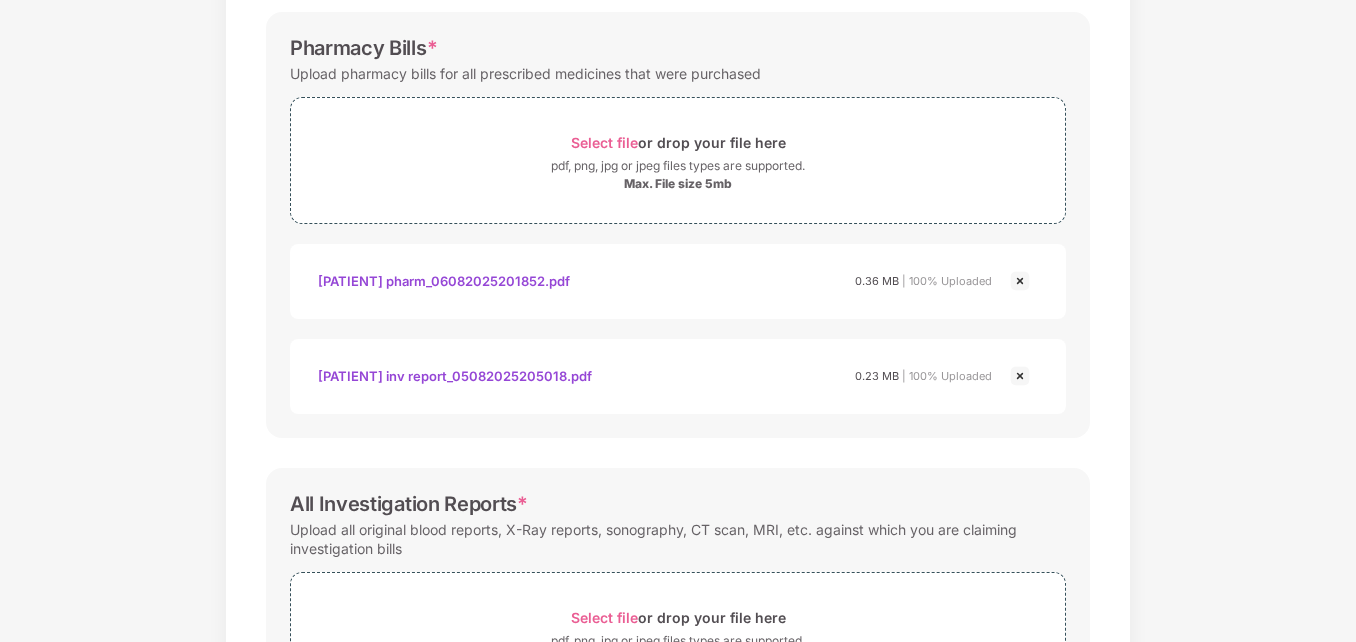click at bounding box center (1020, 376) 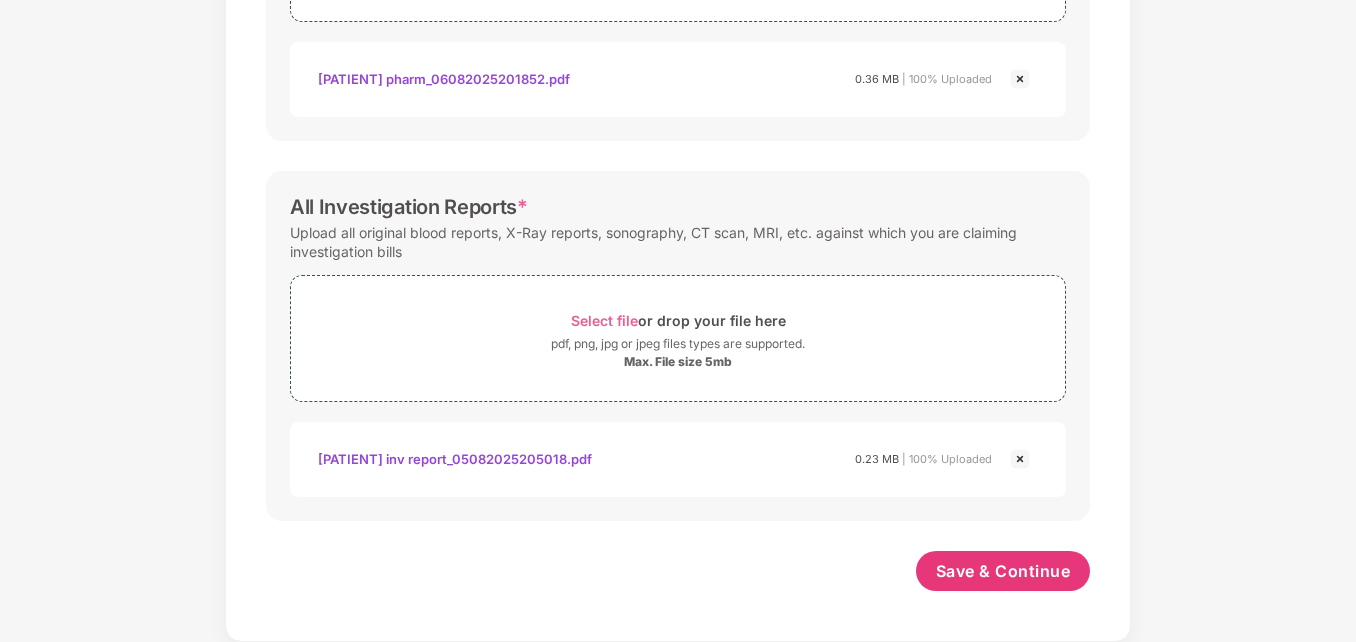 scroll, scrollTop: 858, scrollLeft: 0, axis: vertical 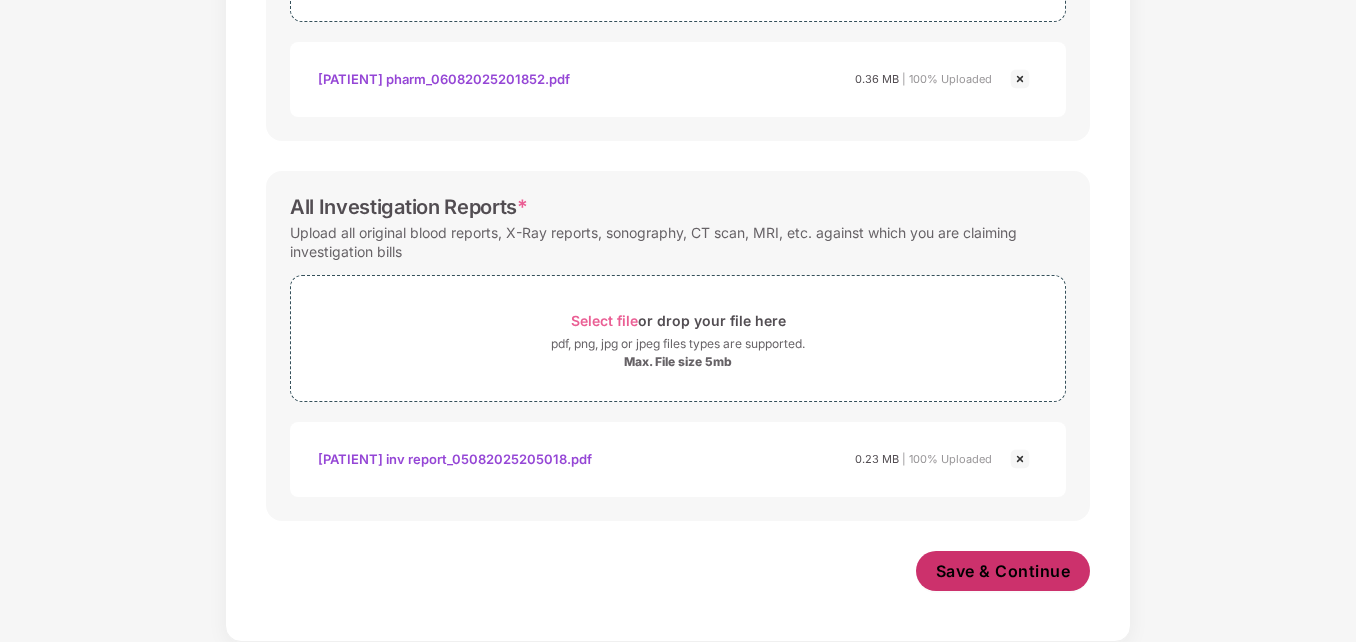 click on "Save & Continue" at bounding box center [1003, 571] 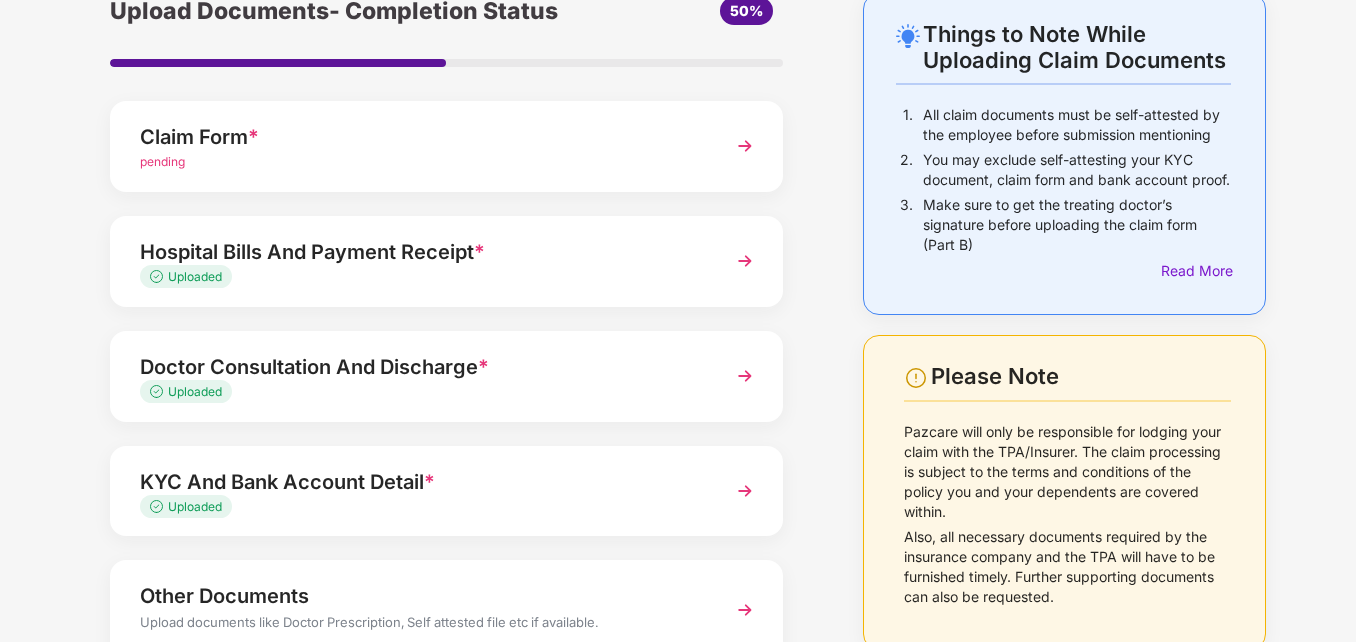 scroll, scrollTop: 242, scrollLeft: 0, axis: vertical 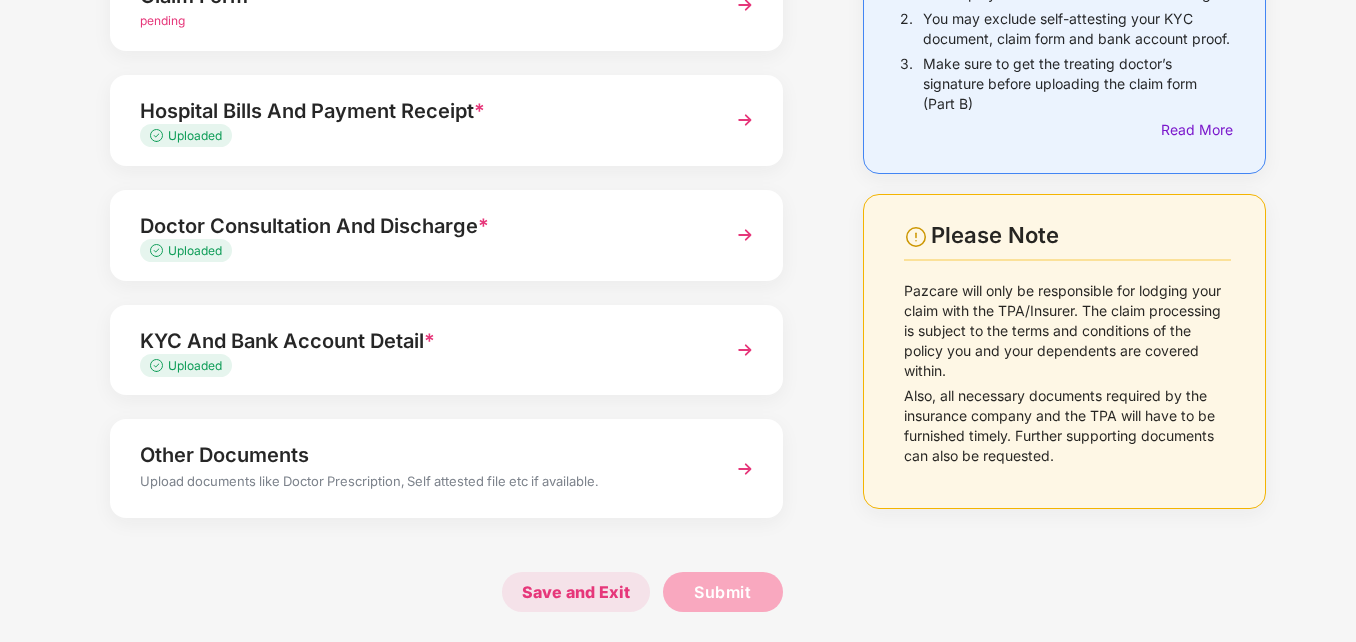 click on "Save and Exit" at bounding box center (576, 592) 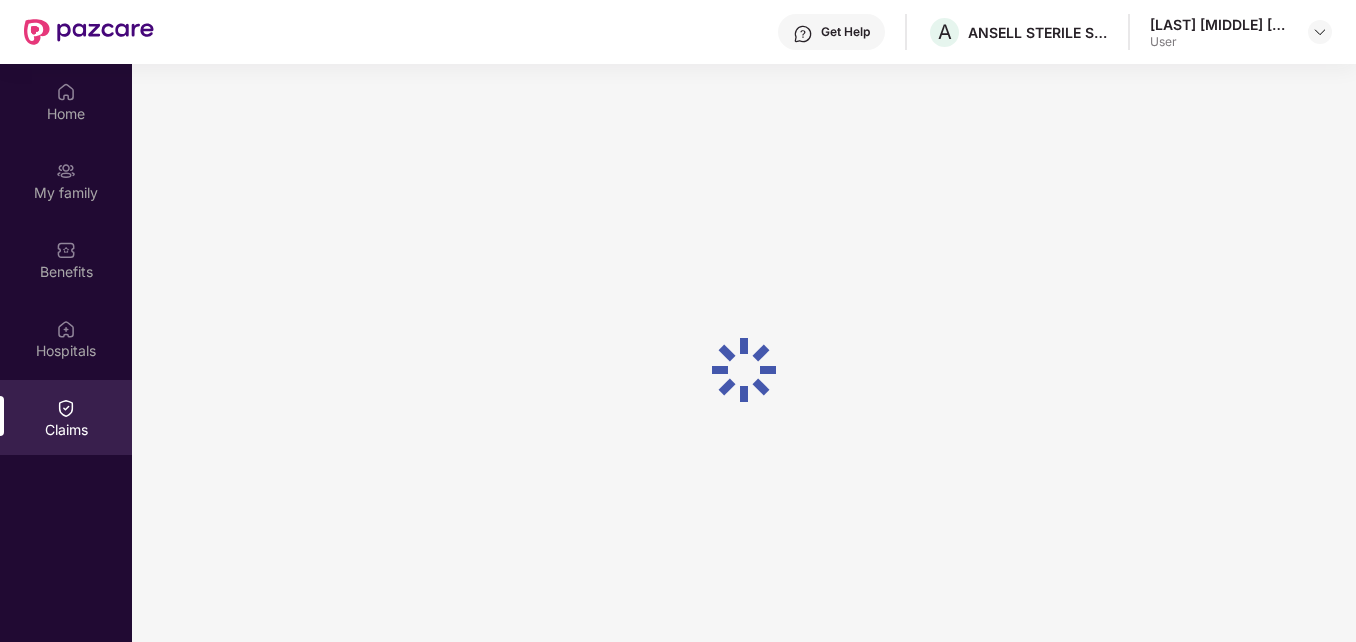 scroll, scrollTop: 112, scrollLeft: 0, axis: vertical 